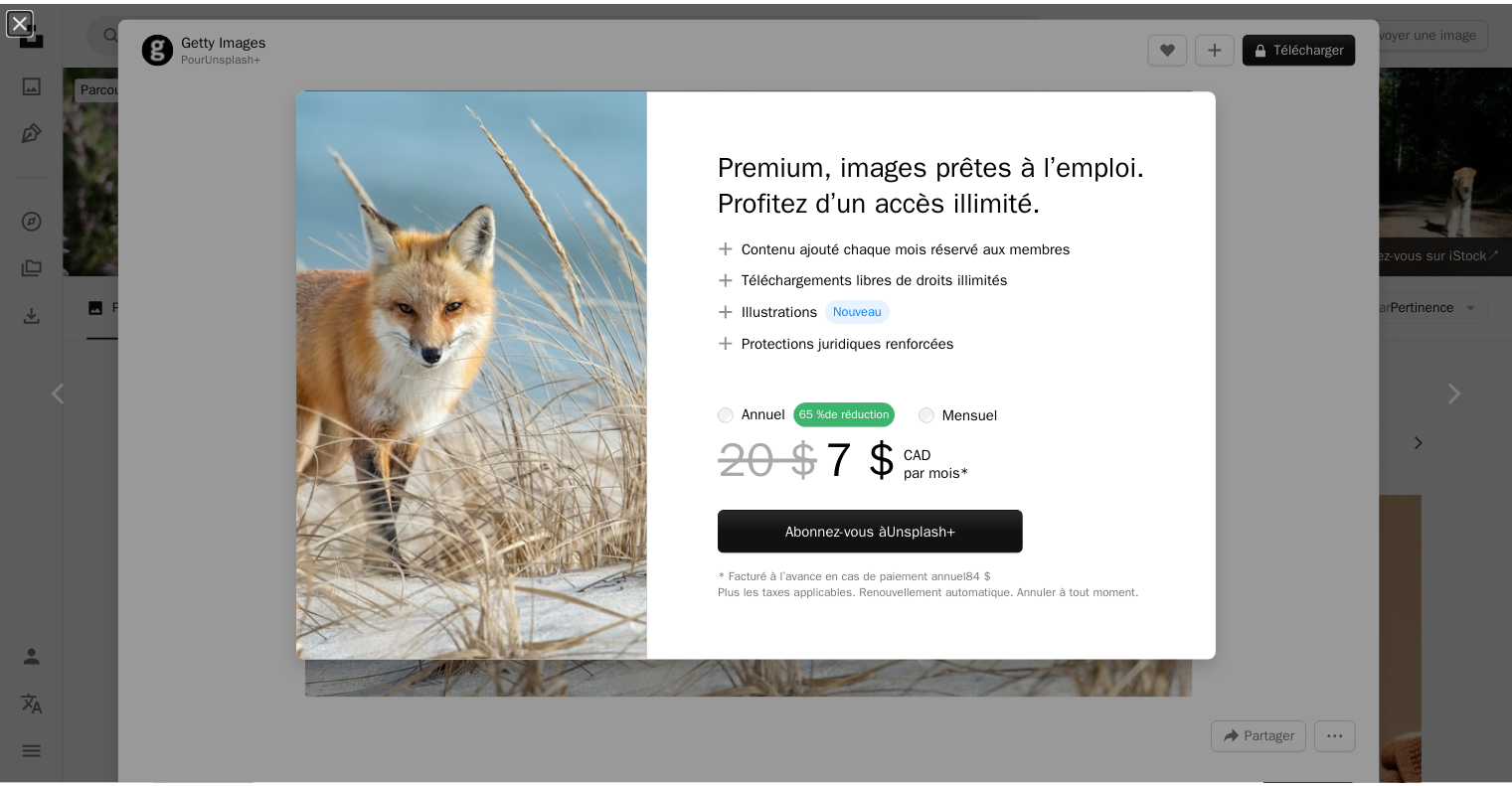 scroll, scrollTop: 1789, scrollLeft: 0, axis: vertical 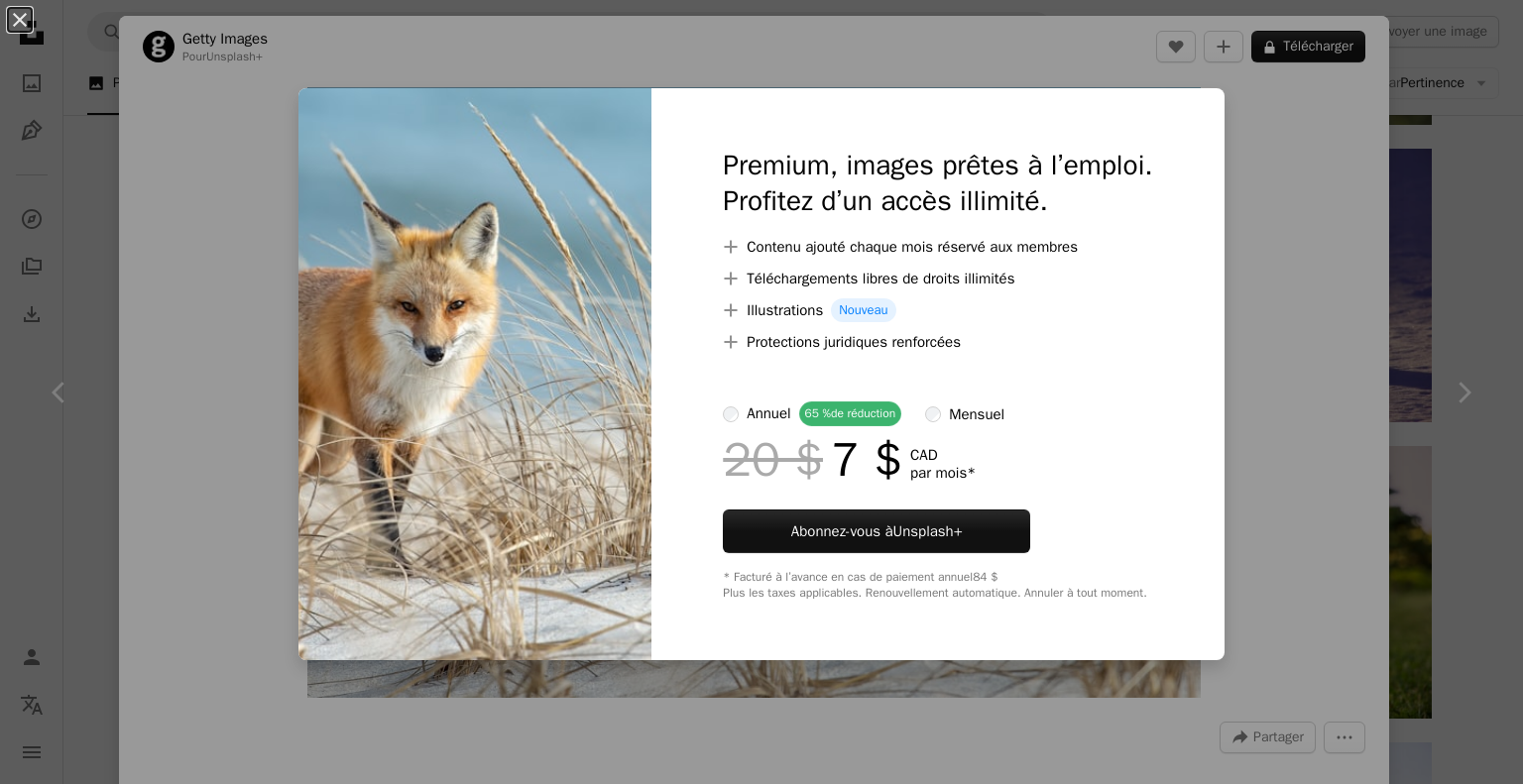 click on "An X shape Premium, images prêtes à l’emploi. Profitez d’un accès illimité. A plus sign Contenu ajouté chaque mois réservé aux membres A plus sign Téléchargements libres de droits illimités A plus sign Illustrations  Nouveau A plus sign Protections juridiques renforcées annuel 65 %  de réduction mensuel 20 $   7 $ CAD par mois * Abonnez-vous à  Unsplash+ * Facturé à l’avance en cas de paiement annuel  84 $ Plus les taxes applicables. Renouvellement automatique. Annuler à tout moment." at bounding box center [762, 392] 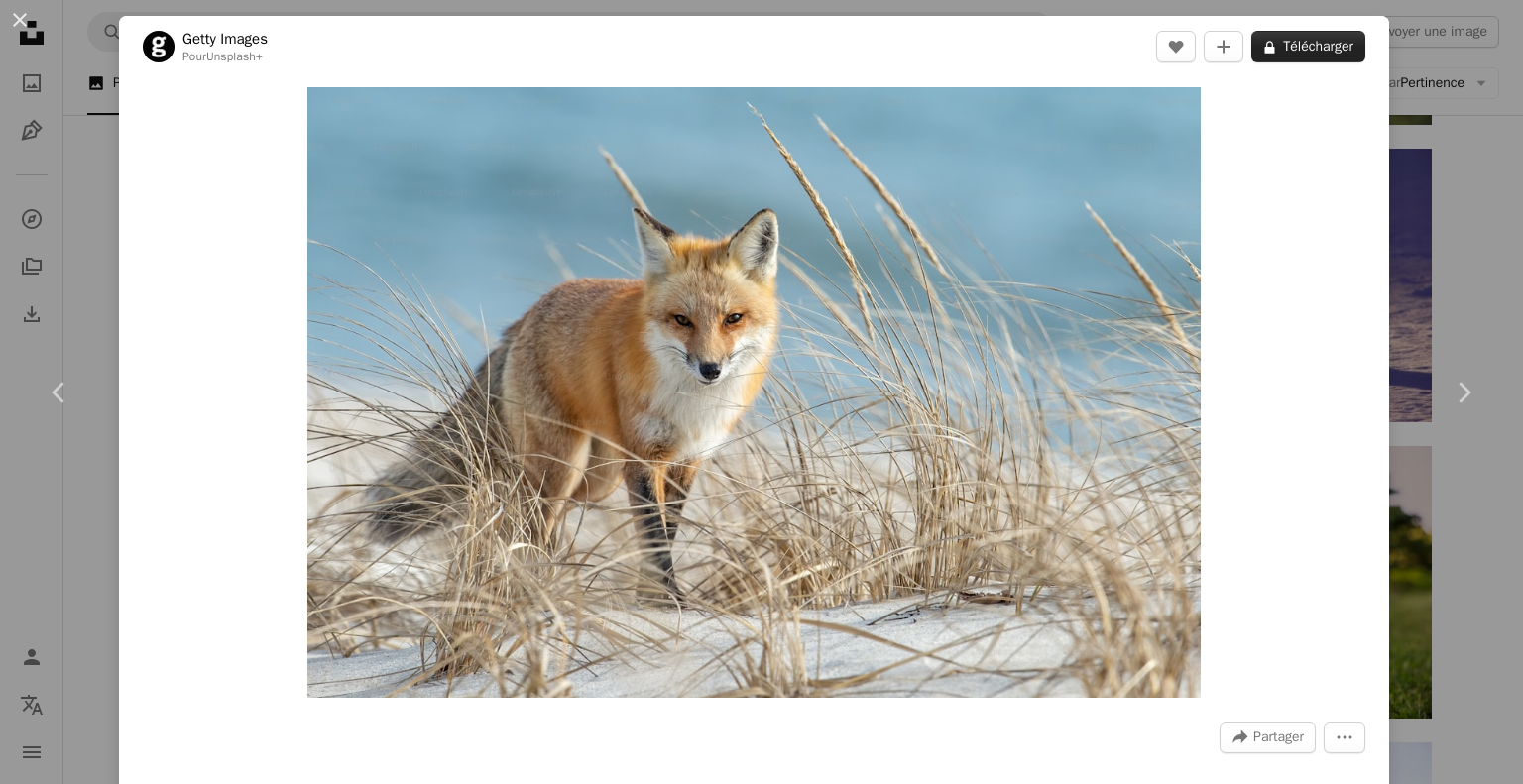 click on "A lock" 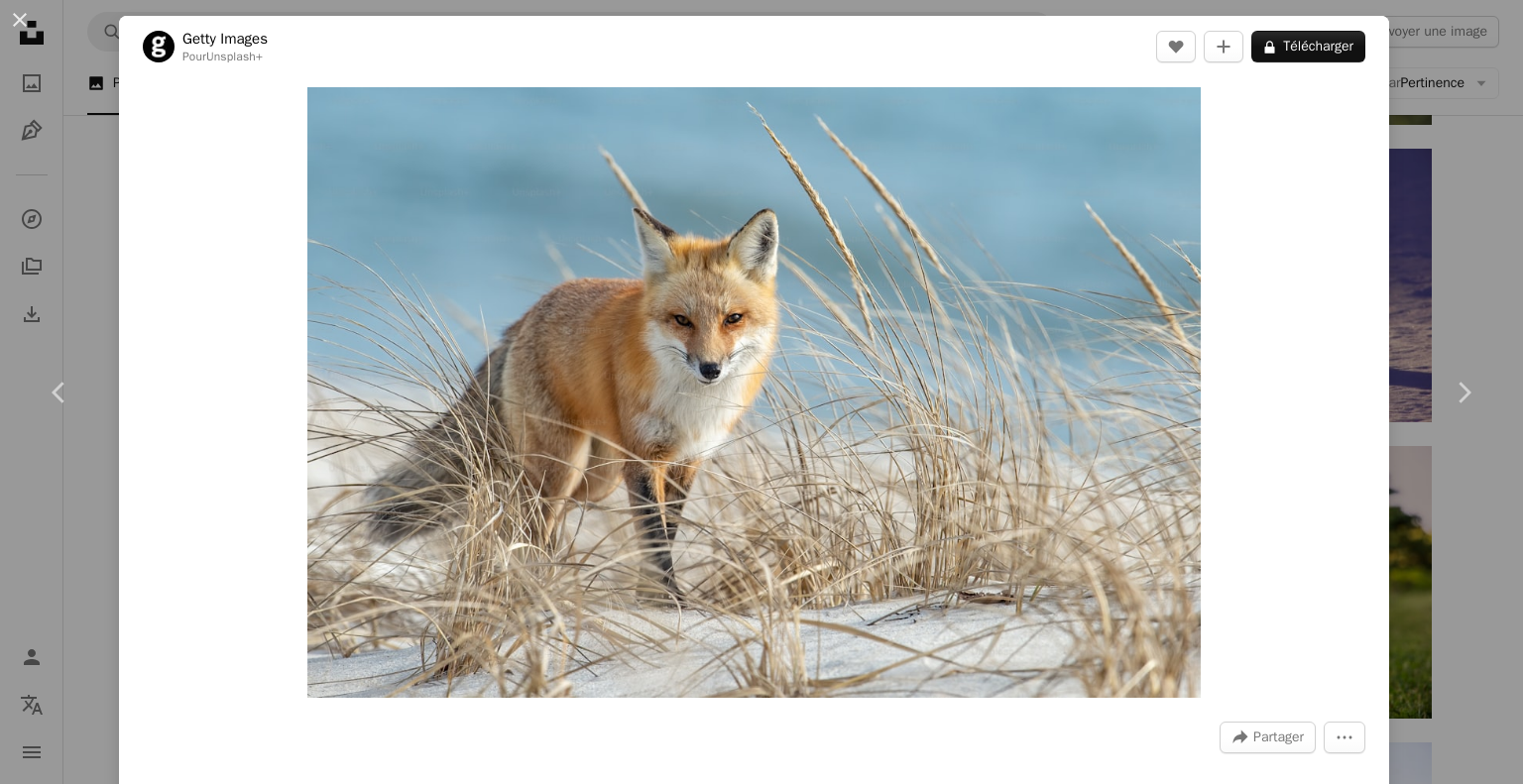 click on "An X shape Premium, images prêtes à l’emploi. Profitez d’un accès illimité. A plus sign Contenu ajouté chaque mois réservé aux membres A plus sign Téléchargements libres de droits illimités A plus sign Illustrations  Nouveau A plus sign Protections juridiques renforcées annuel 65 %  de réduction mensuel 20 $   7 $ CAD par mois * Abonnez-vous à  Unsplash+ * Facturé à l’avance en cas de paiement annuel  84 $ Plus les taxes applicables. Renouvellement automatique. Annuler à tout moment." at bounding box center [762, 3220] 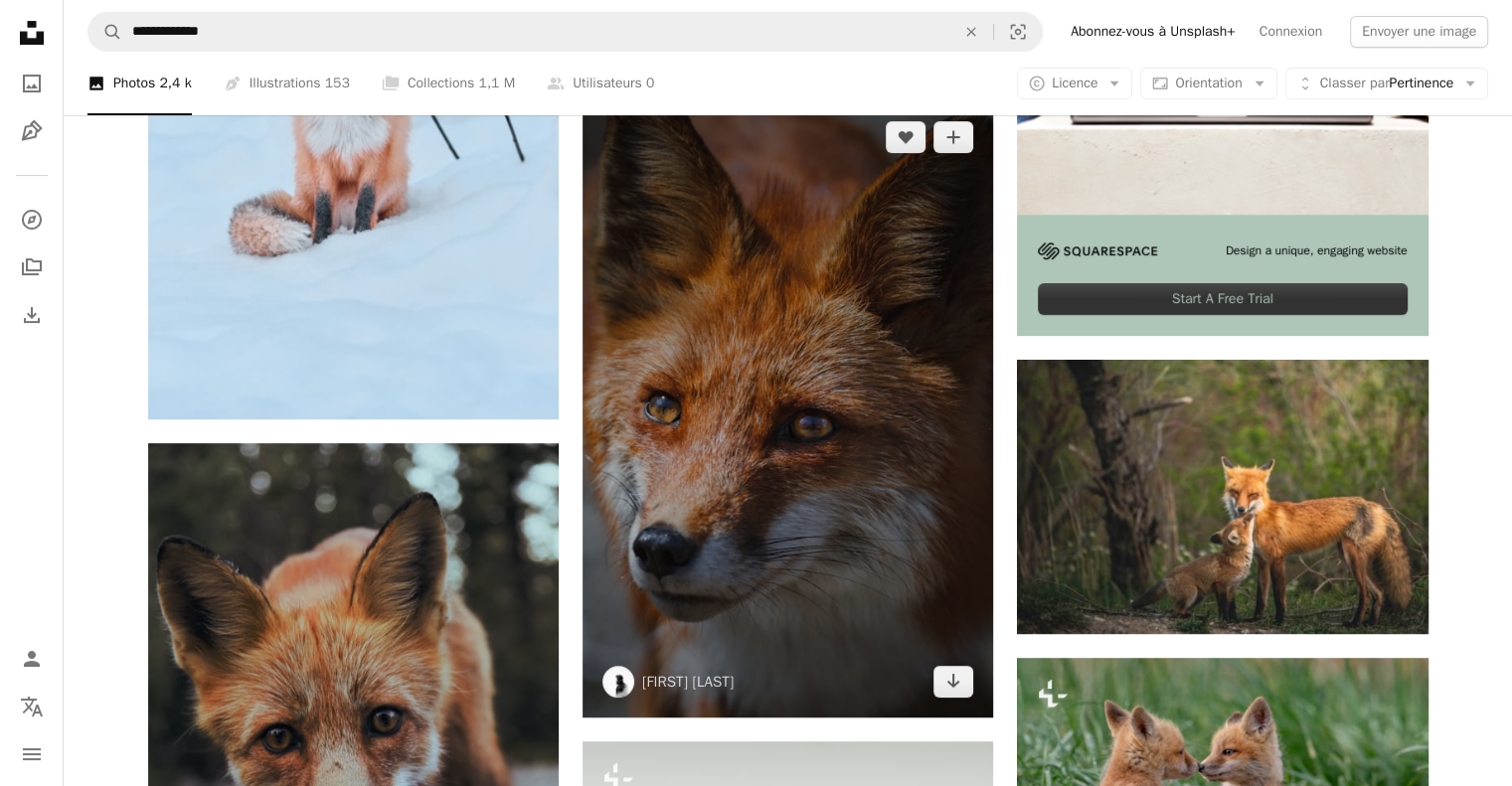 scroll, scrollTop: 696, scrollLeft: 0, axis: vertical 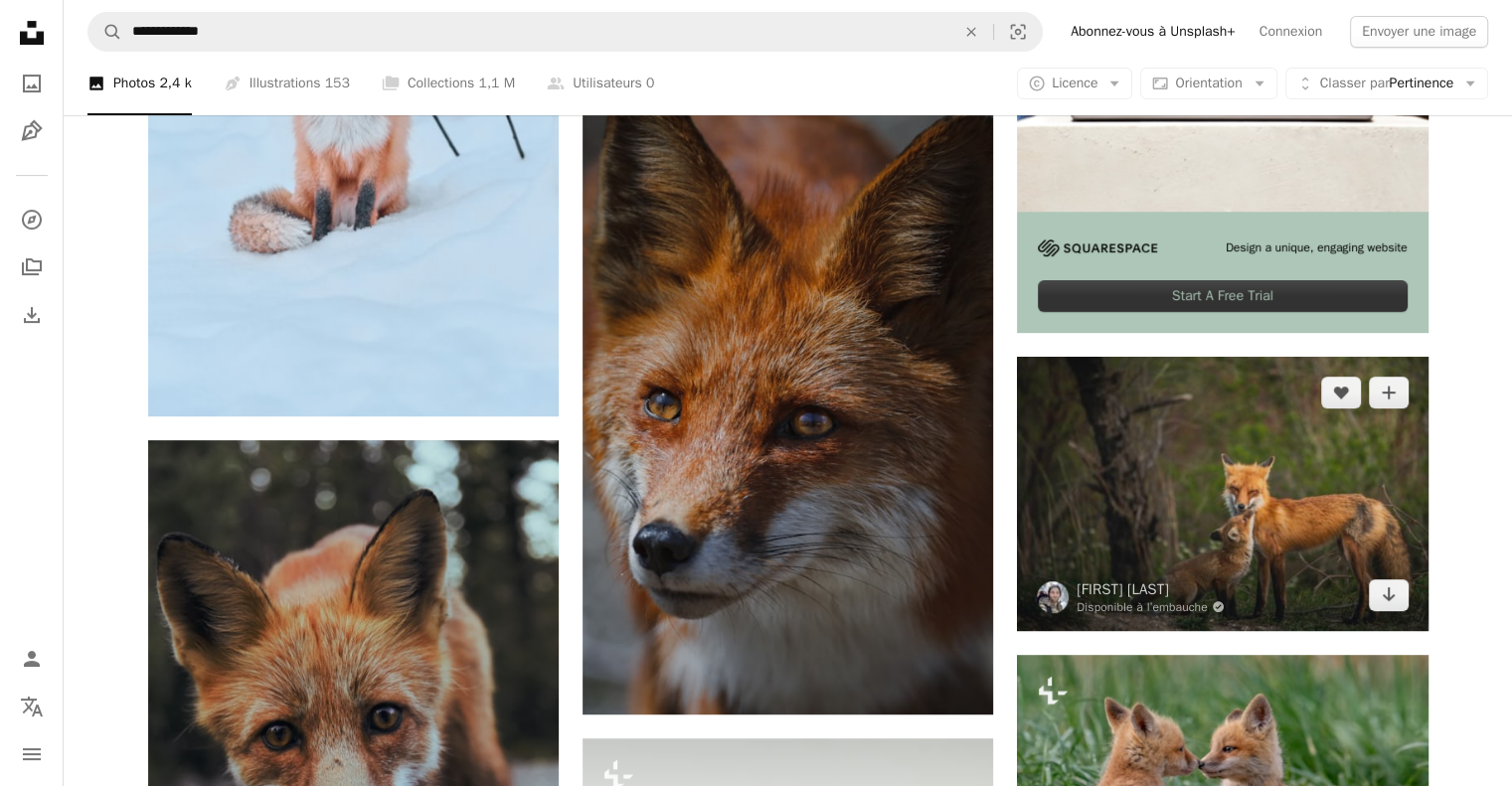 click at bounding box center [1222, 493] 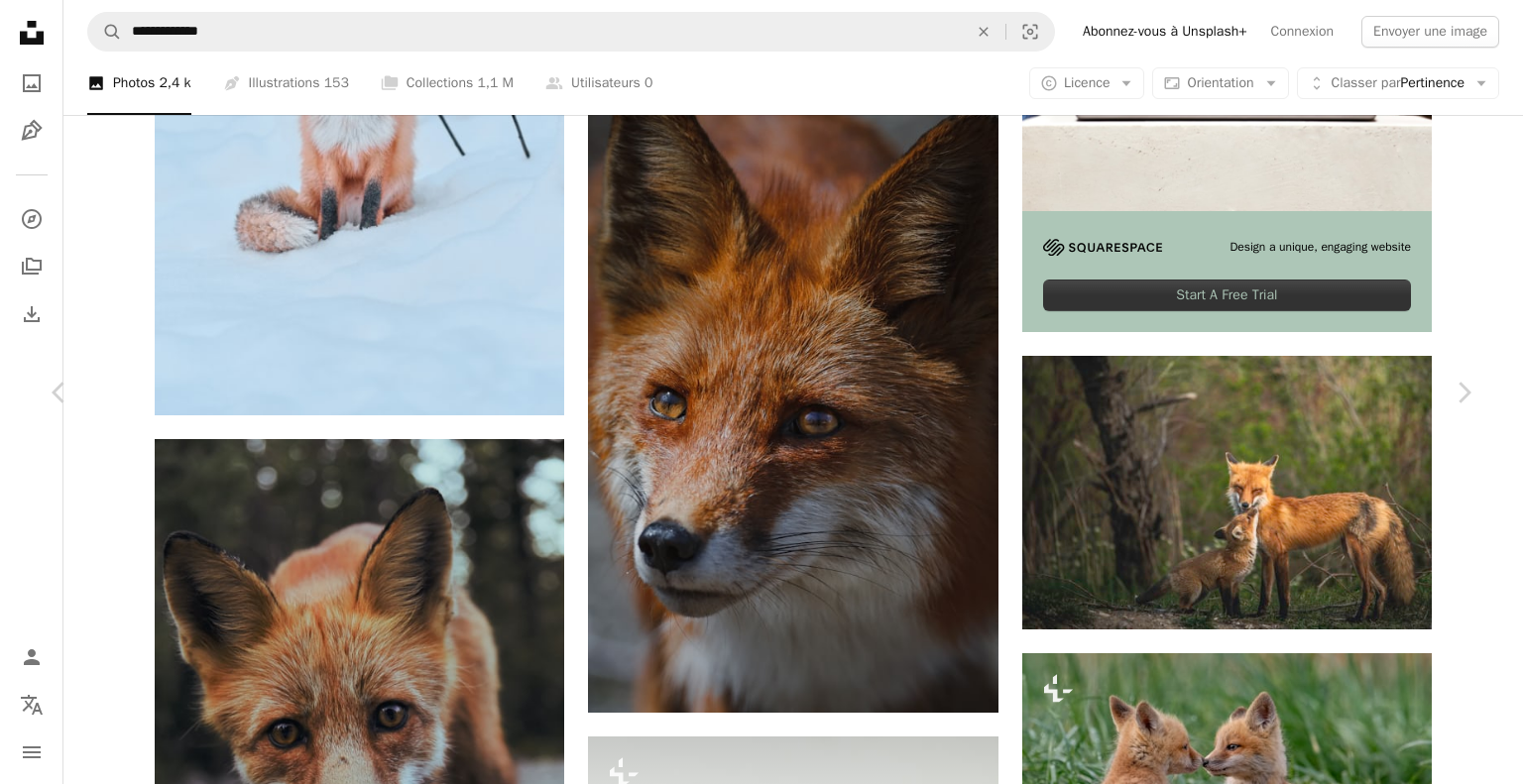 click on "Chevron down" 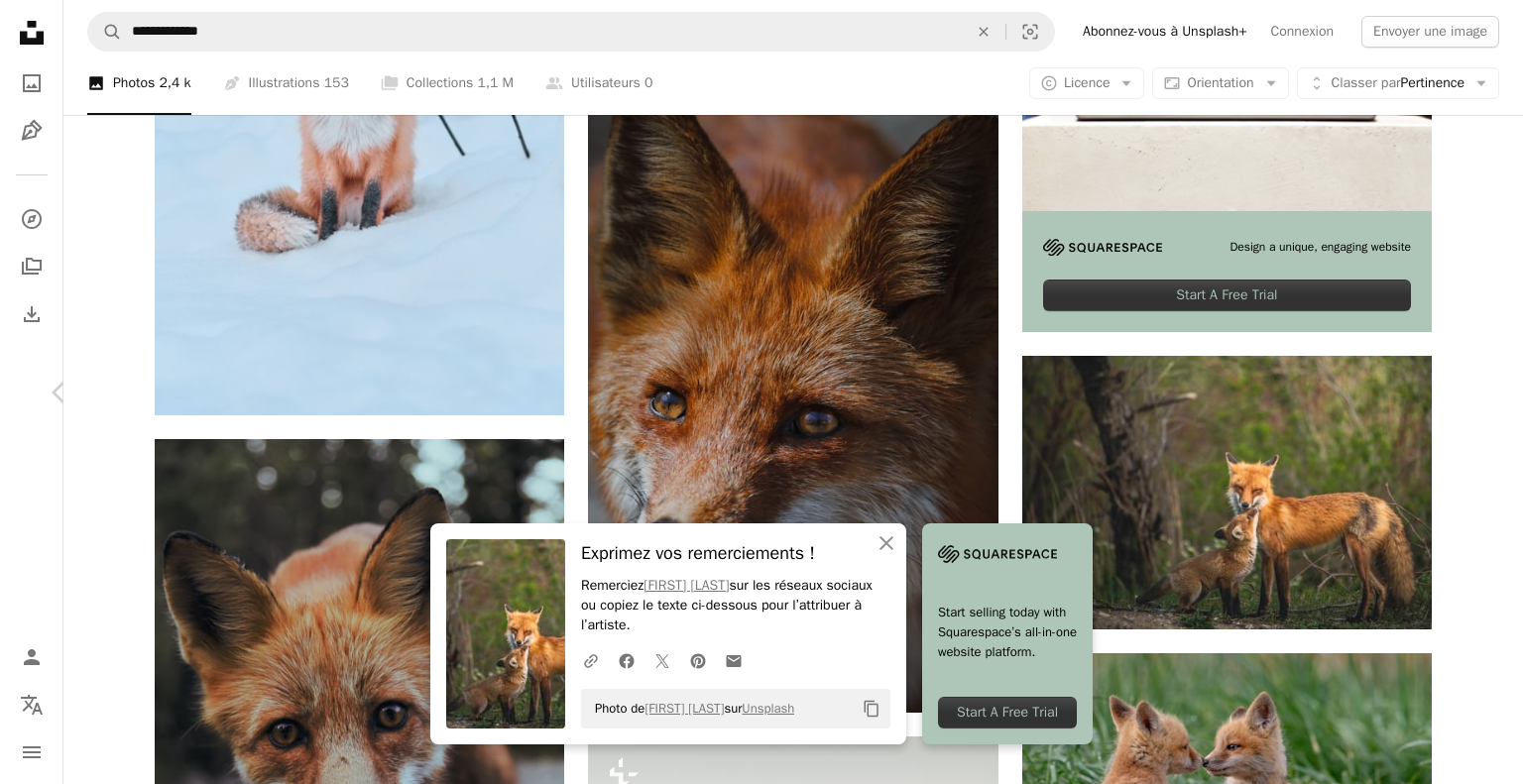 click on "Chevron right" at bounding box center (1464, 392) 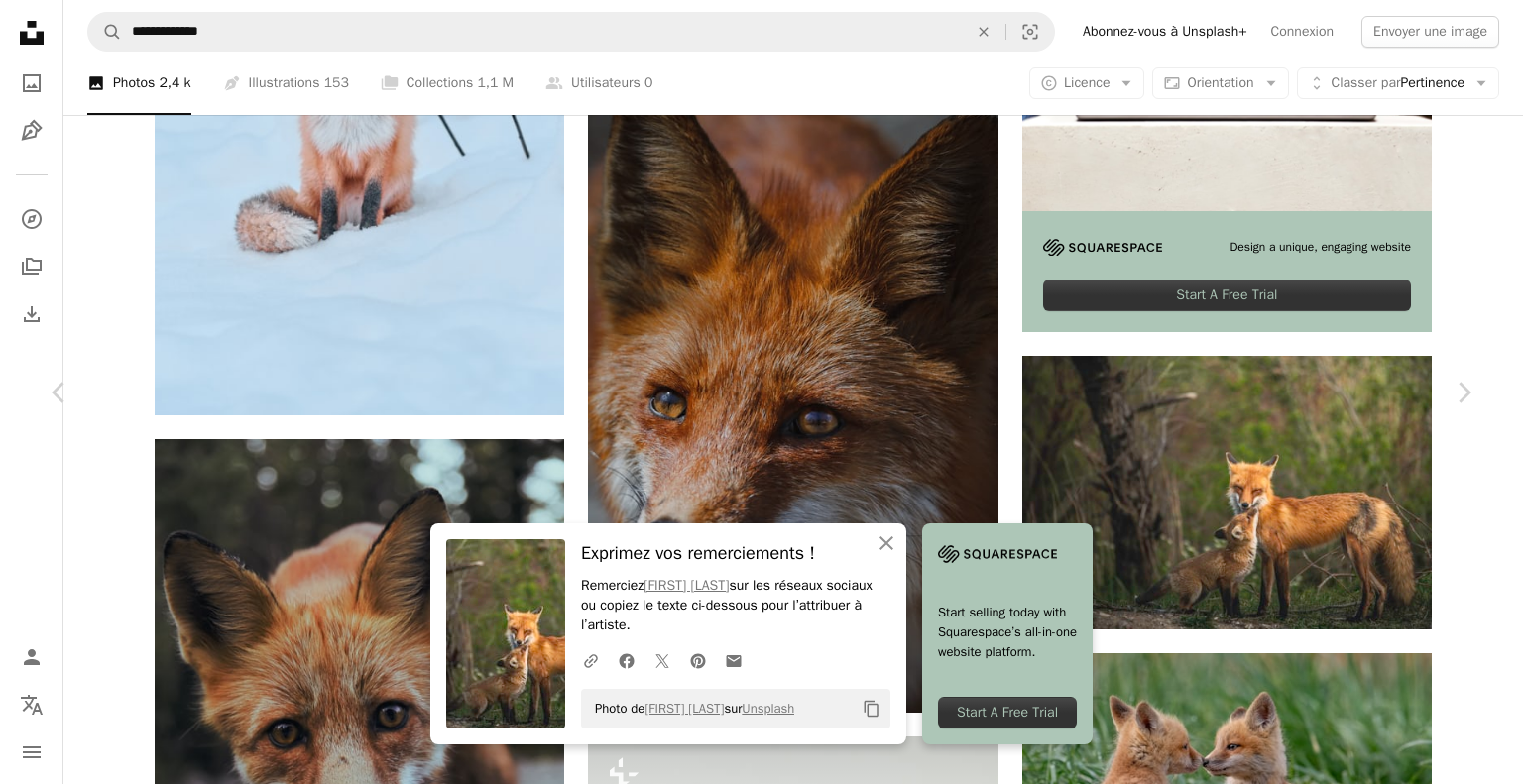 click on "An X shape" at bounding box center (20, 20) 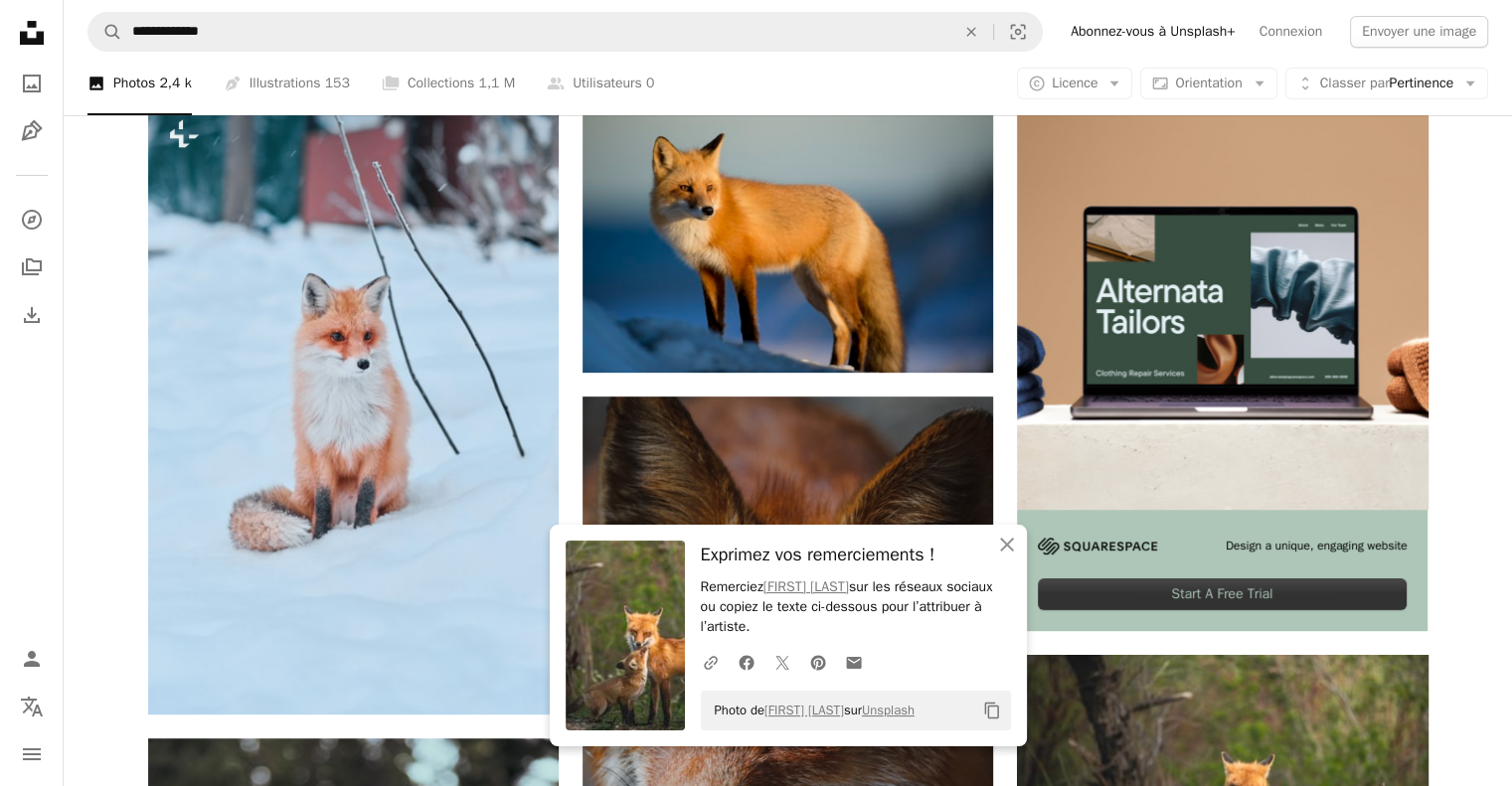 scroll, scrollTop: 0, scrollLeft: 0, axis: both 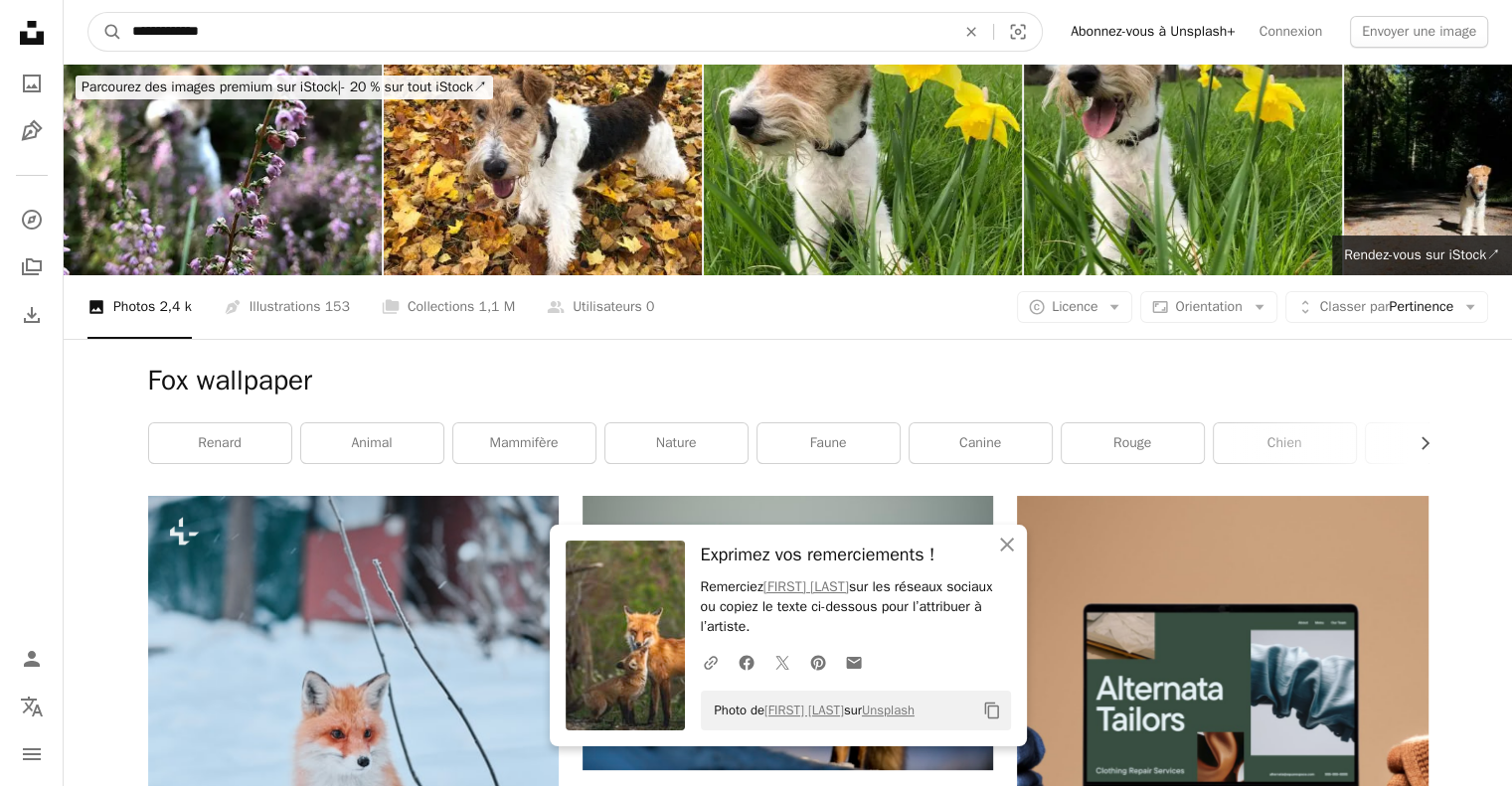 drag, startPoint x: 141, startPoint y: 21, endPoint x: -18, endPoint y: 1, distance: 160.25293 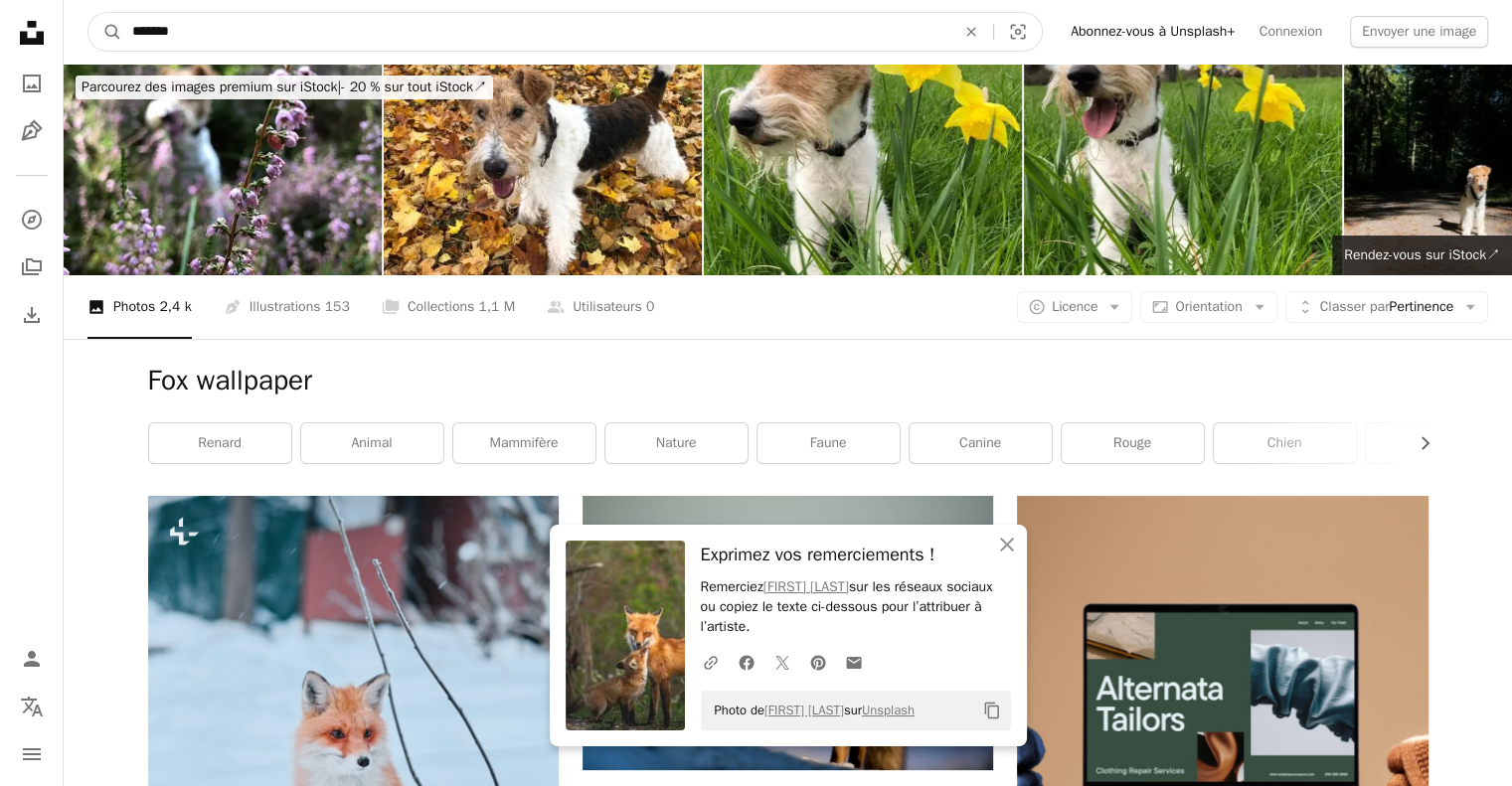 type on "********" 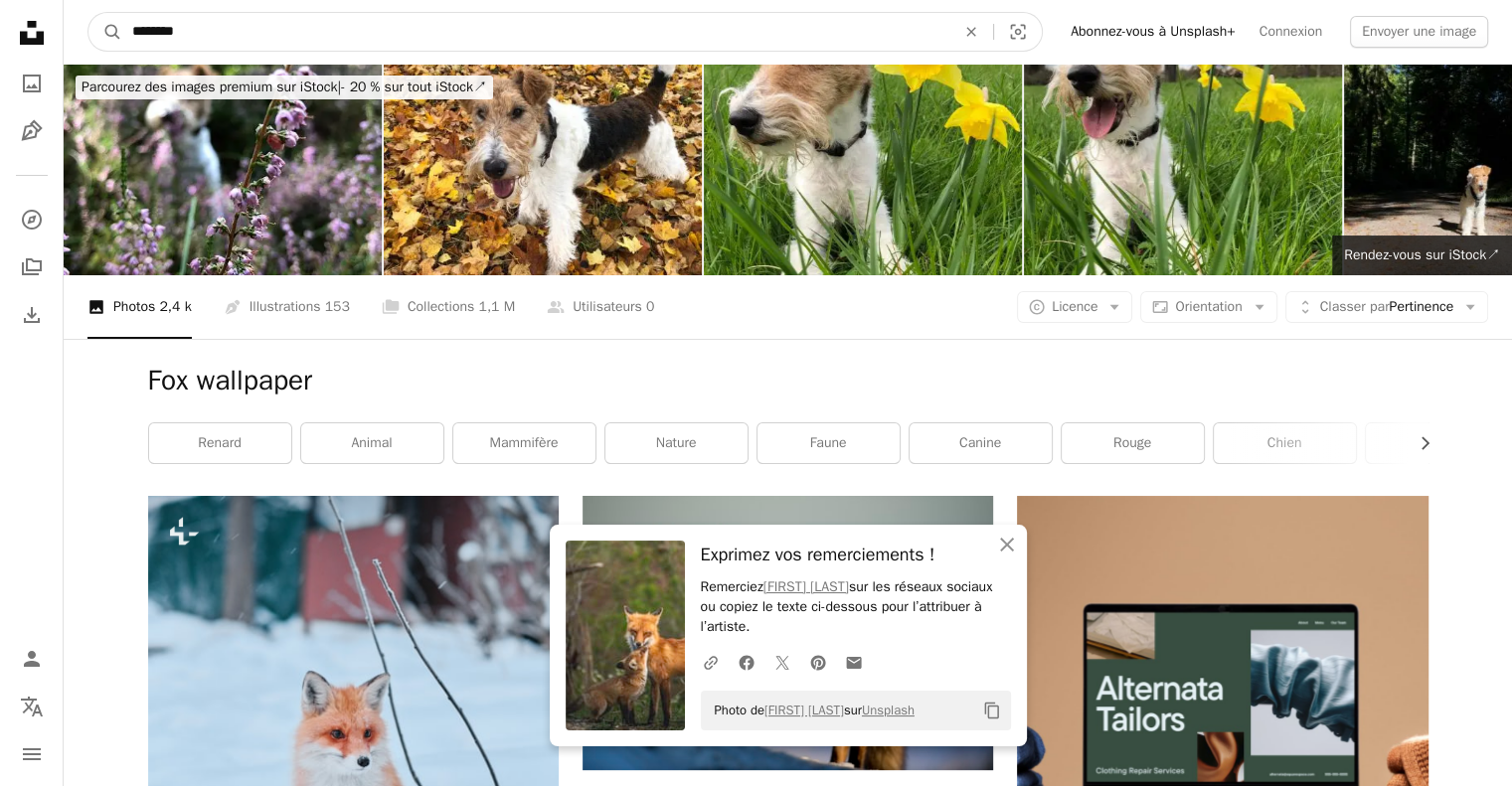 click on "A magnifying glass" at bounding box center [105, 32] 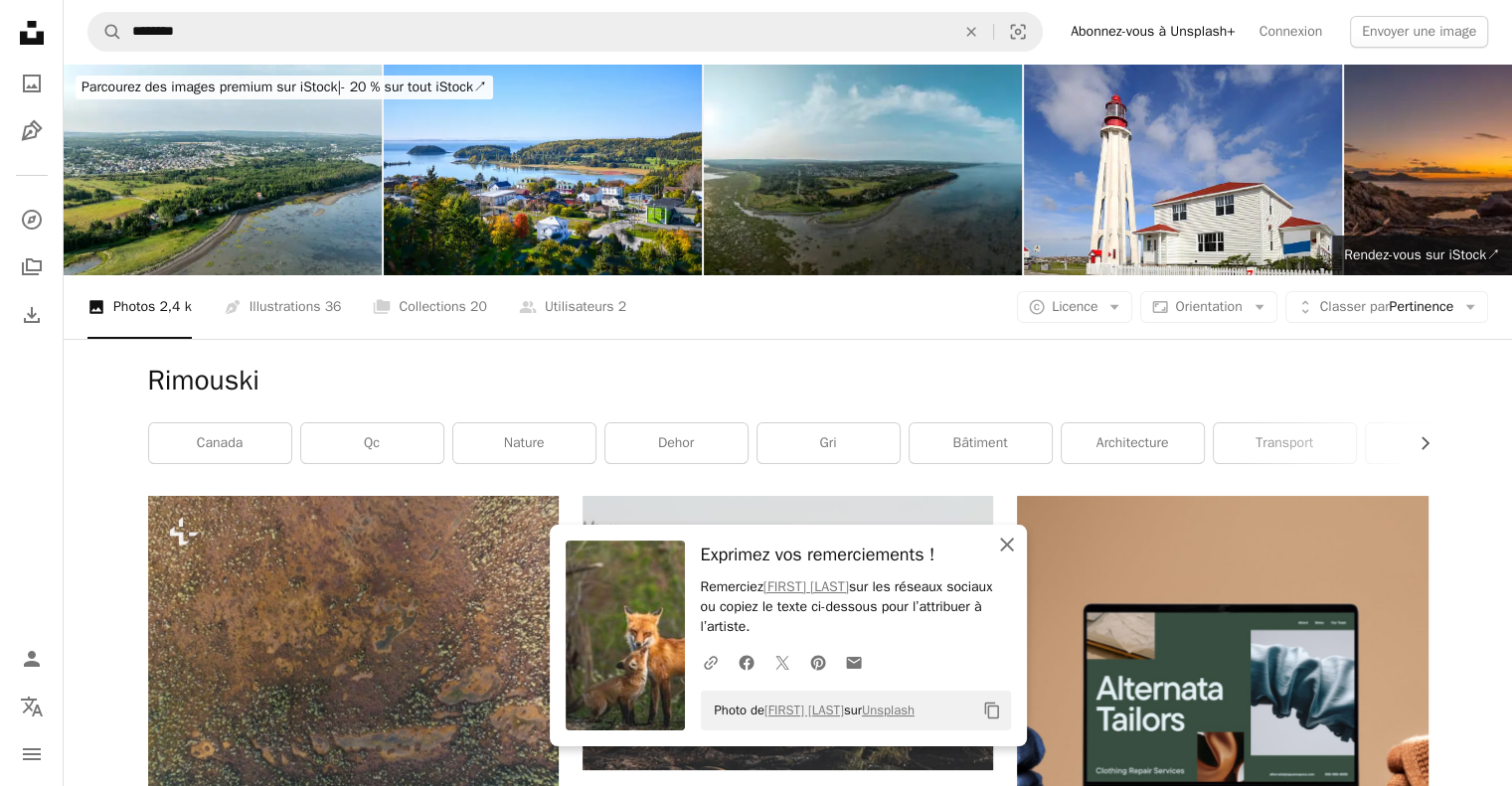 click on "An X shape" 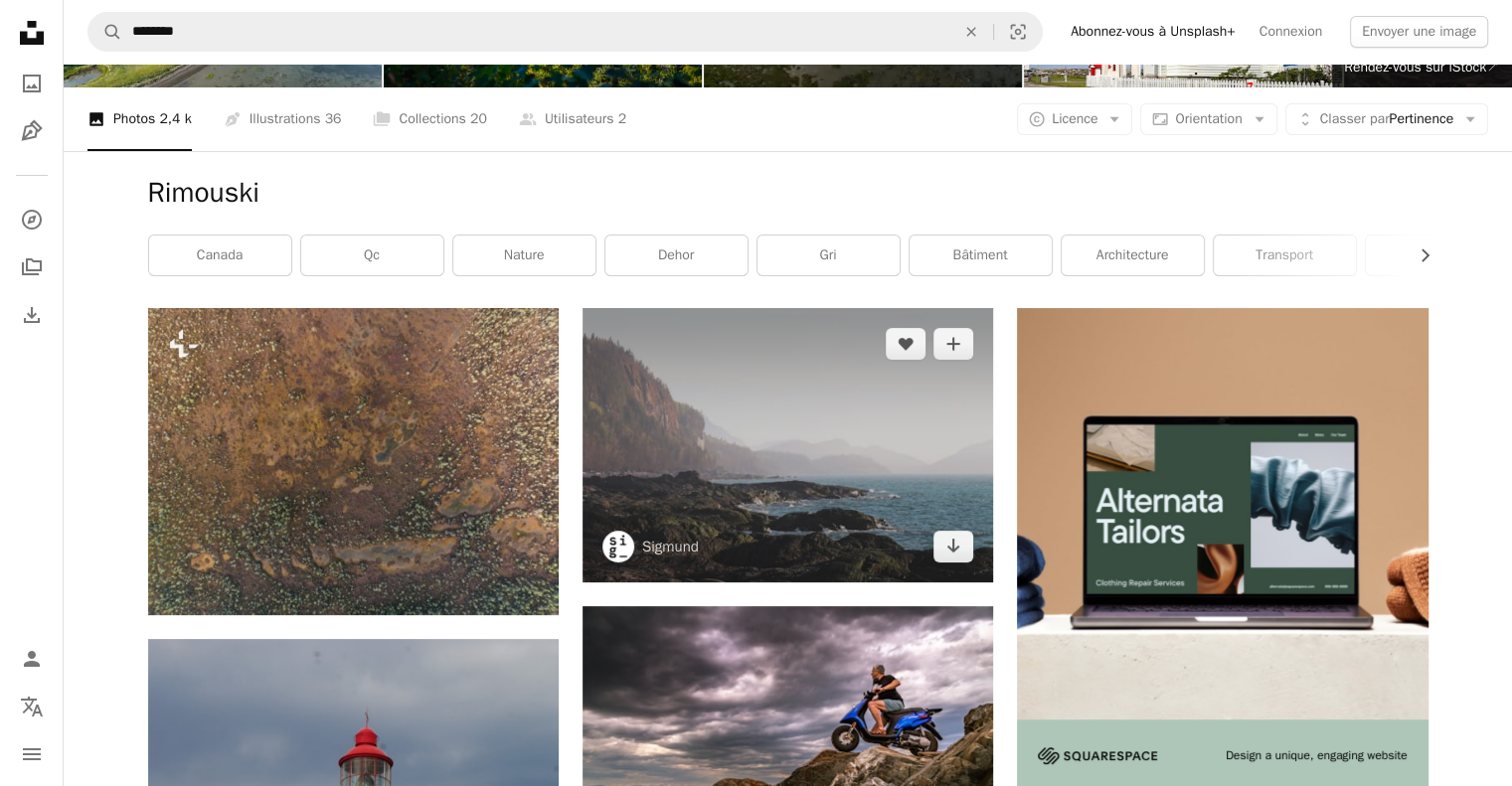 scroll, scrollTop: 199, scrollLeft: 0, axis: vertical 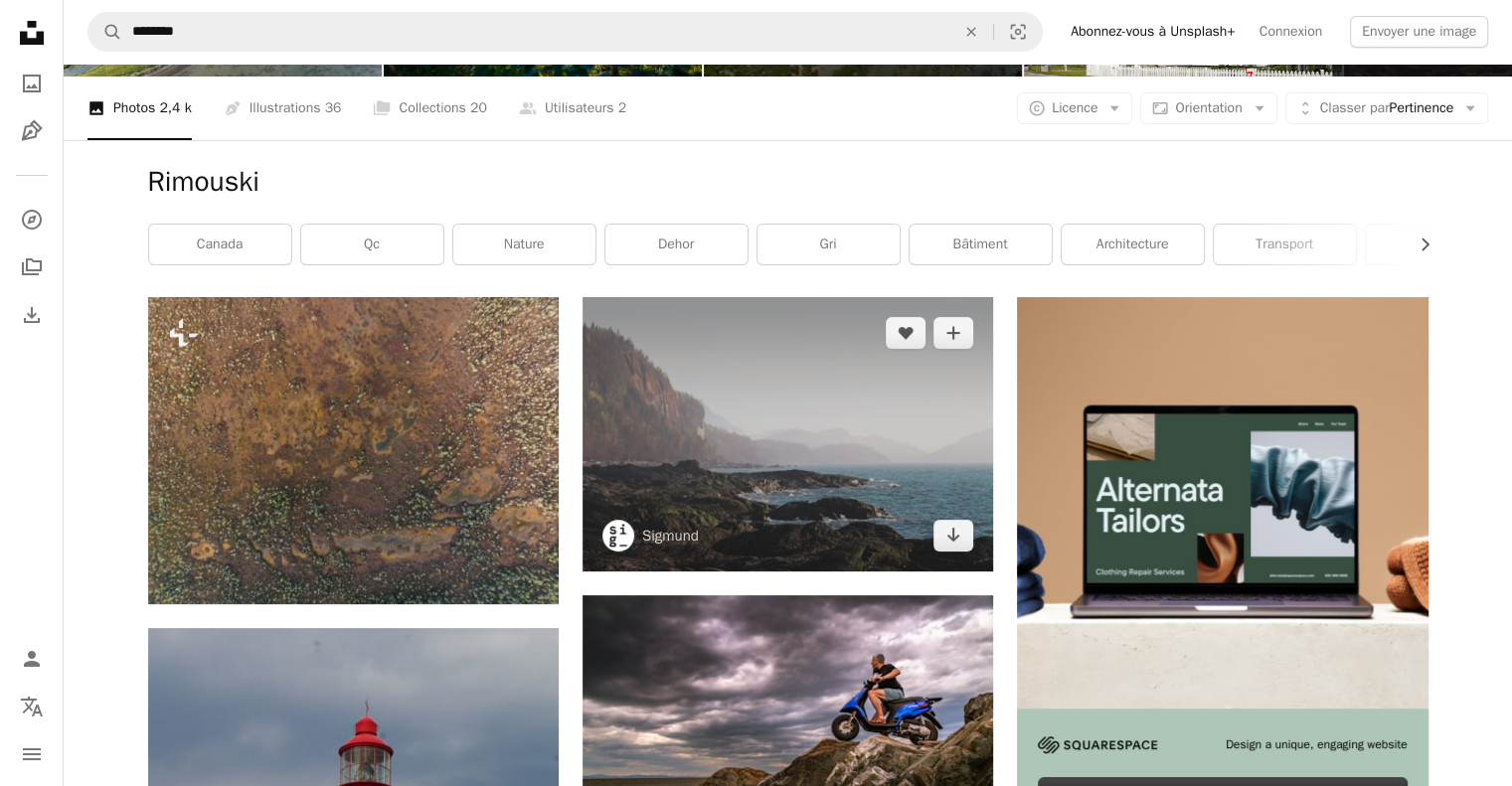 click at bounding box center (787, 433) 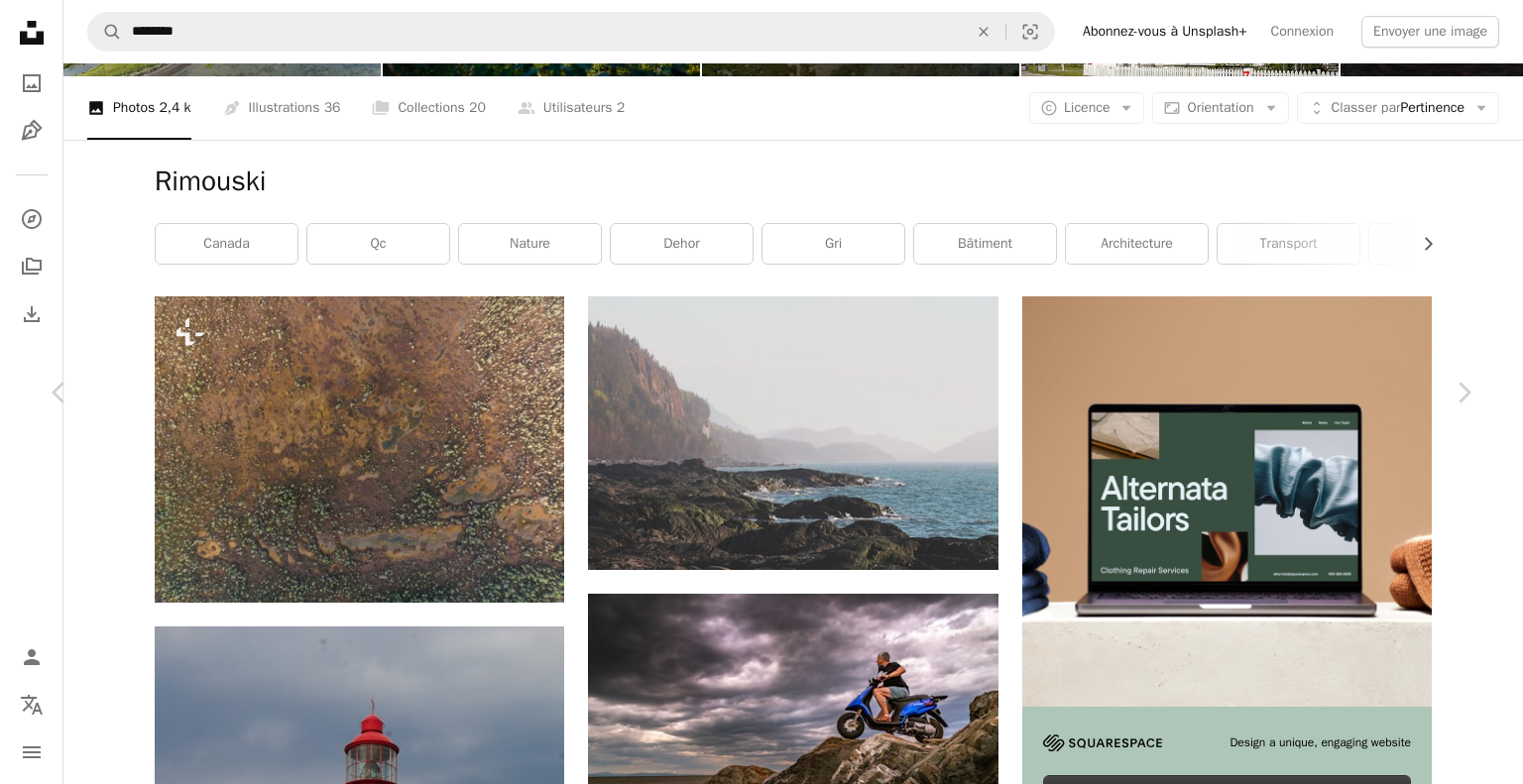 click on "Télécharger gratuitement" at bounding box center [1243, 4818] 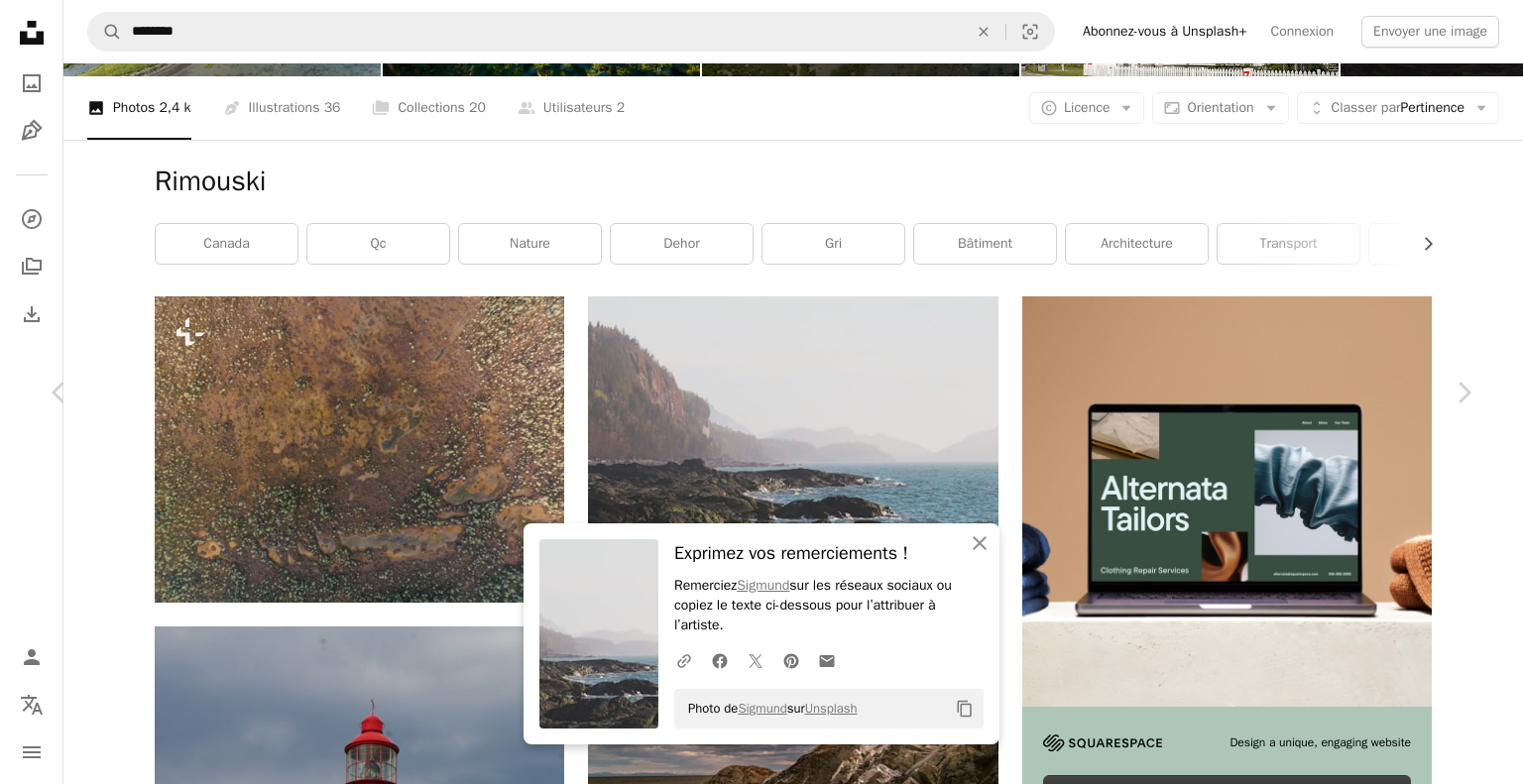 click on "An X shape Chevron left Chevron right An X shape Fermer Exprimez vos remerciements ! Remerciez  [FIRST] [LAST]  sur les réseaux sociaux ou copiez le texte ci-dessous pour l’attribuer à l’artiste. A URL sharing icon (chains) Facebook icon X (formerly Twitter) icon Pinterest icon An envelope Photo de  [FIRST] [LAST]  sur  Unsplash
Copy content [FIRST] [LAST] [FIRST][LAST] A heart A plus sign Télécharger gratuitement Chevron down Zoom in Vues 183 511 Téléchargements 1 459 A forward-right arrow Partager Info icon Infos More Actions A map marker Le Bic, Rimouski, QC, Canada Calendar outlined Publiée le  15 novembre 2019 Camera Canon, EOS REBEL SL1 Safety Utilisation gratuite sous la  Licence Unsplash gris Canada dehors falaise promontoire Images domaine public Parcourez des images premium sur iStock  |  - 20 % avec le code UNSPLASH20 Rendez-vous sur iStock  ↗ Images associées A heart A plus sign [FIRST] [LAST] Arrow pointing down A heart A plus sign [FIRST] [LAST] Disponible à l’embauche Arrow pointing down" at bounding box center (762, 5163) 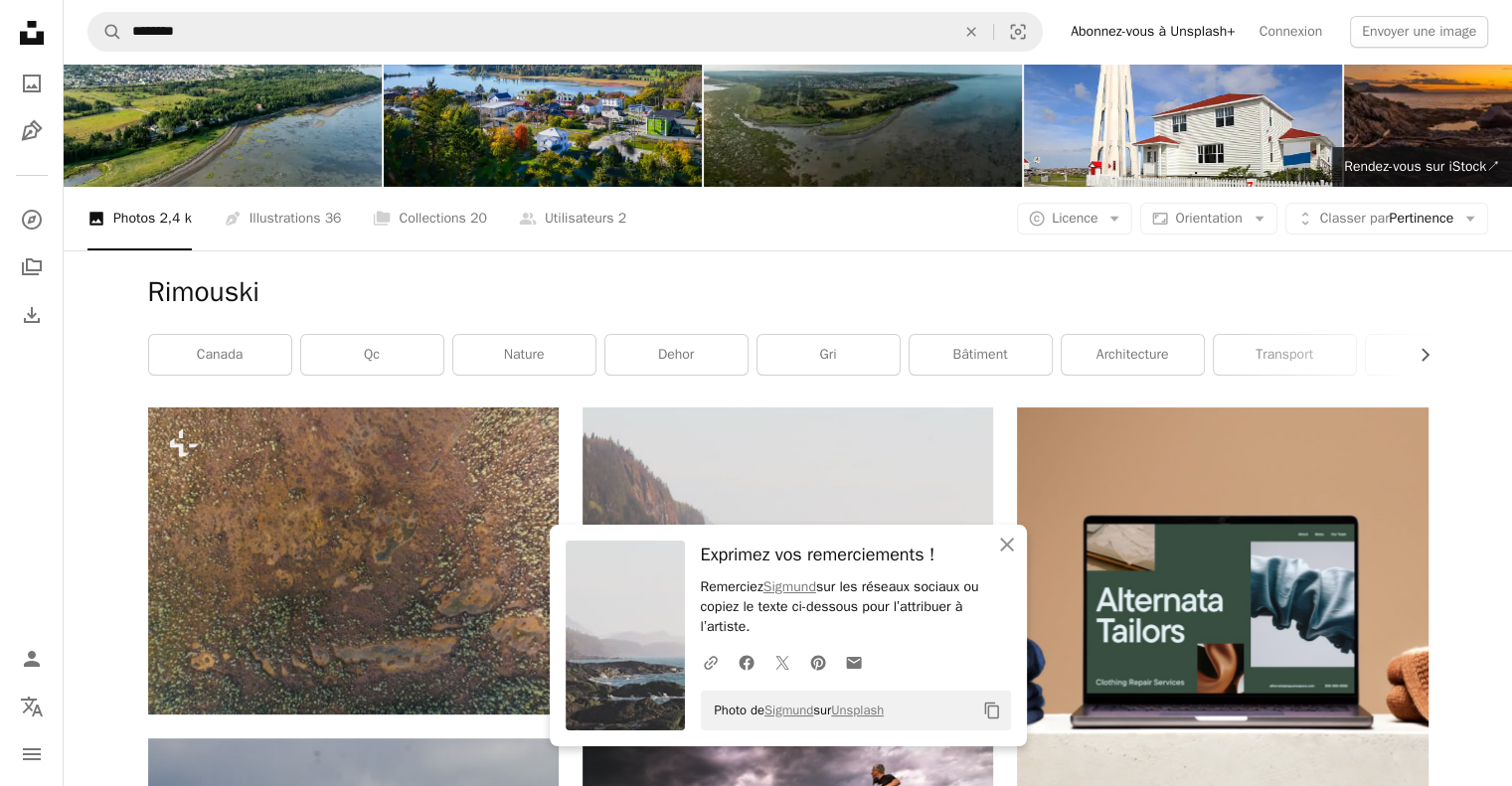 scroll, scrollTop: 0, scrollLeft: 0, axis: both 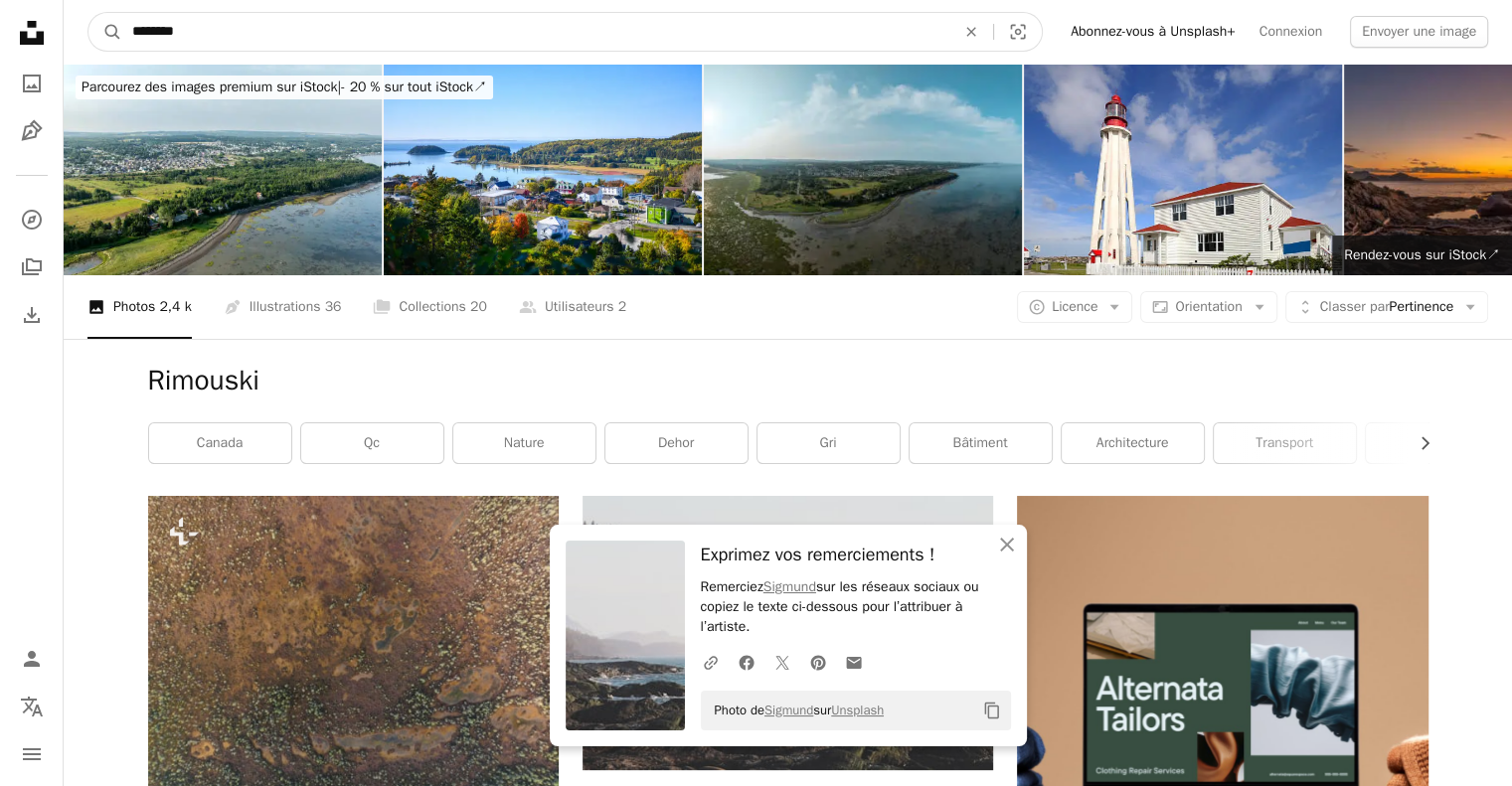 drag, startPoint x: 208, startPoint y: 23, endPoint x: 48, endPoint y: 10, distance: 160.52726 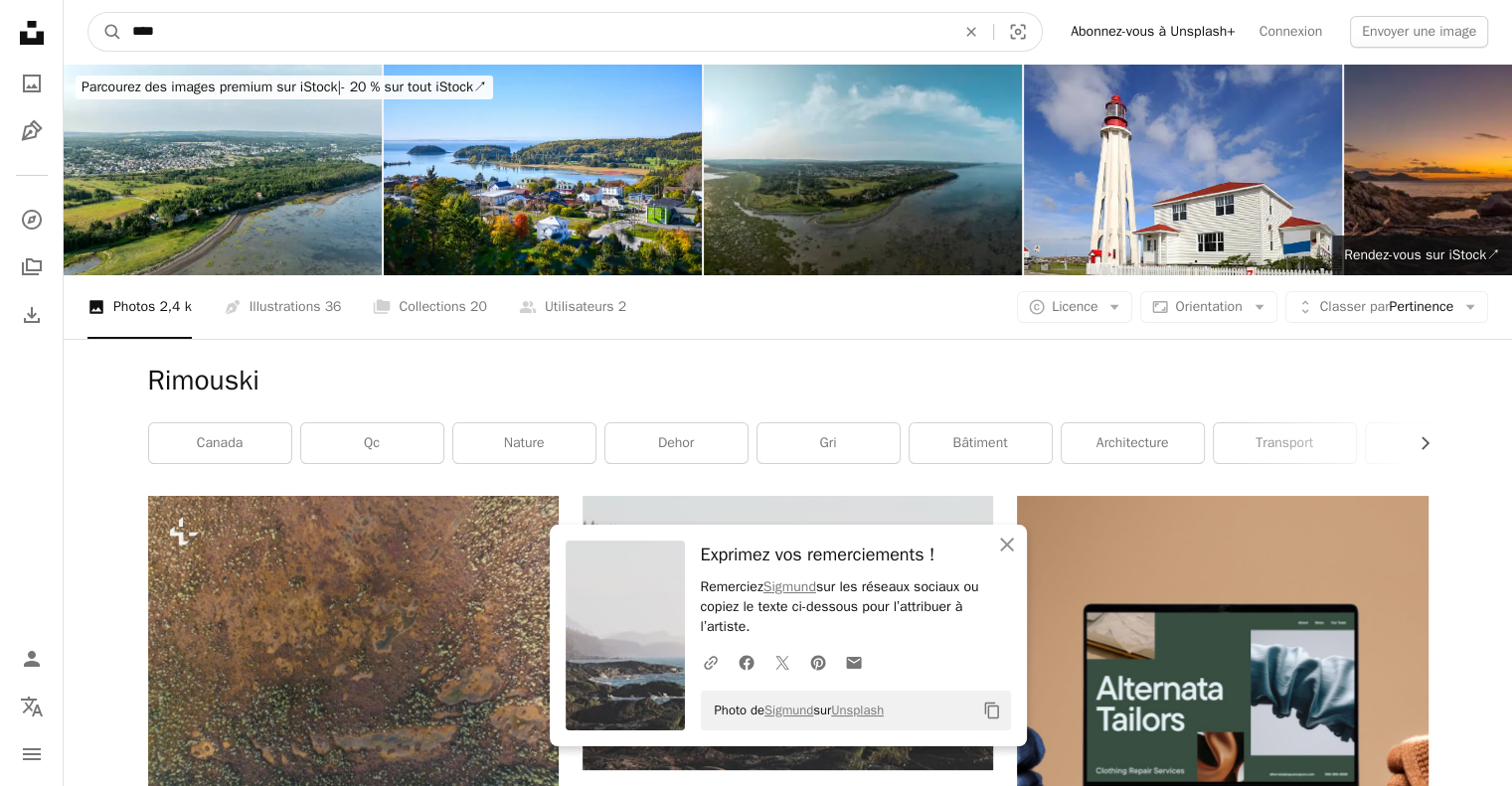 type on "*****" 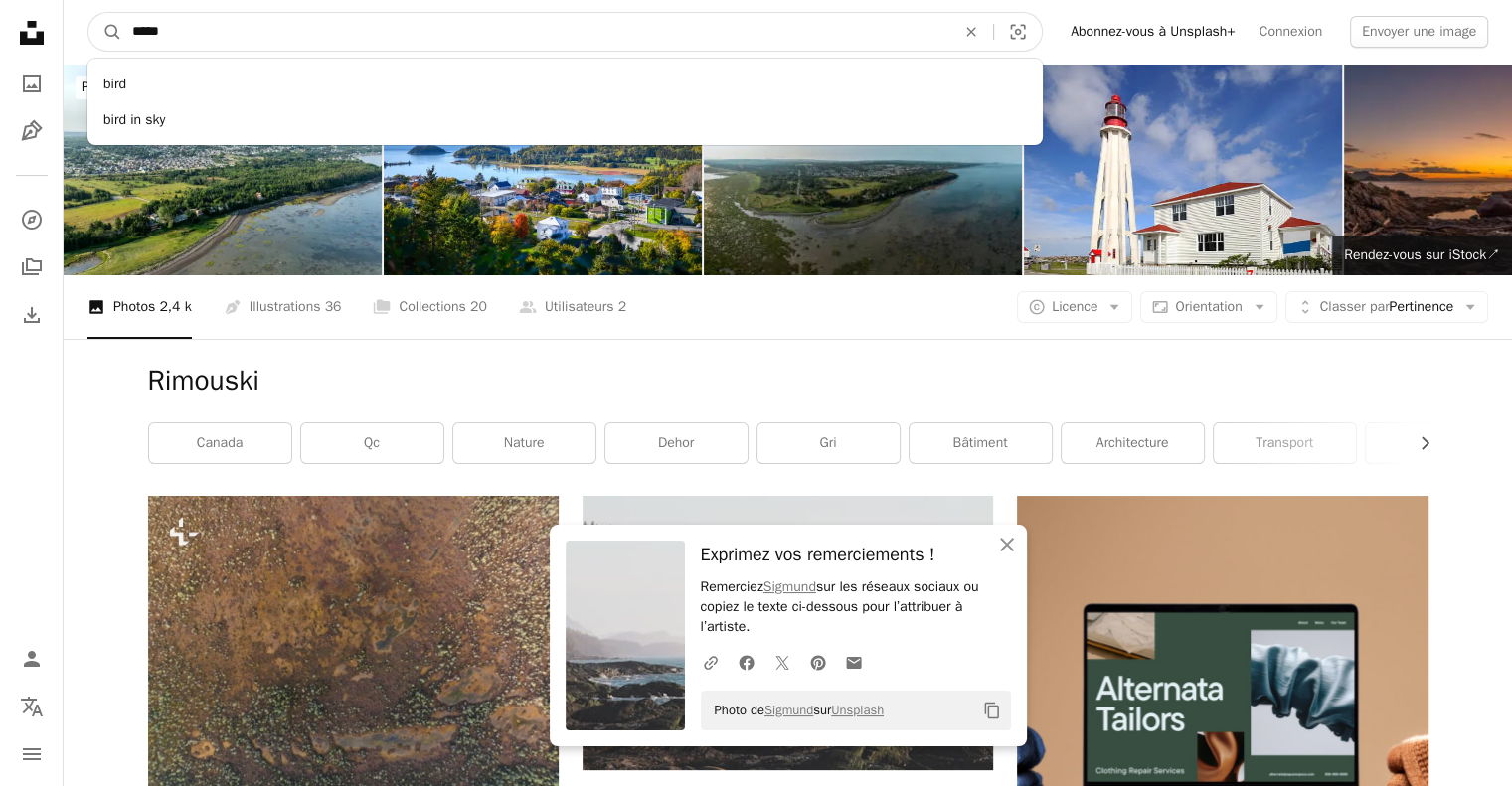 click on "A magnifying glass" at bounding box center (105, 32) 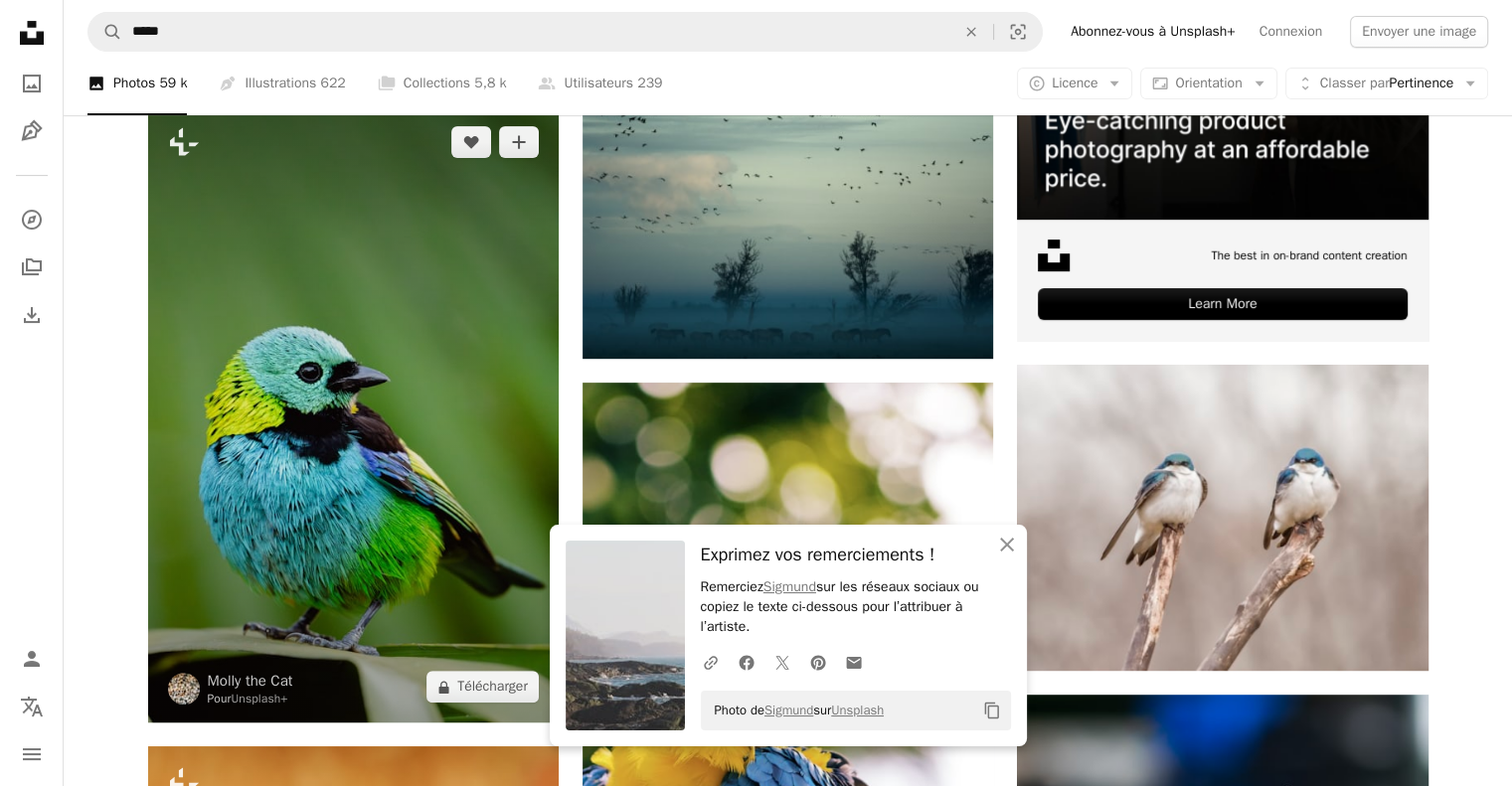 scroll, scrollTop: 696, scrollLeft: 0, axis: vertical 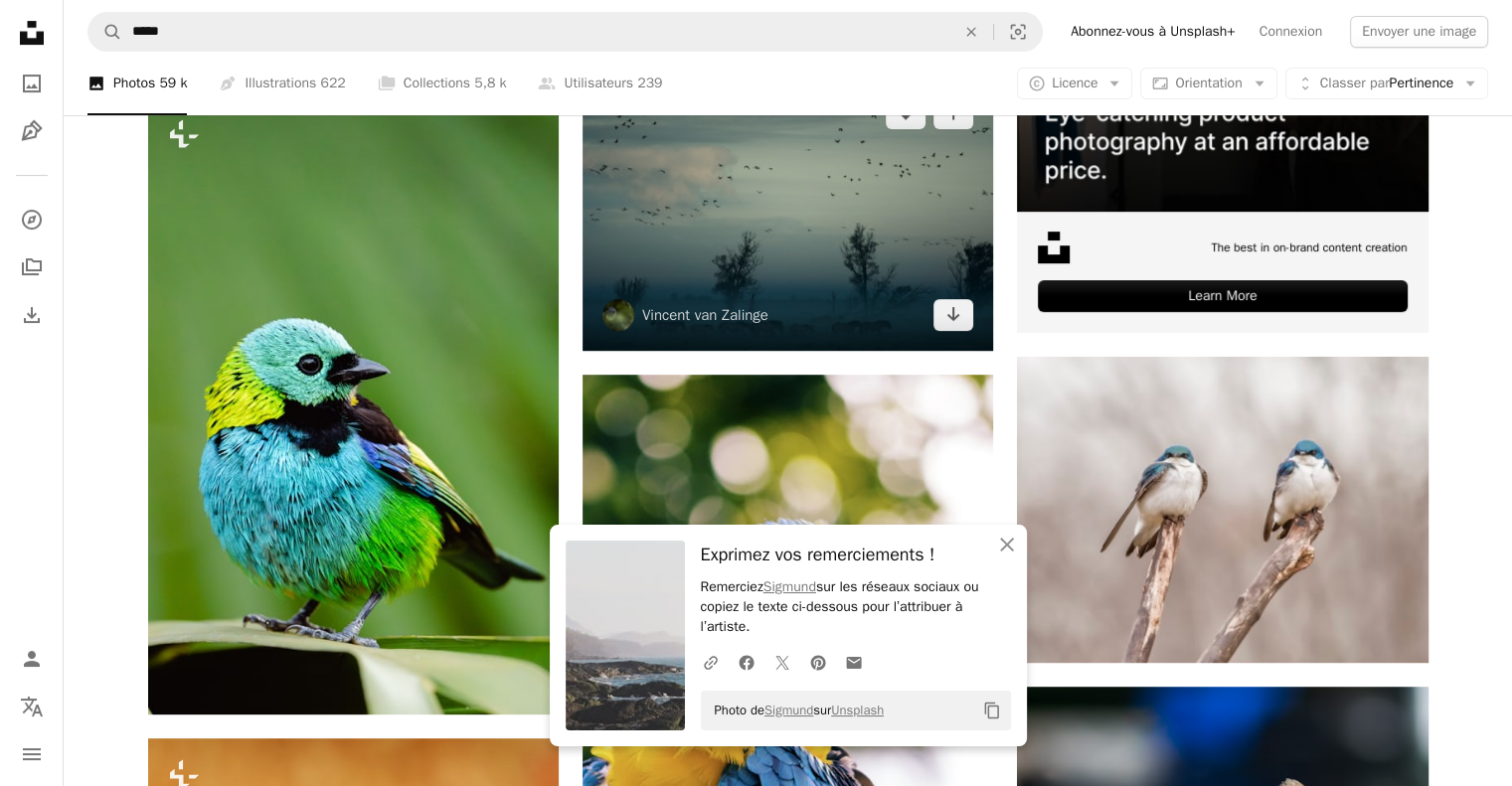 click at bounding box center [787, 214] 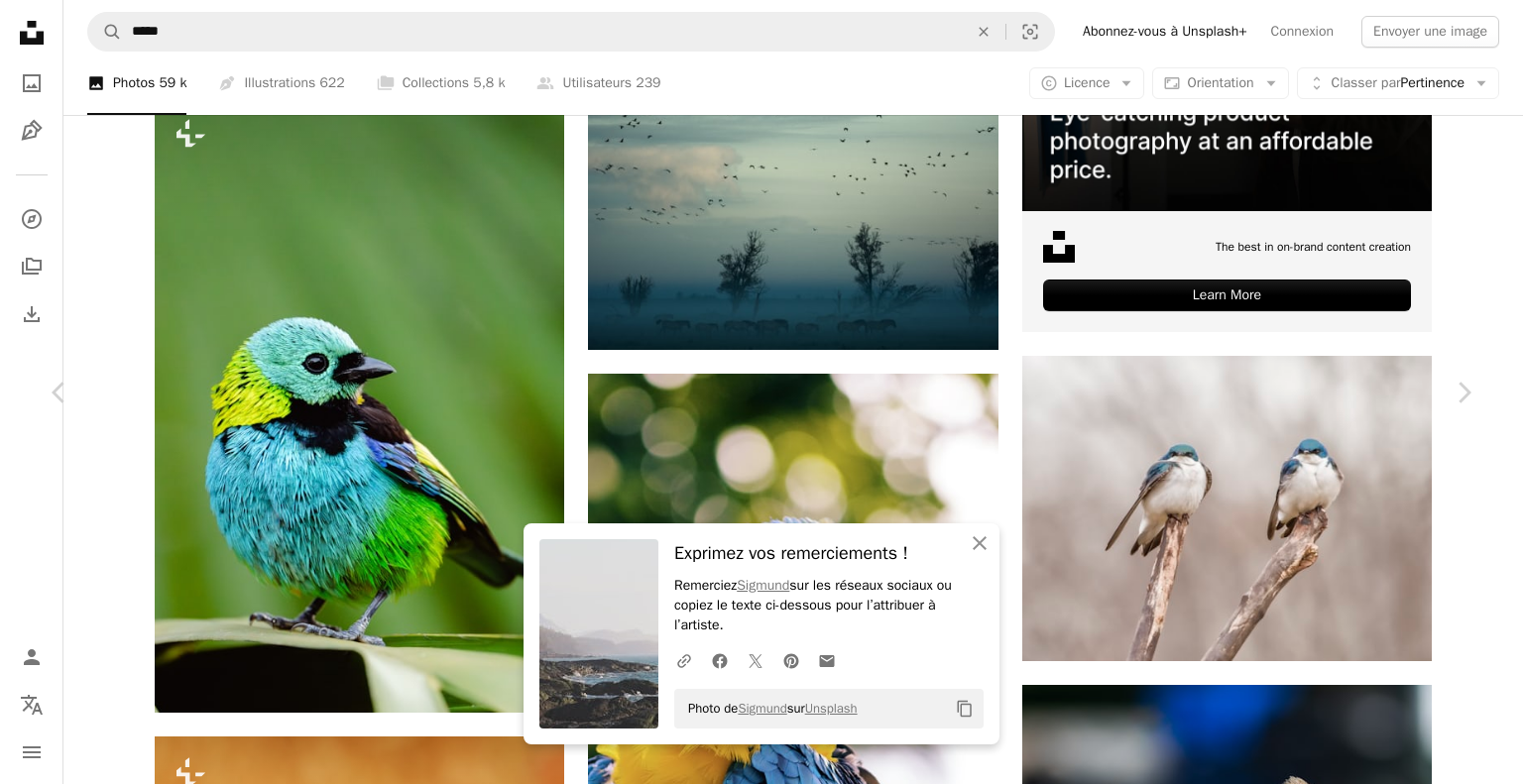 click on "Télécharger gratuitement" at bounding box center (1243, 3910) 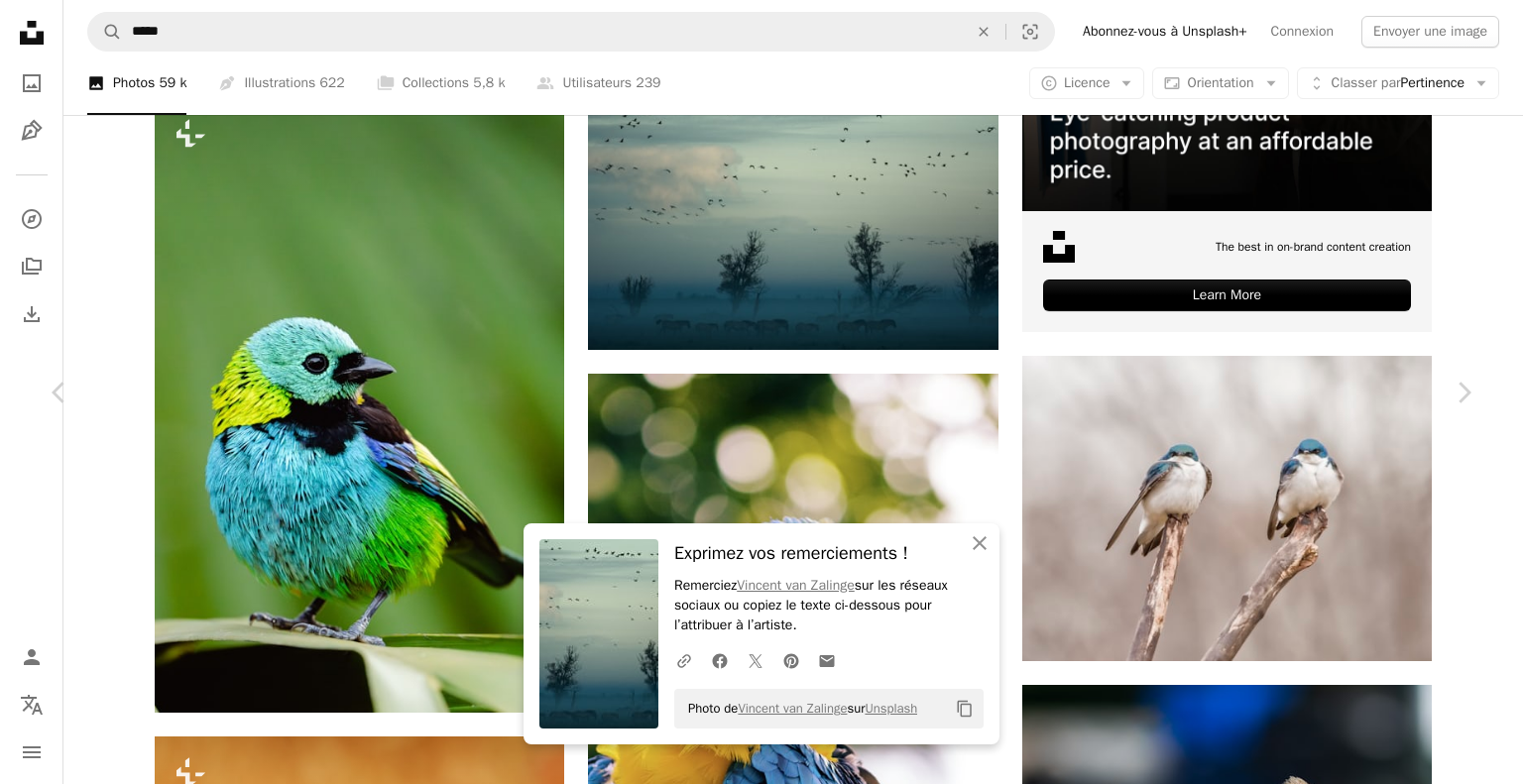 drag, startPoint x: 1457, startPoint y: 566, endPoint x: 1426, endPoint y: 554, distance: 33.24154 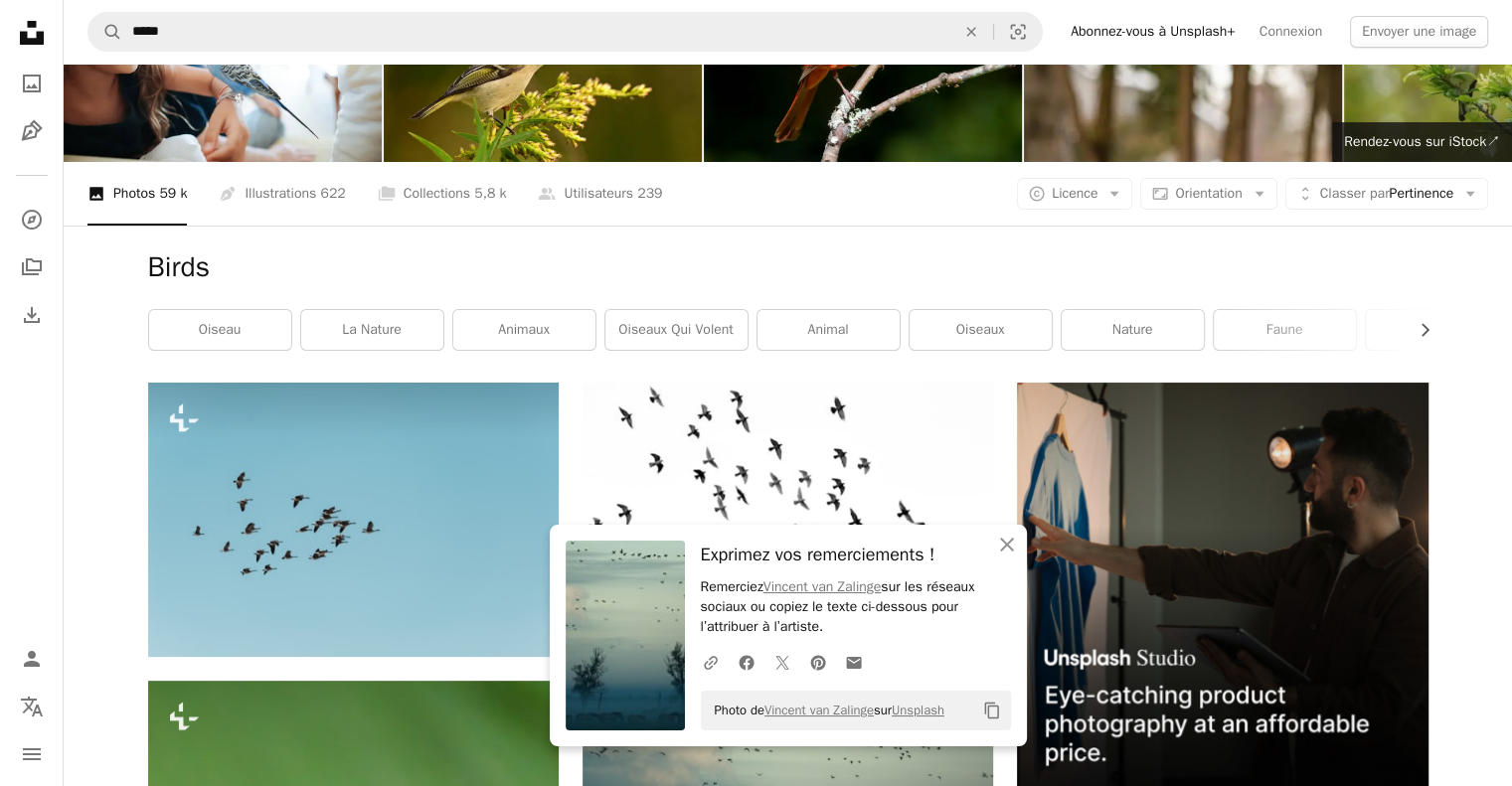 scroll, scrollTop: 0, scrollLeft: 0, axis: both 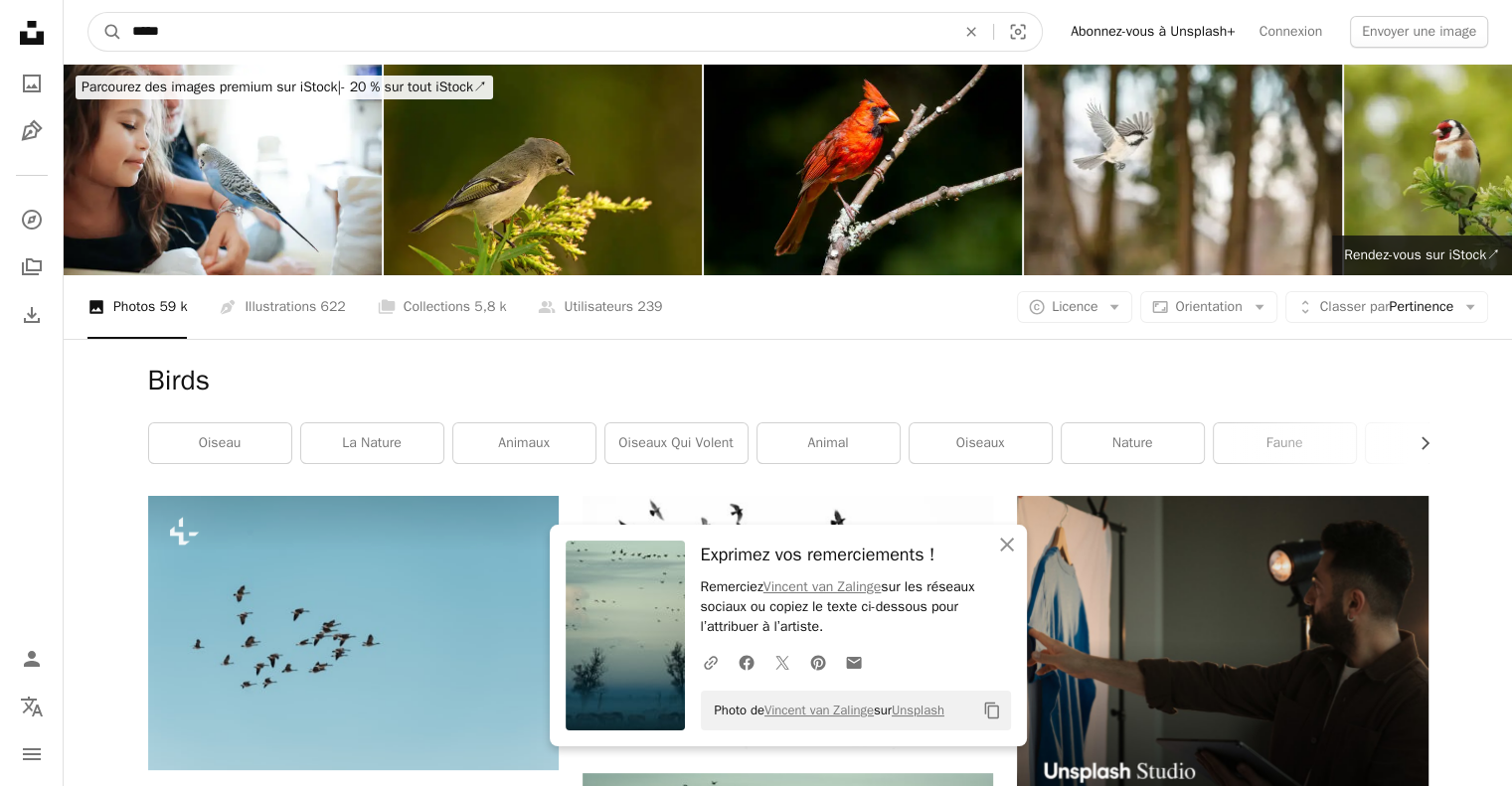 drag, startPoint x: 195, startPoint y: 35, endPoint x: 35, endPoint y: 32, distance: 160.02812 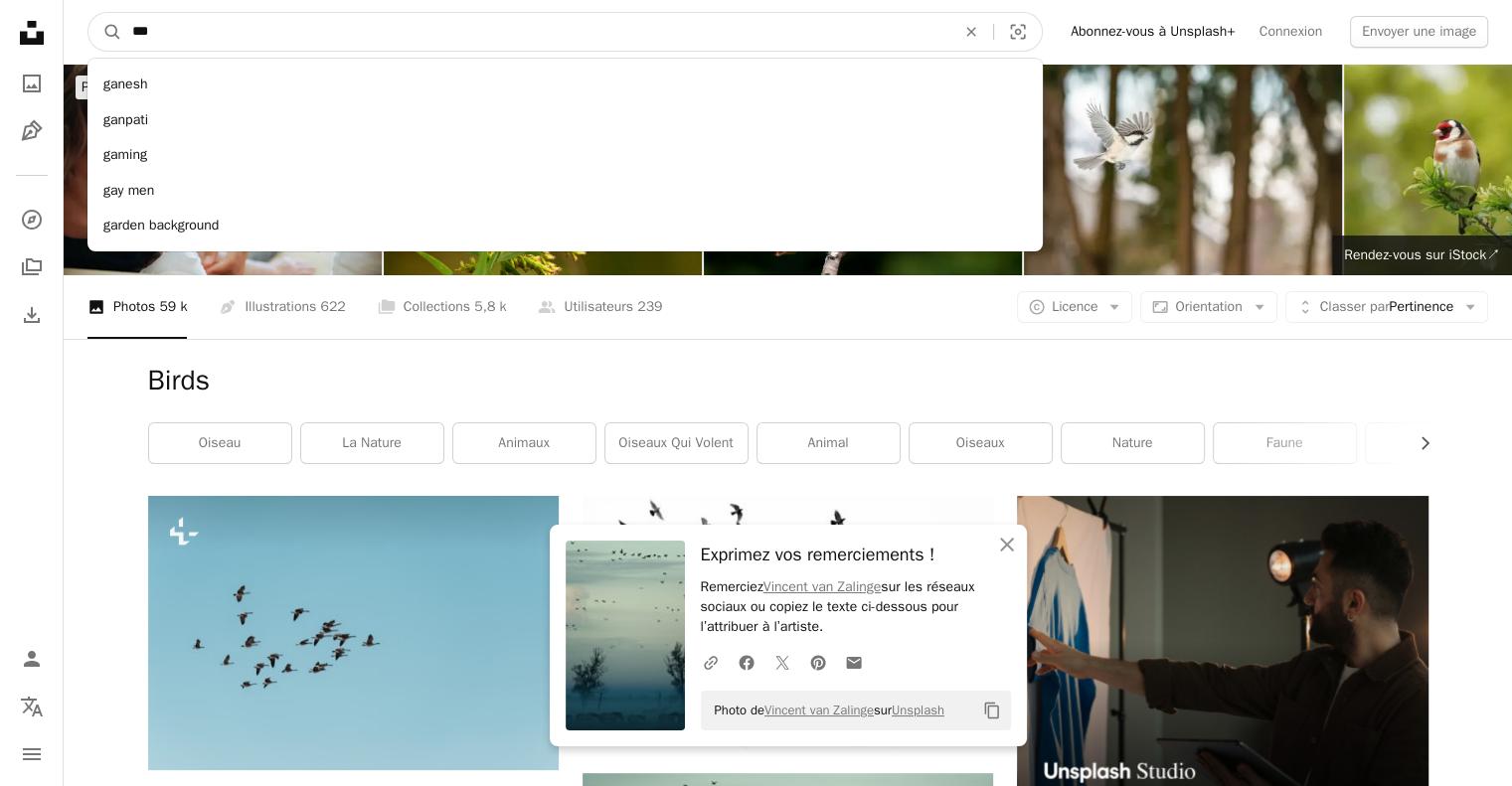 type on "****" 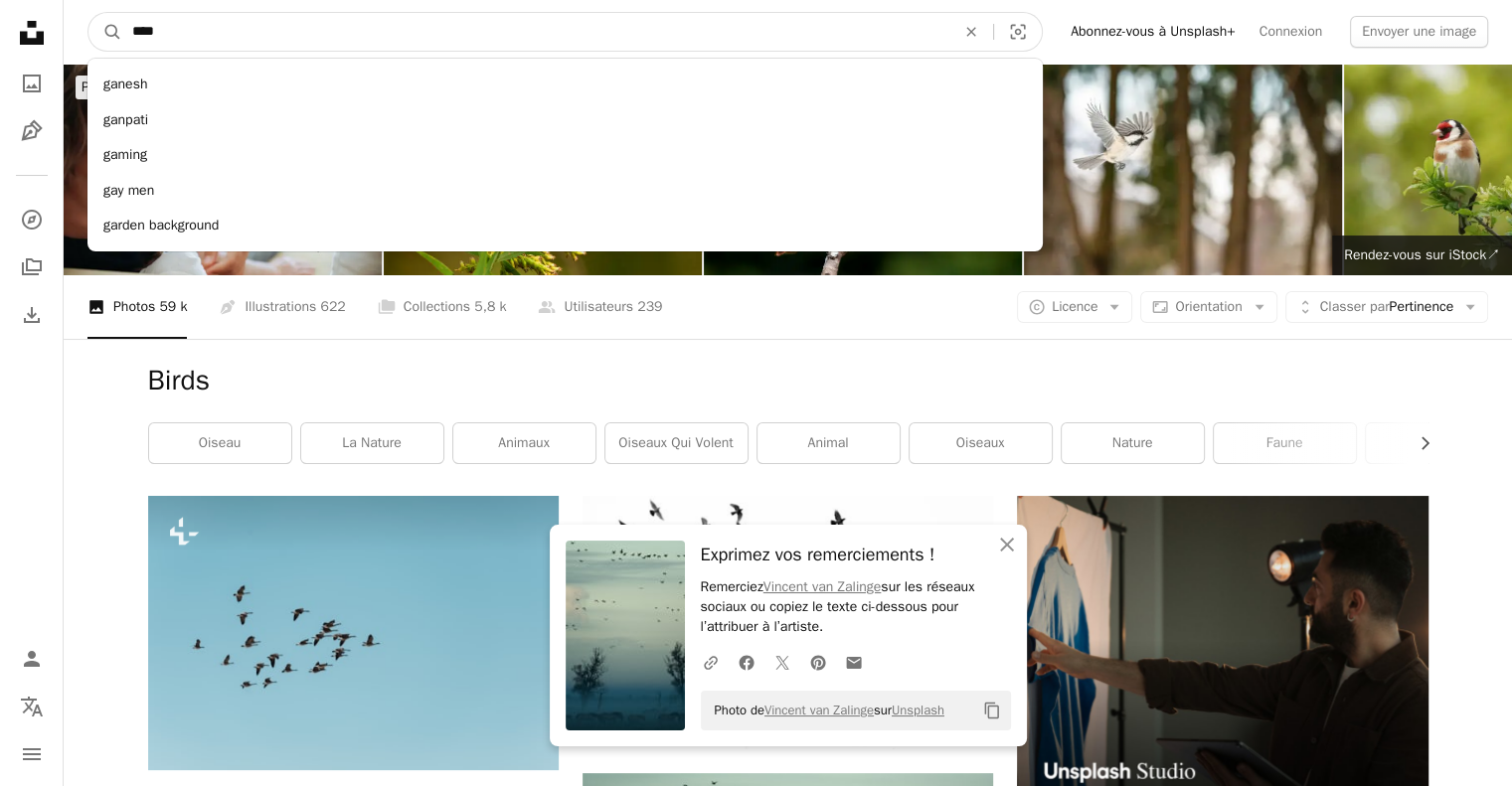 click on "A magnifying glass" at bounding box center (105, 32) 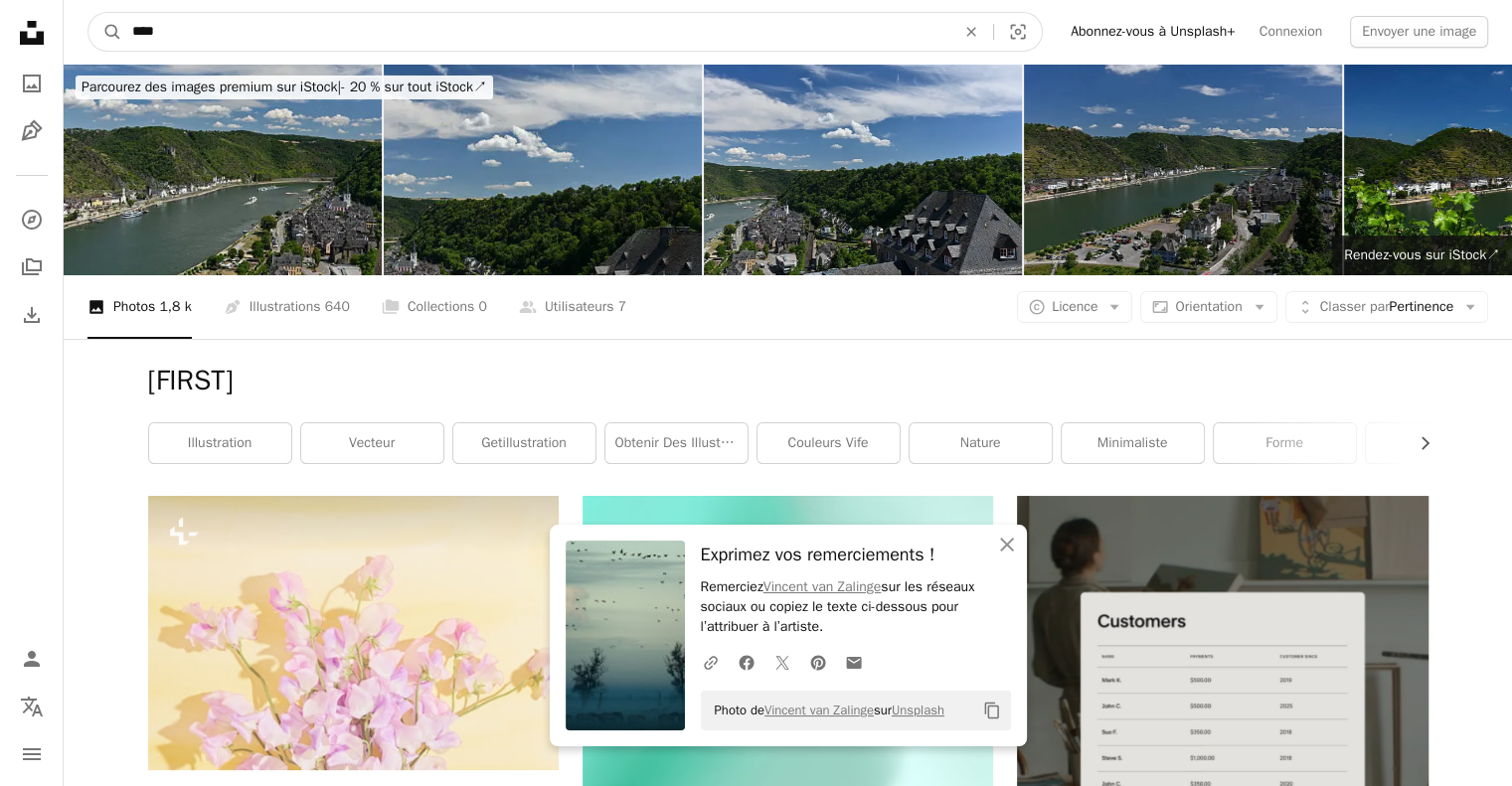 click on "****" at bounding box center (536, 32) 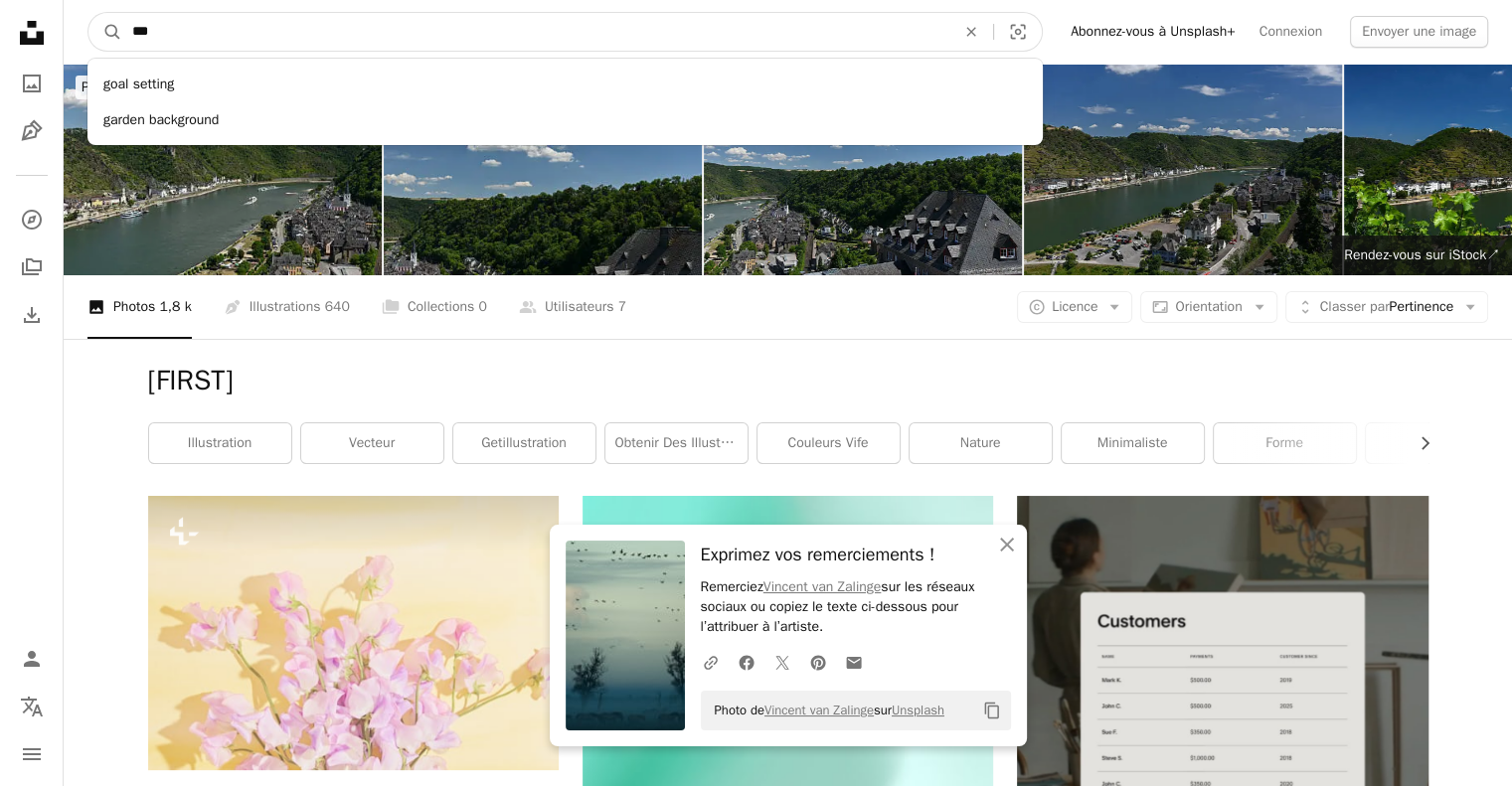 type on "****" 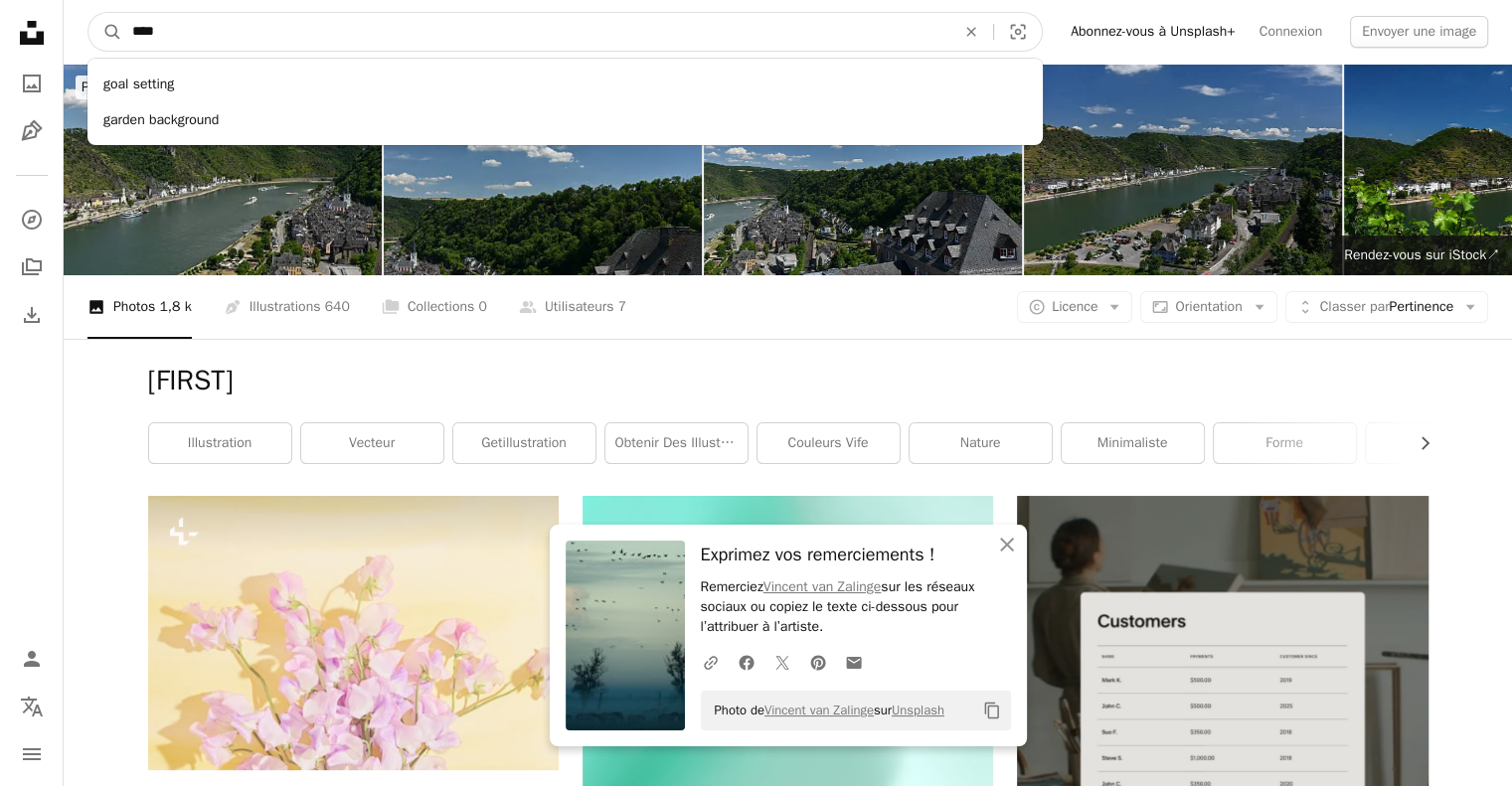 click on "A magnifying glass" at bounding box center [105, 32] 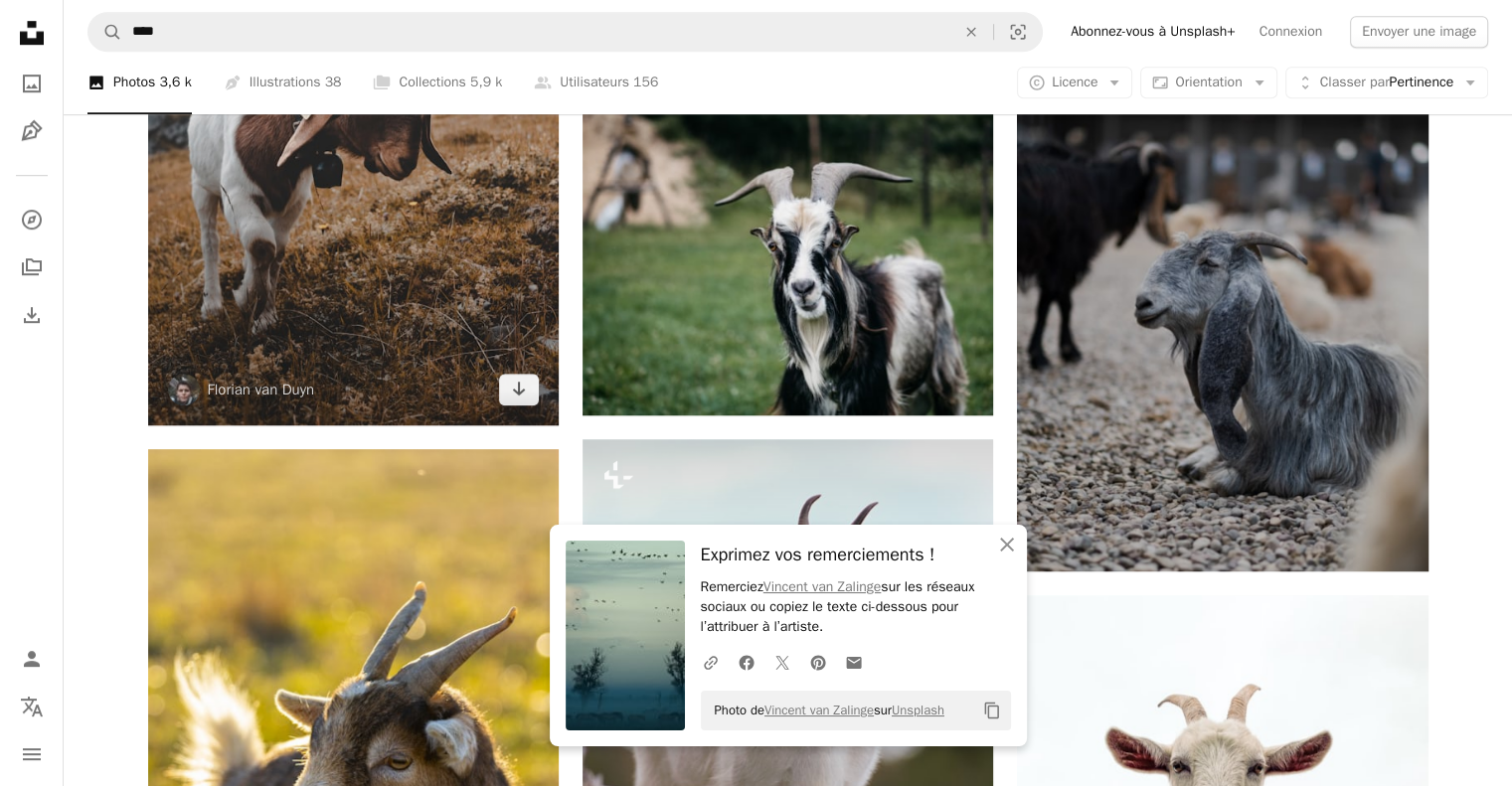 scroll, scrollTop: 1292, scrollLeft: 0, axis: vertical 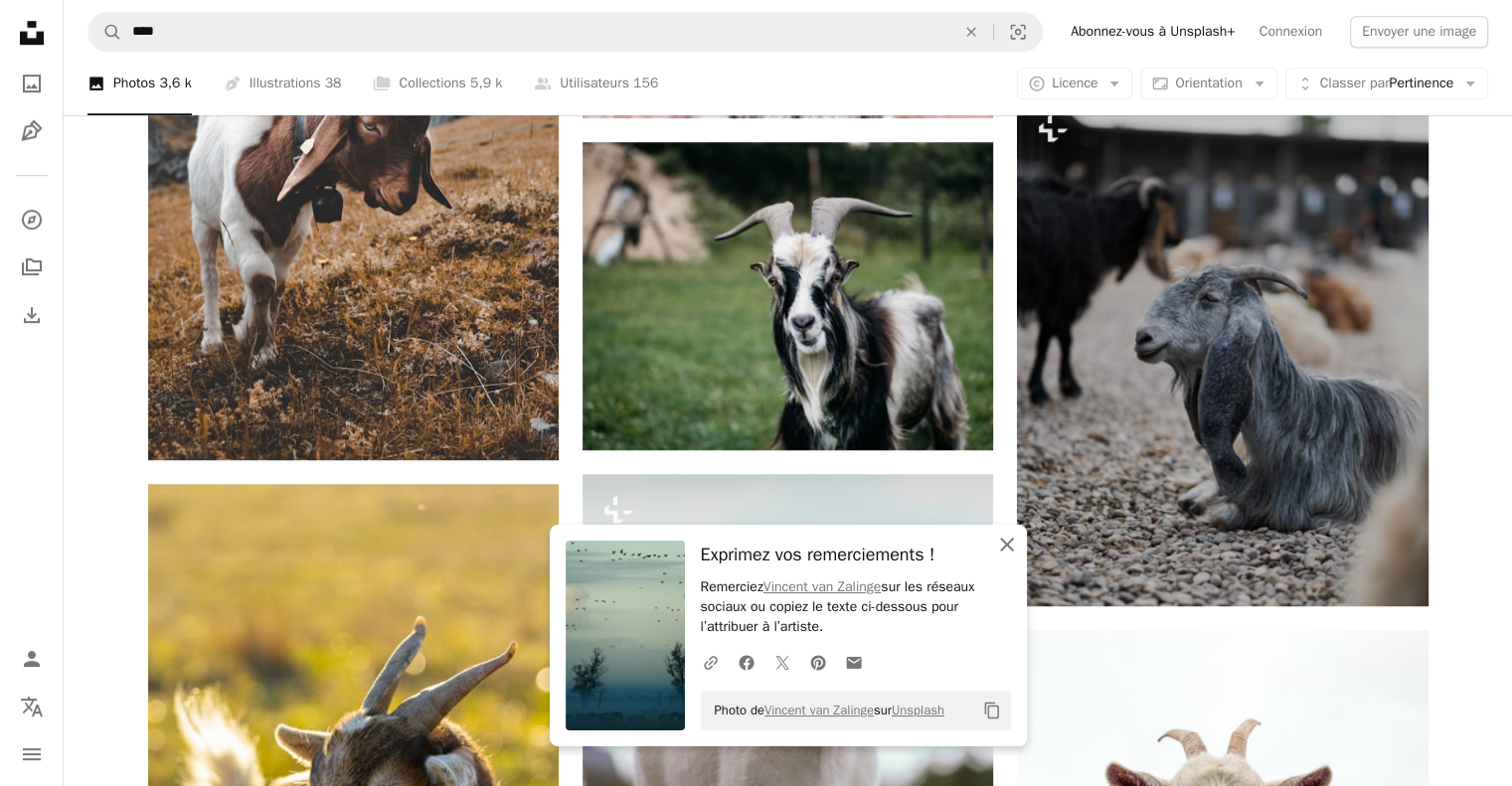 click on "An X shape" 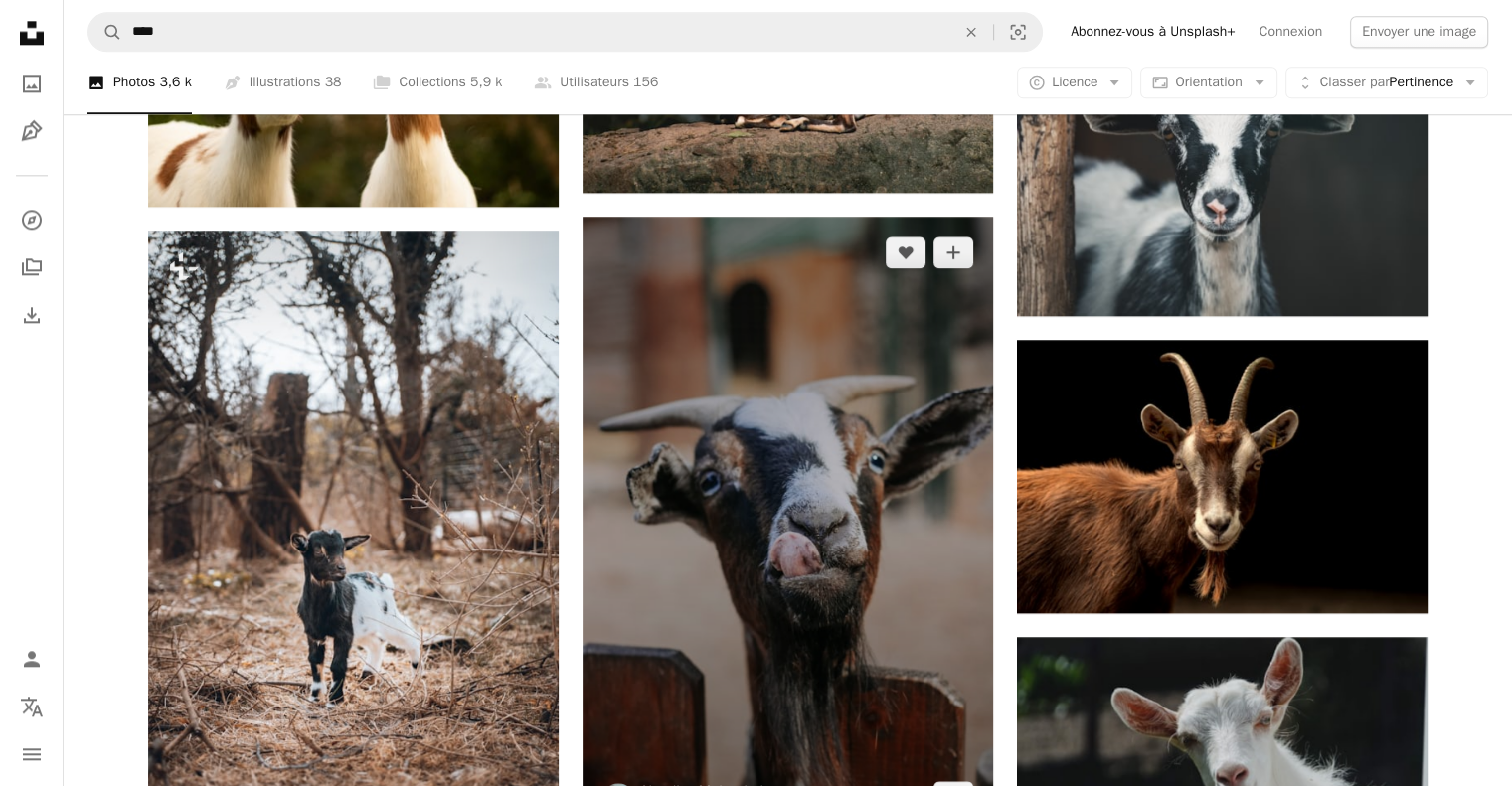 scroll, scrollTop: 2584, scrollLeft: 0, axis: vertical 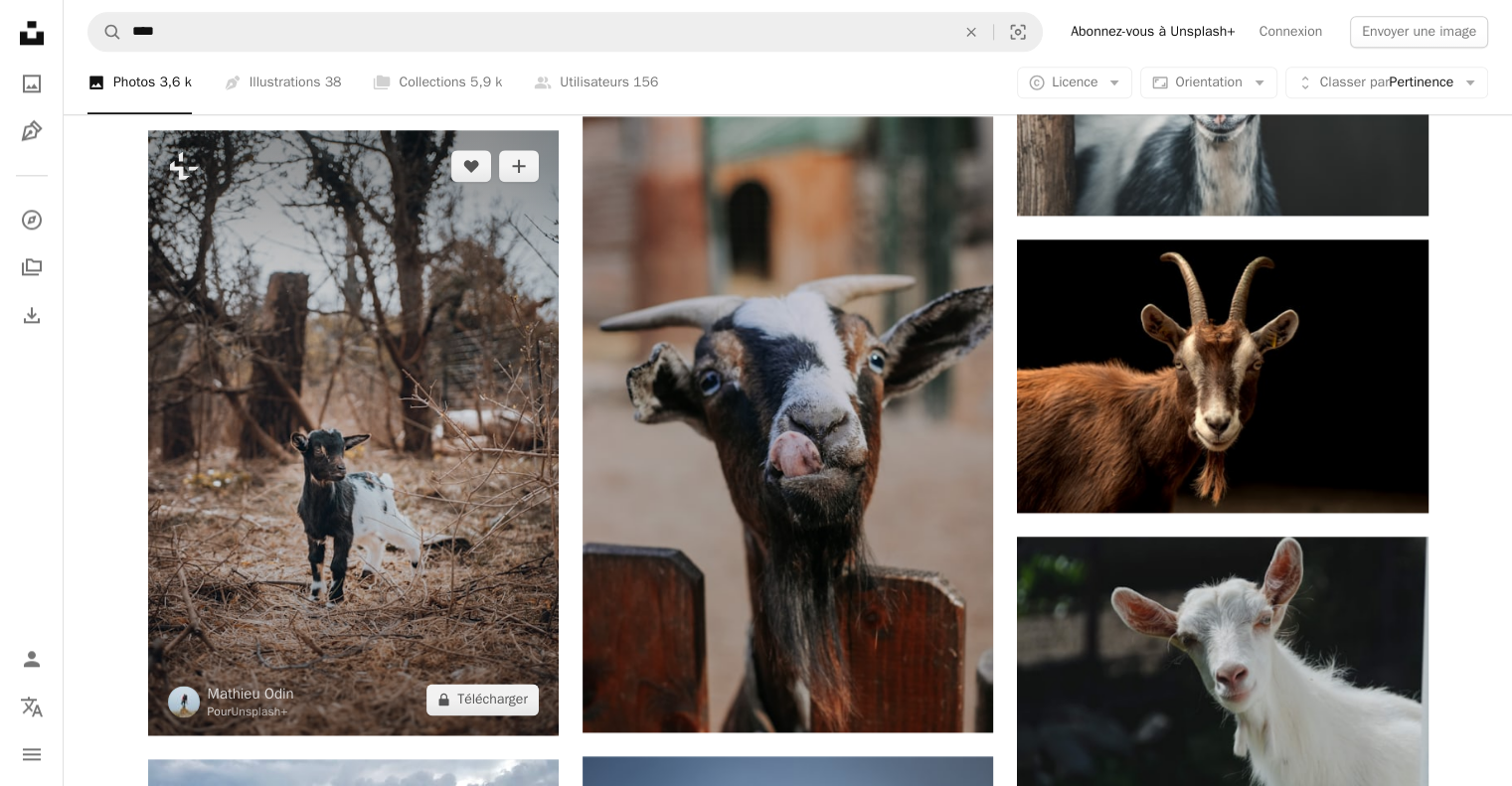 click at bounding box center [353, 432] 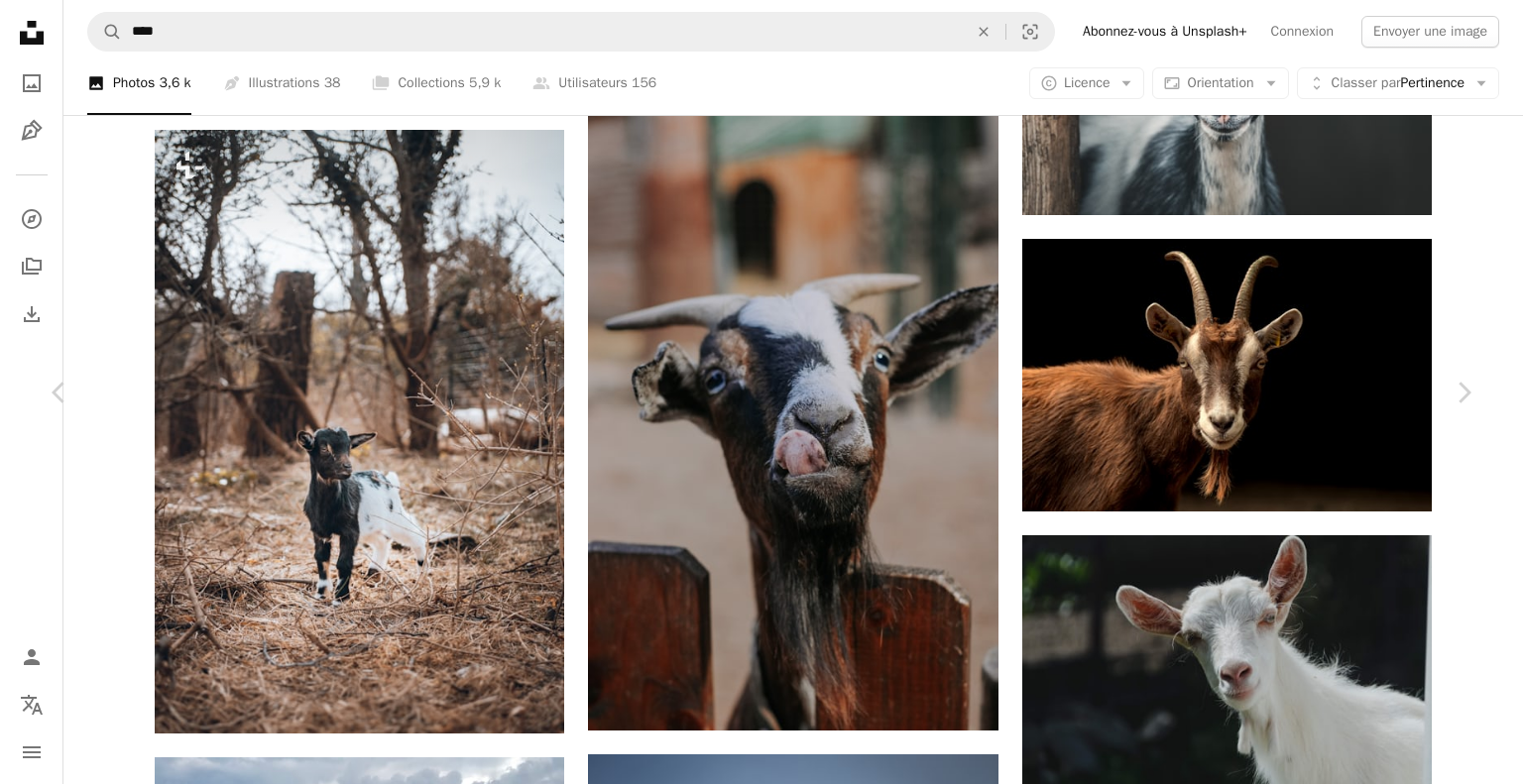 click on "An X shape Chevron left Chevron right [FIRST] [LAST] Pour  Unsplash+ A heart A plus sign A lock Télécharger Zoom in A forward-right arrow Partager More Actions A map marker Vendée, [COUNTRY] Calendar outlined Publiée le  [DATE] Safety Contenu cédé sous  Licence Unsplash+ animaux faune animal sauvage chèvre chevreau Chèvres chèvre fond d’écran chèvre noire Kambing [COUNTRY] Images Creative Commons De cette série Plus sign for Unsplash+ Plus sign for Unsplash+ Plus sign for Unsplash+ Images associées Plus sign for Unsplash+ A heart A plus sign A. C. Pour  Unsplash+ A lock Télécharger Plus sign for Unsplash+ A heart A plus sign [FIRST] [LAST] Pour  Unsplash+ A lock Télécharger Plus sign for Unsplash+ A heart A plus sign Getty Images Pour  Unsplash+ A lock Télécharger Plus sign for Unsplash+ A heart A plus sign A. C. Pour  Unsplash+ A lock Télécharger Plus sign for Unsplash+ A heart" at bounding box center [762, 5729] 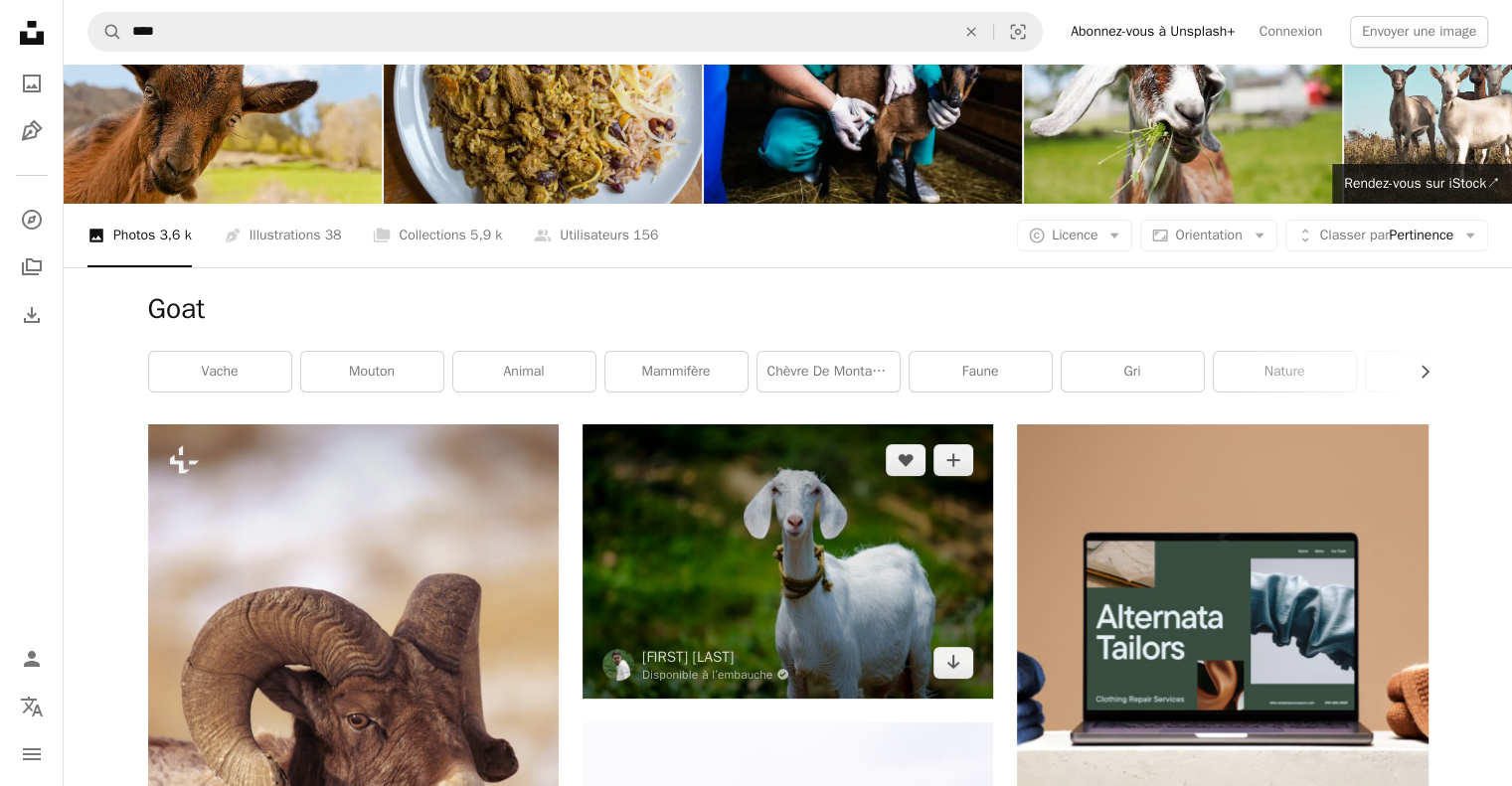 scroll, scrollTop: 0, scrollLeft: 0, axis: both 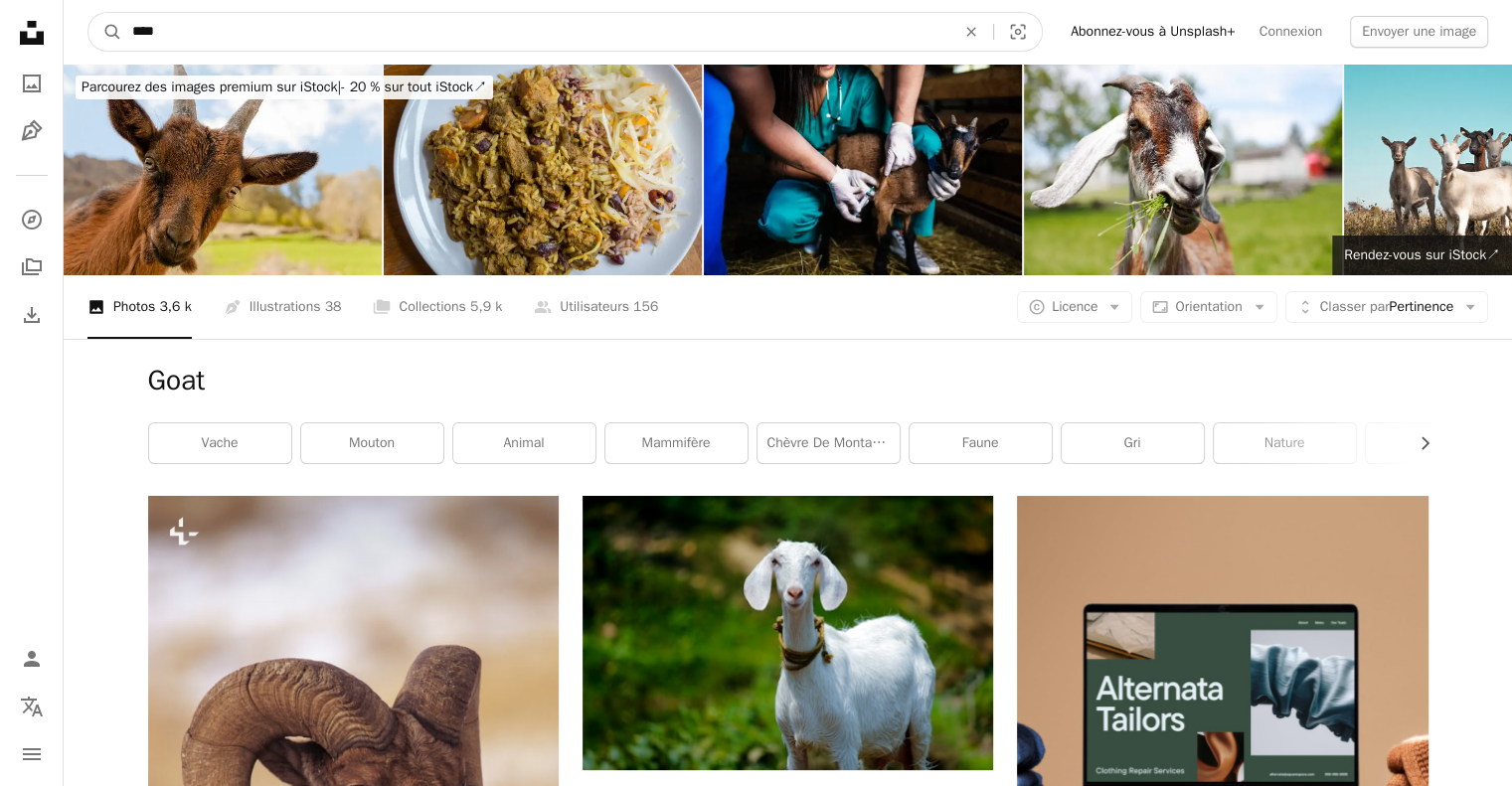 drag, startPoint x: 169, startPoint y: 27, endPoint x: -16, endPoint y: -12, distance: 189.06613 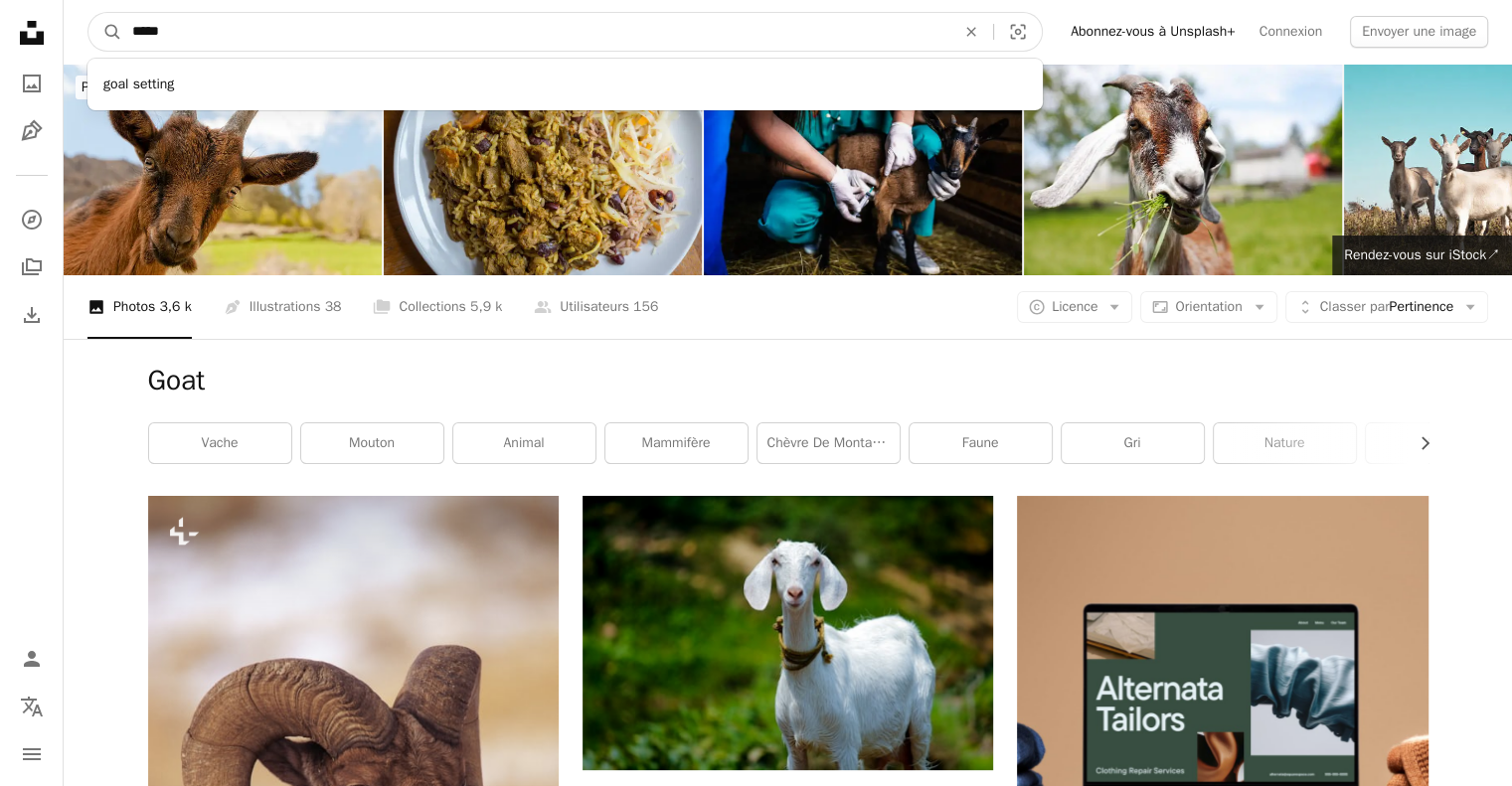 type on "******" 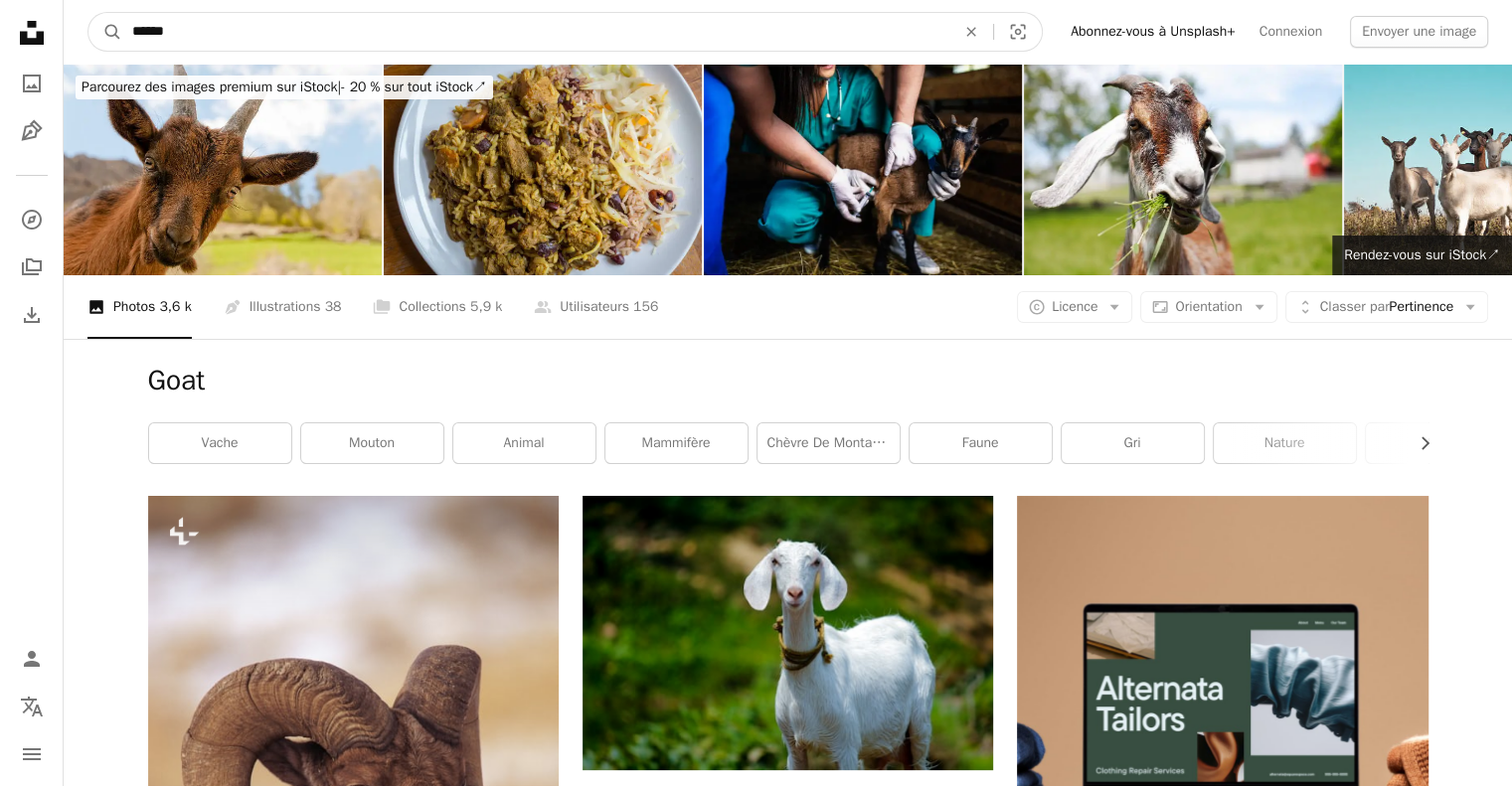 click on "A magnifying glass" at bounding box center (105, 32) 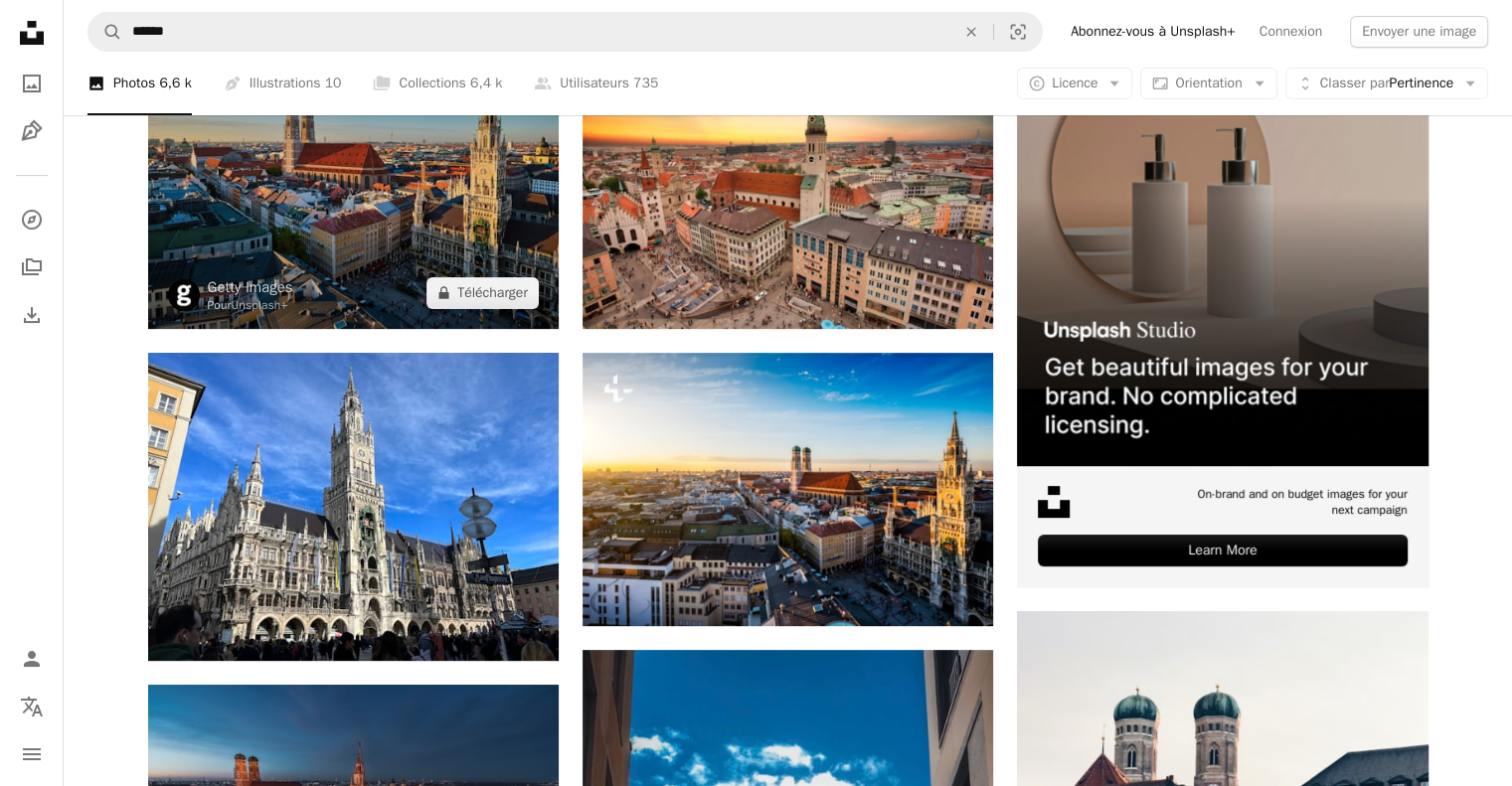 scroll, scrollTop: 298, scrollLeft: 0, axis: vertical 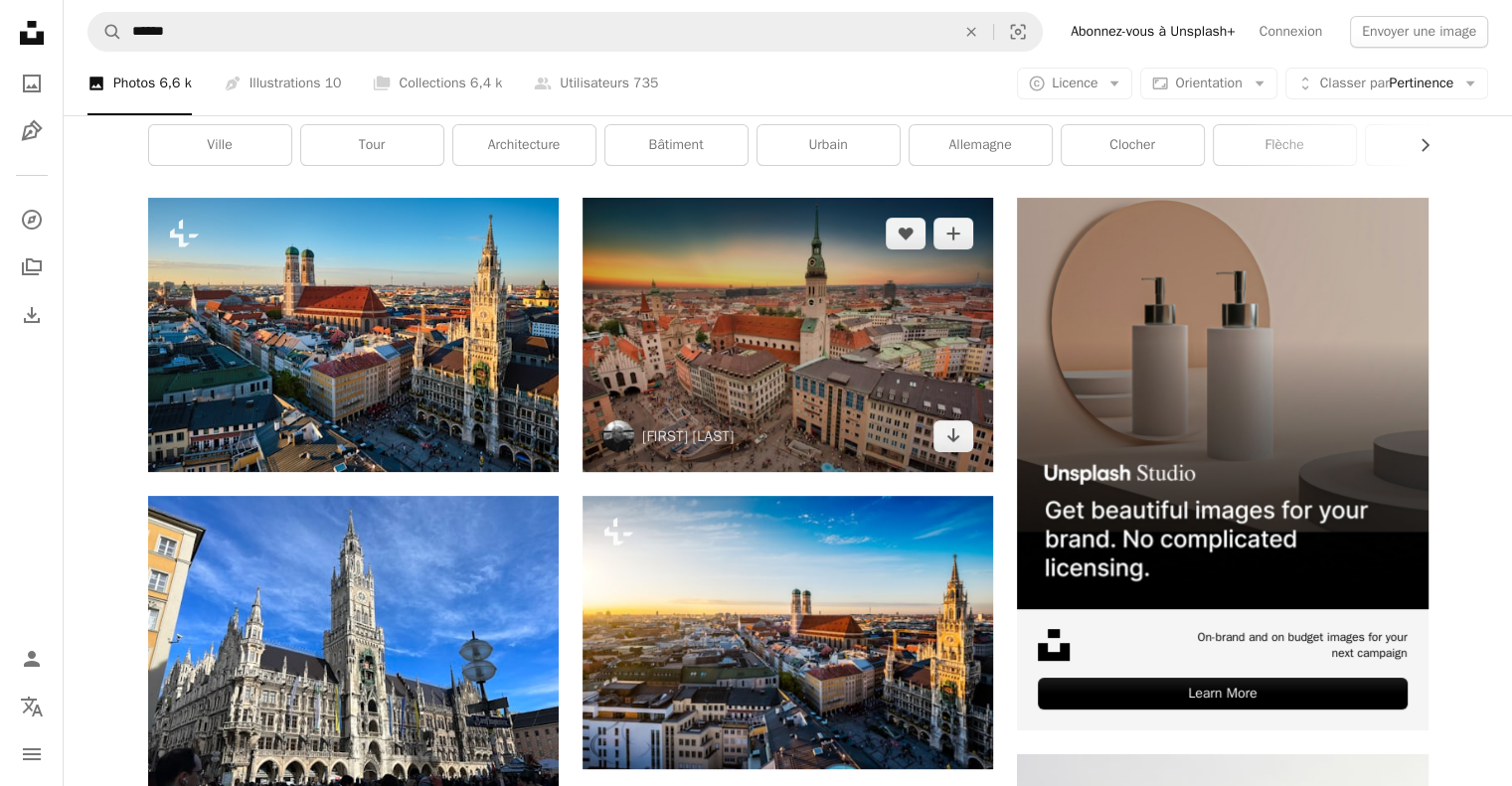 click at bounding box center [787, 334] 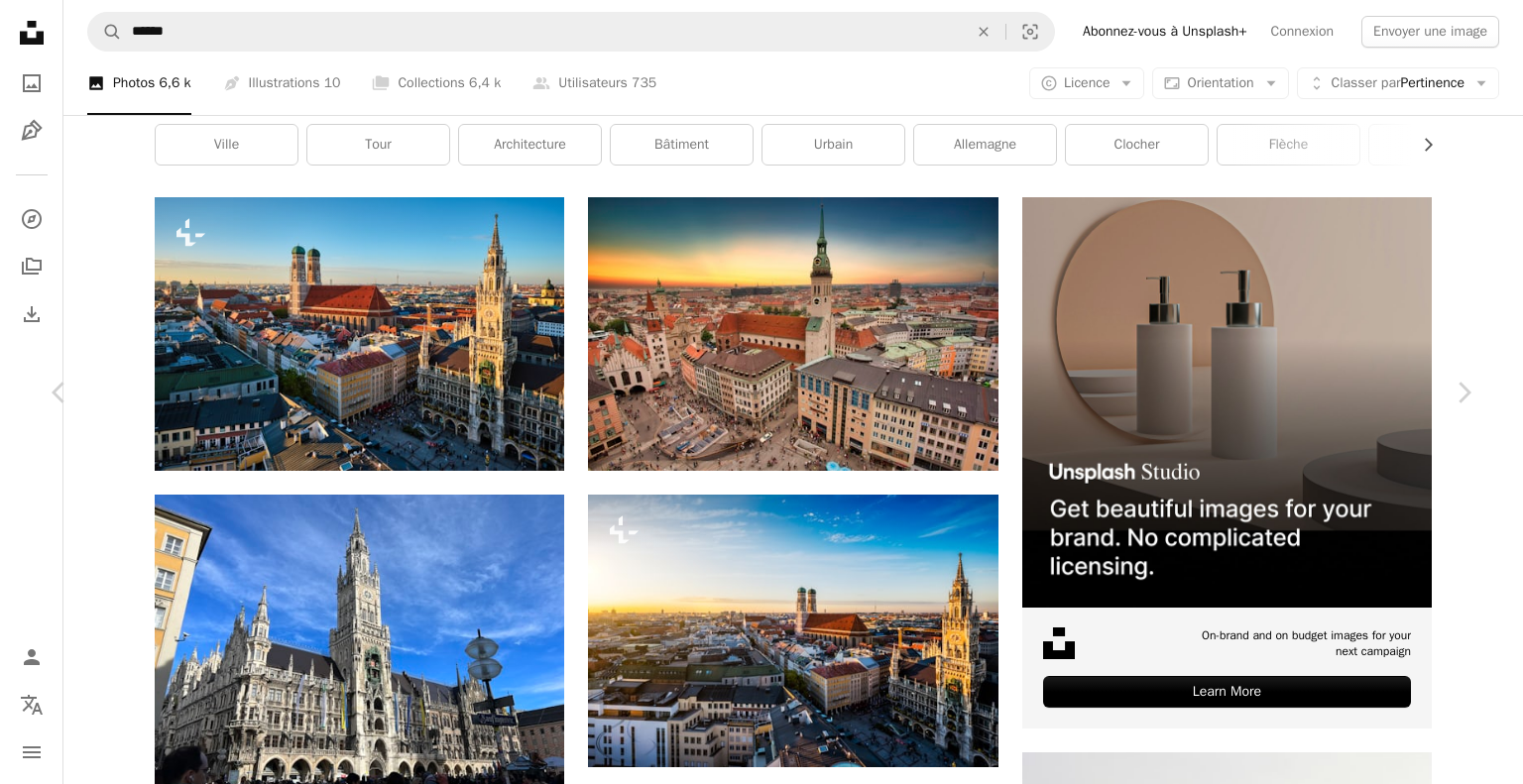 click on "Télécharger gratuitement" at bounding box center (1243, 4786) 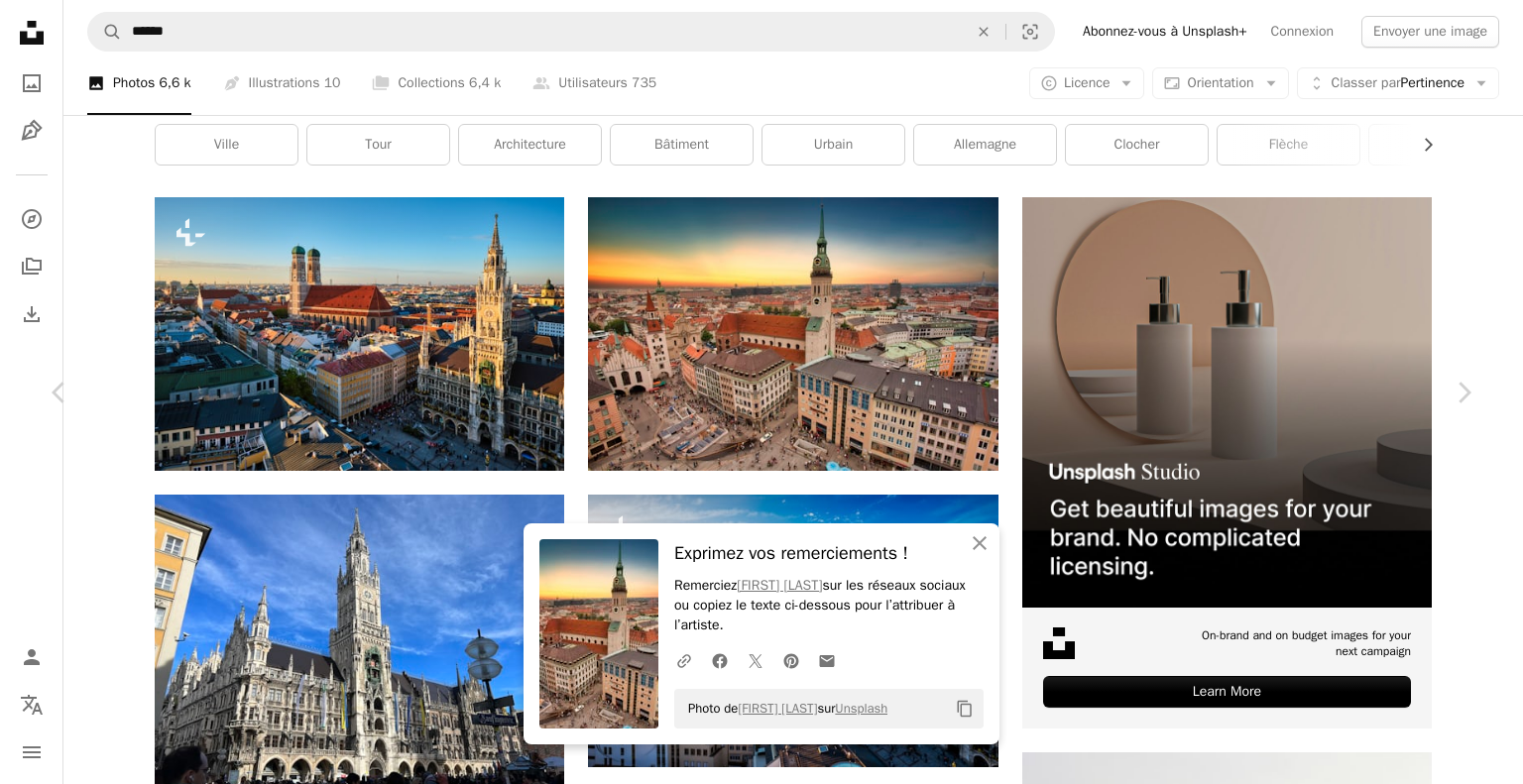 click on "An X shape Chevron left Chevron right An X shape Fermer Exprimez vos remerciements ! Remerciez  [FIRST] [LAST]  sur les réseaux sociaux ou copiez le texte ci-dessous pour l’attribuer à l’artiste. A URL sharing icon (chains) Facebook icon X (formerly Twitter) icon Pinterest icon An envelope Photo de  [FIRST] [LAST]  sur  Unsplash
Copy content [FIRST] [LAST] [USERNAME] A heart A plus sign Télécharger gratuitement Chevron down Zoom in Vues 1 643 157 Téléchargements 31 346 A forward-right arrow Partager Info icon Infos More Actions A map marker [CITY], [COUNTRY] Calendar outlined Publiée le  [DATE] Camera Canon, EOS 5D Mark III Safety Utilisation gratuite sous la  Licence Unsplash ville architecture église Cityscape aube [CITY] bâtiment humain route paysage urbain [COUNTRY] Marron dehors ville toit tour centre-ville métropole place Images gratuites Parcourez des images premium sur iStock  |  - 20 % avec le code UNSPLASH20 Rendez-vous sur iStock  ↗ Images associées A heart A heart" at bounding box center (762, 5131) 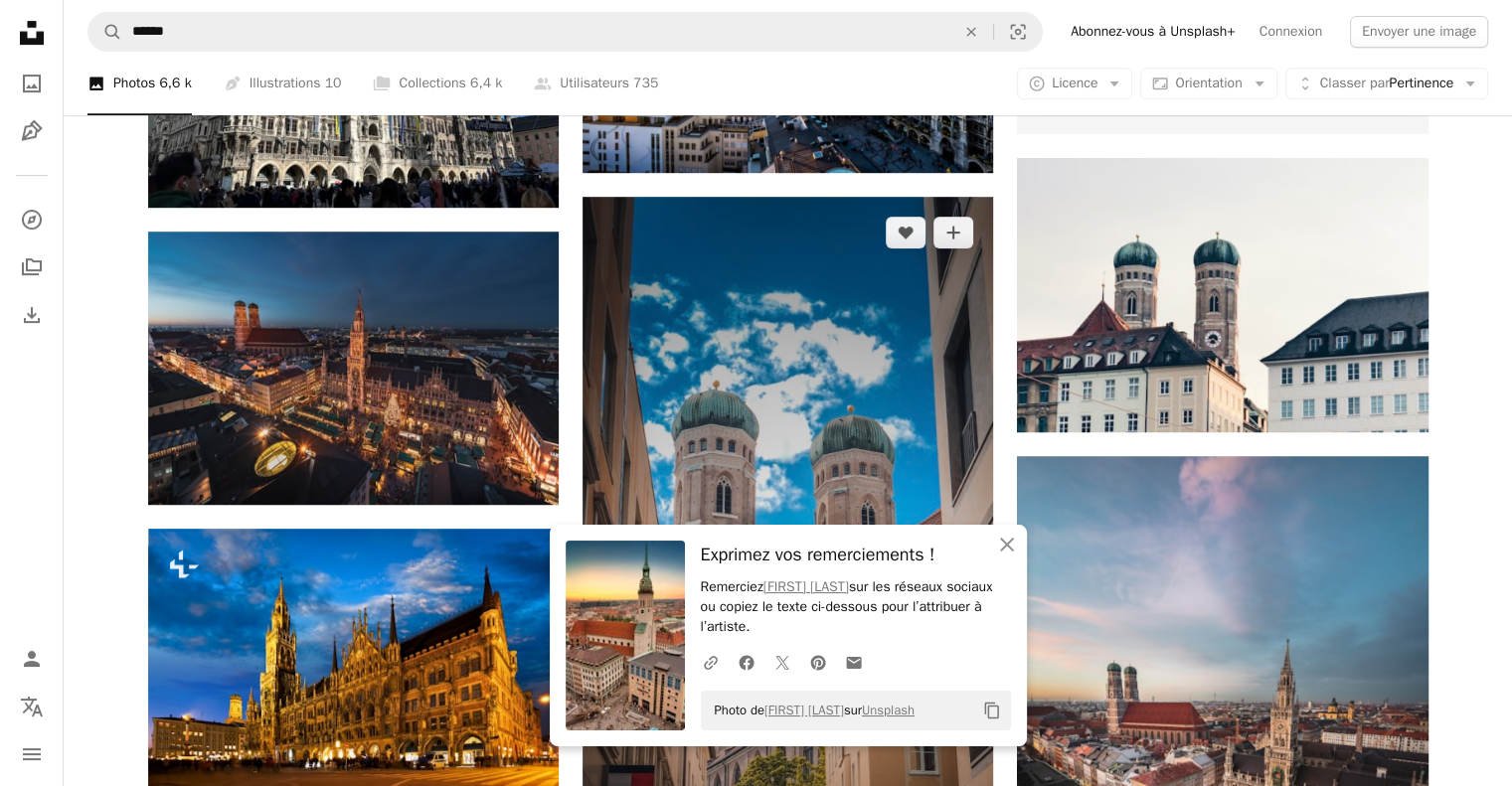 scroll, scrollTop: 199, scrollLeft: 0, axis: vertical 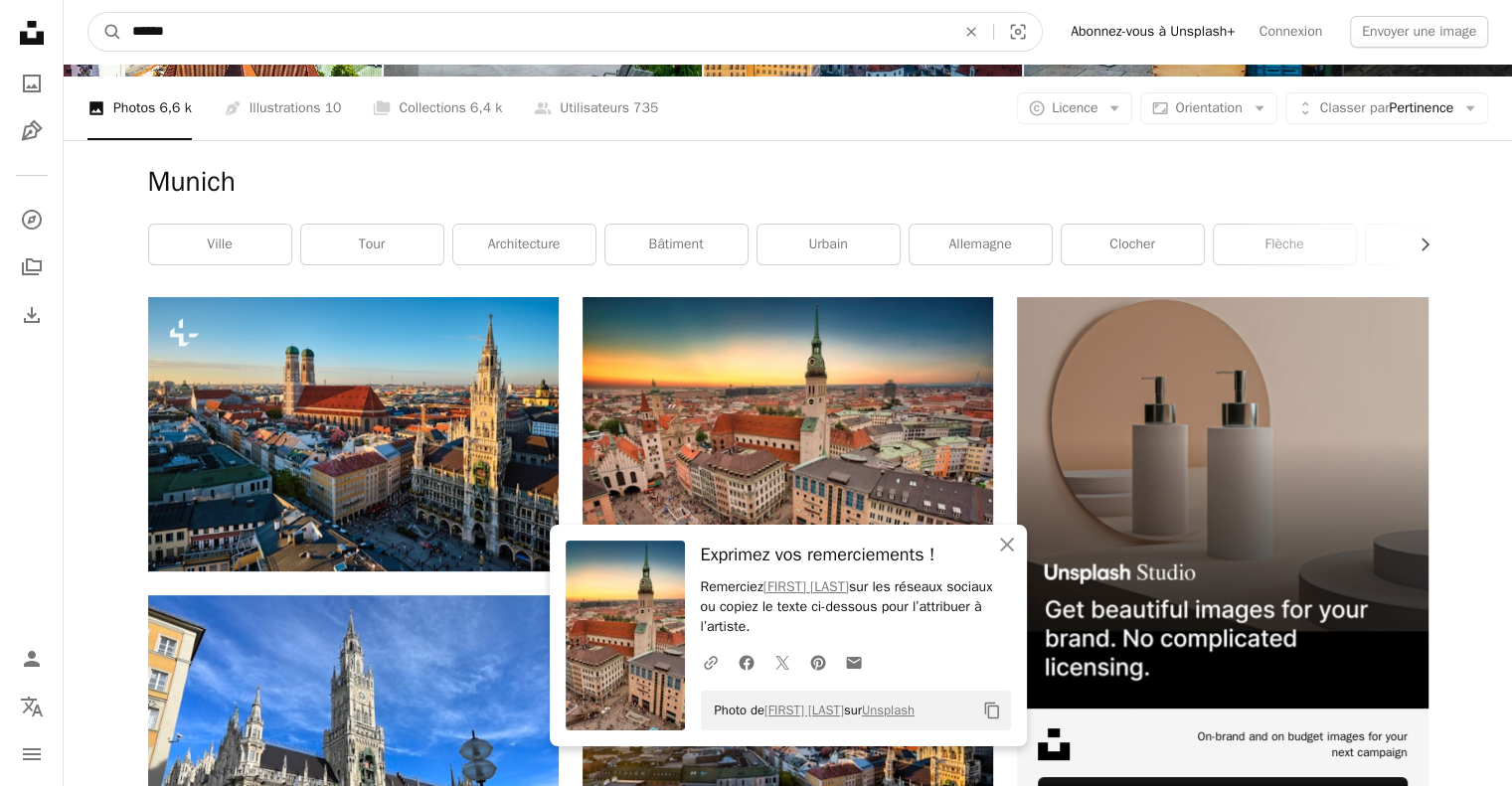 drag, startPoint x: 91, startPoint y: 27, endPoint x: -2, endPoint y: 18, distance: 93.43447 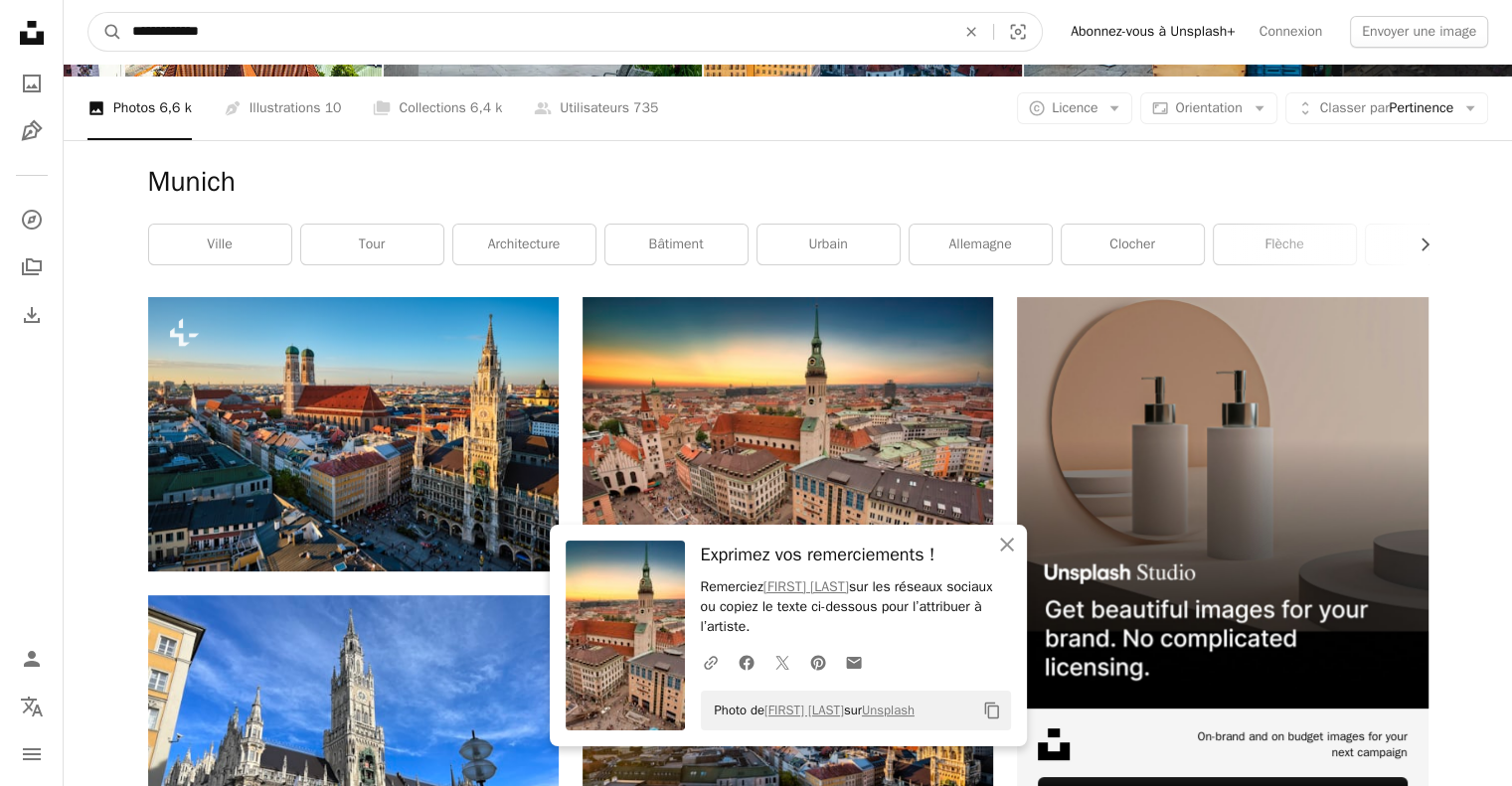 type on "**********" 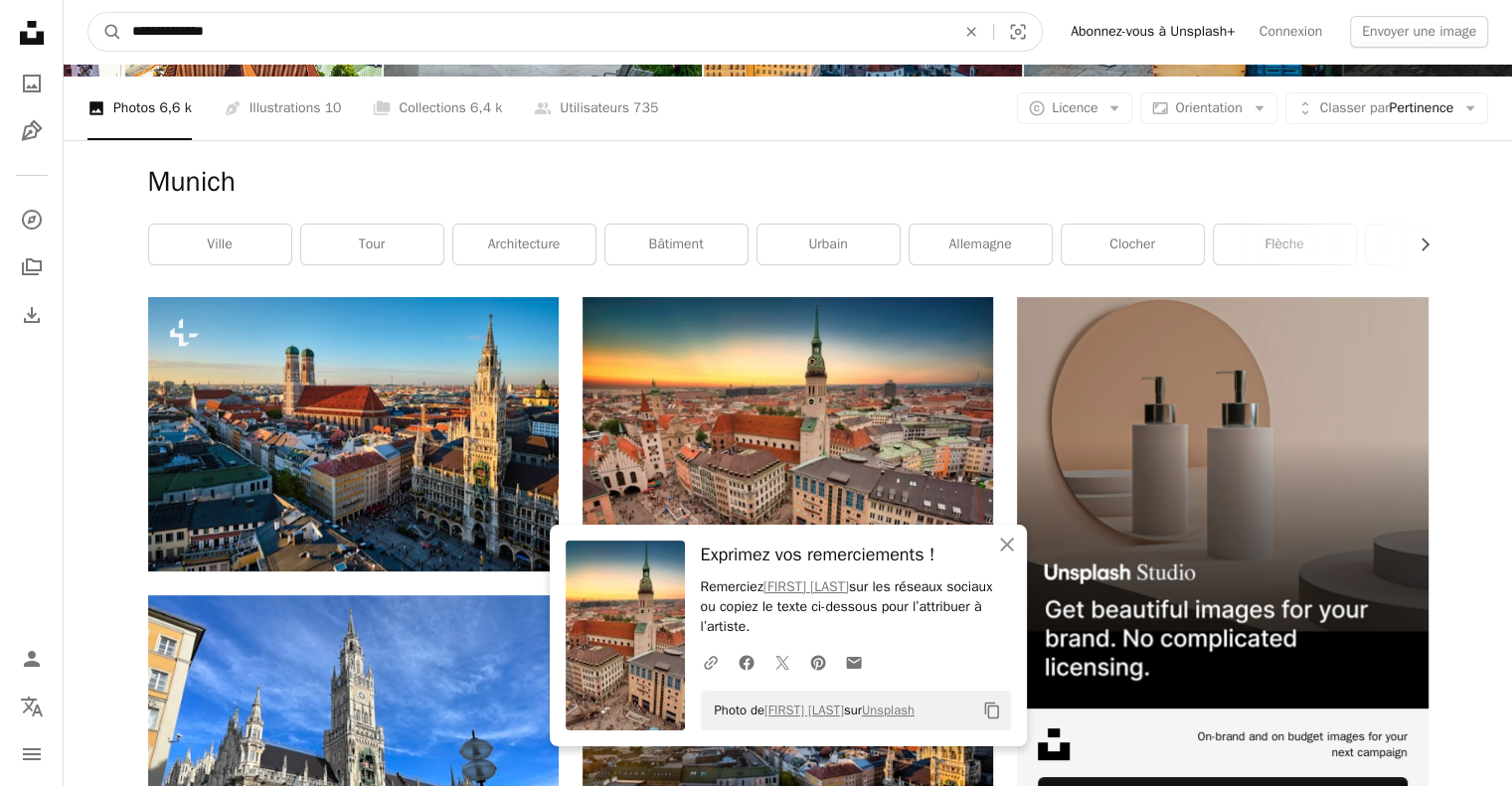 click on "A magnifying glass" at bounding box center (105, 32) 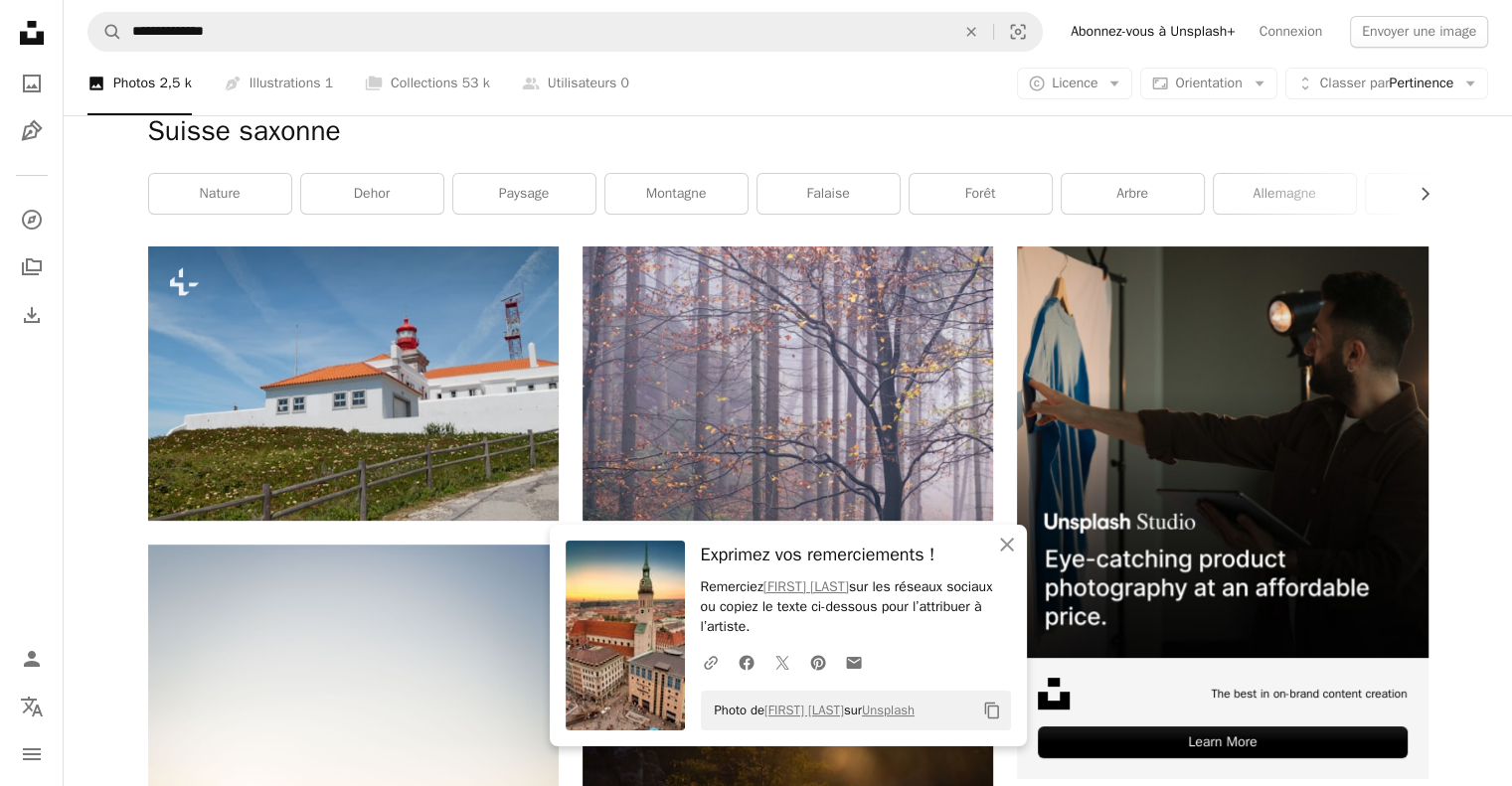 scroll, scrollTop: 0, scrollLeft: 0, axis: both 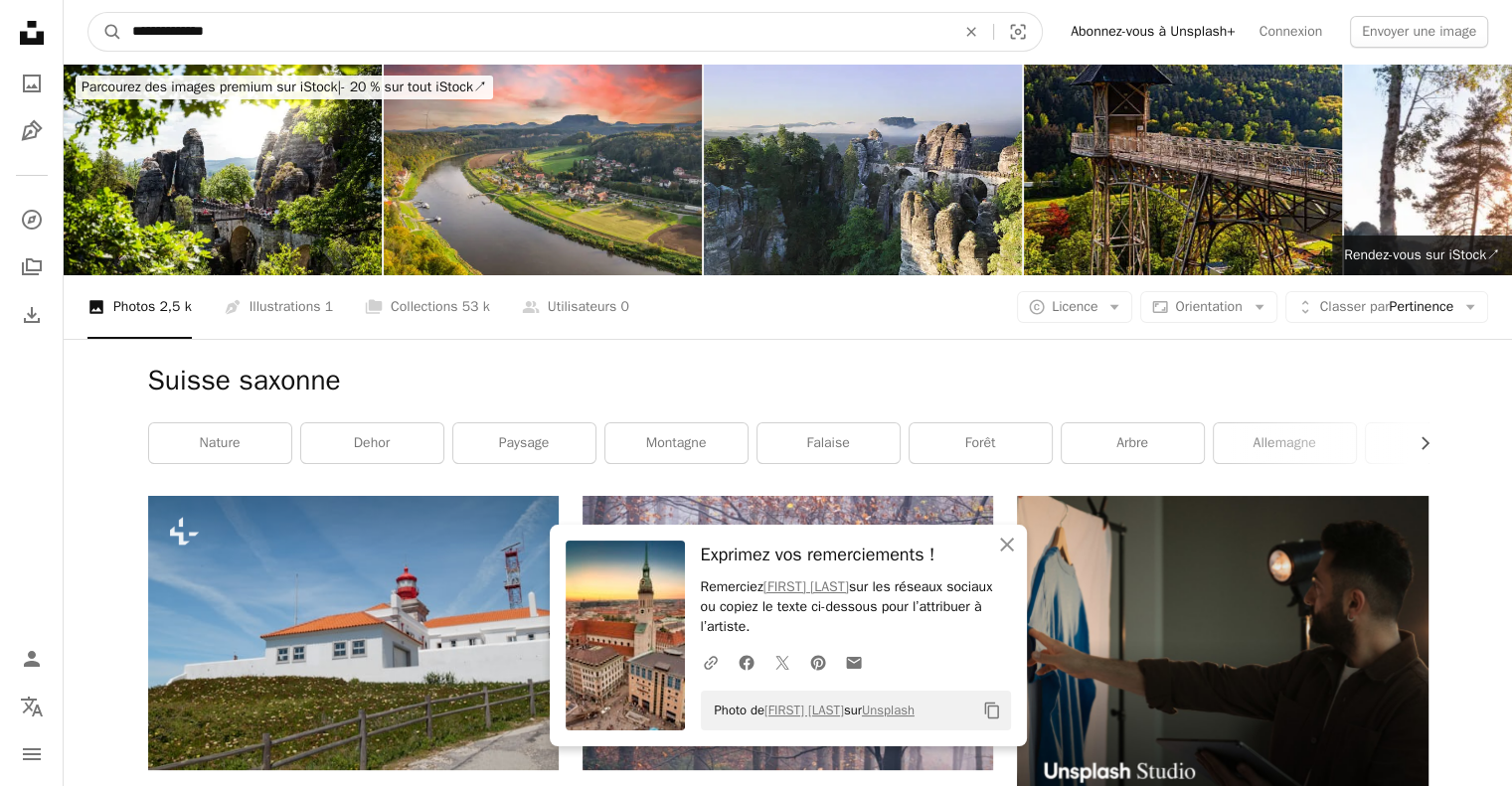 drag, startPoint x: 236, startPoint y: 23, endPoint x: 77, endPoint y: 17, distance: 159.11317 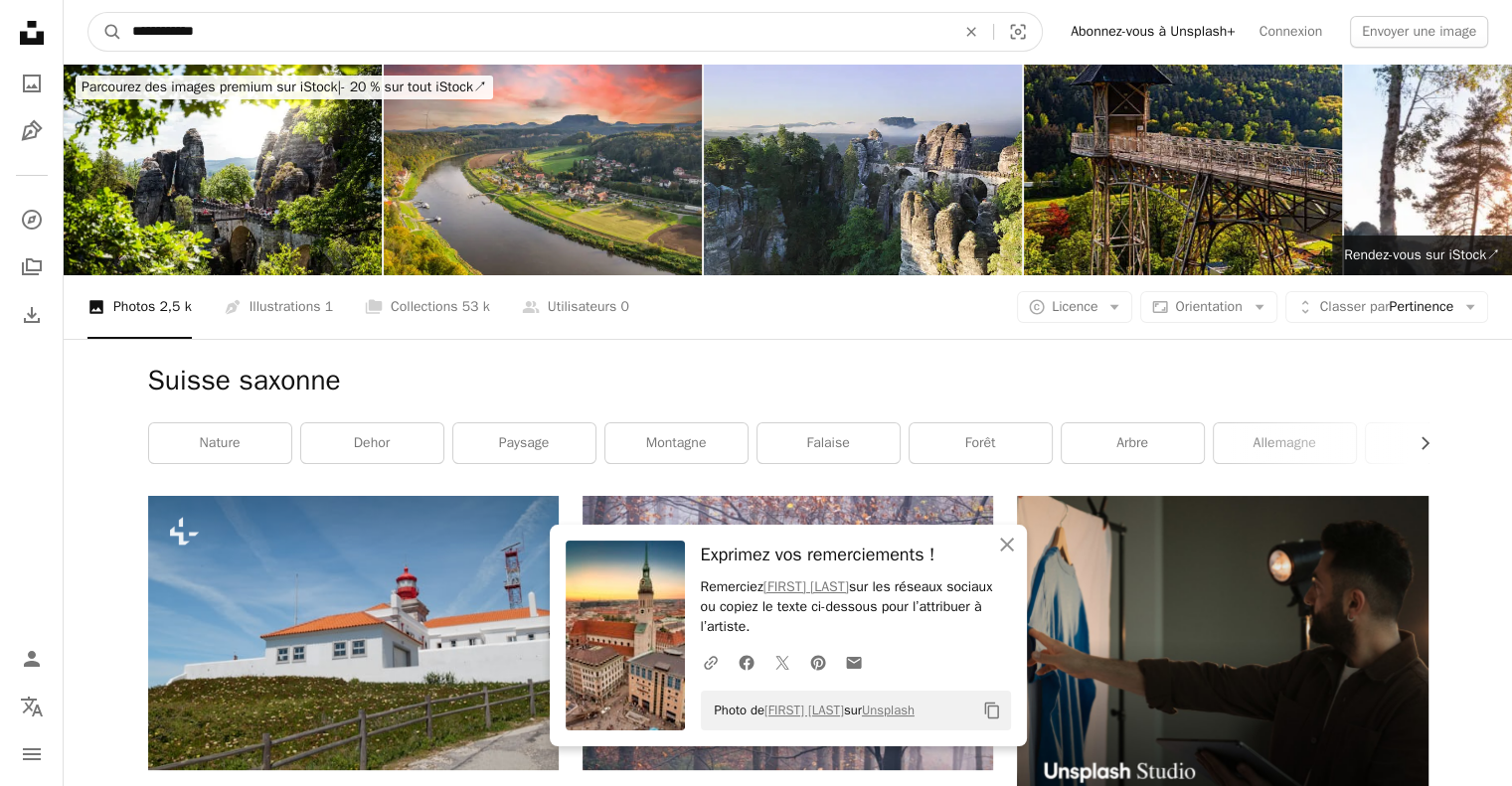 type on "**********" 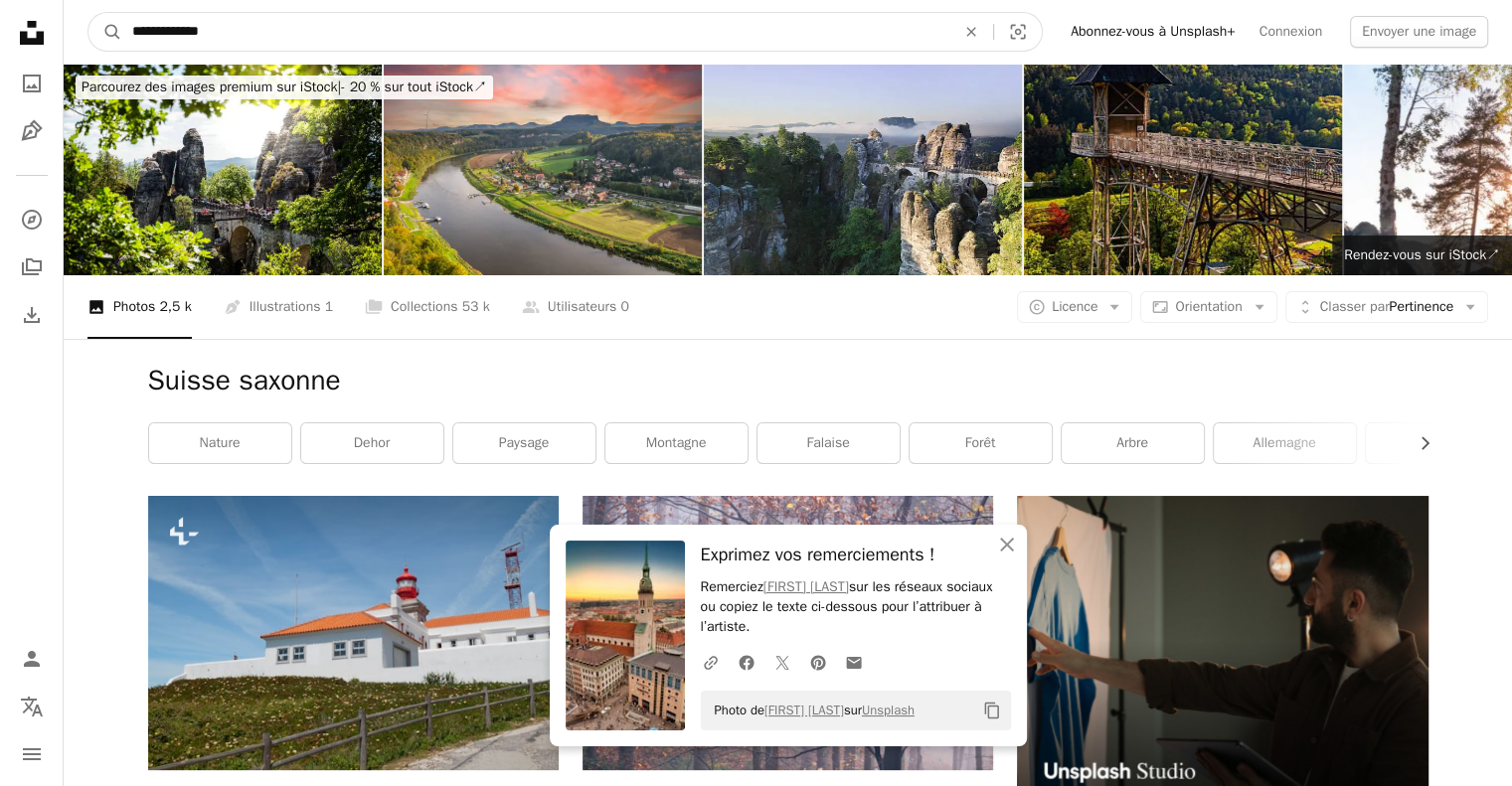 click on "A magnifying glass" at bounding box center [105, 32] 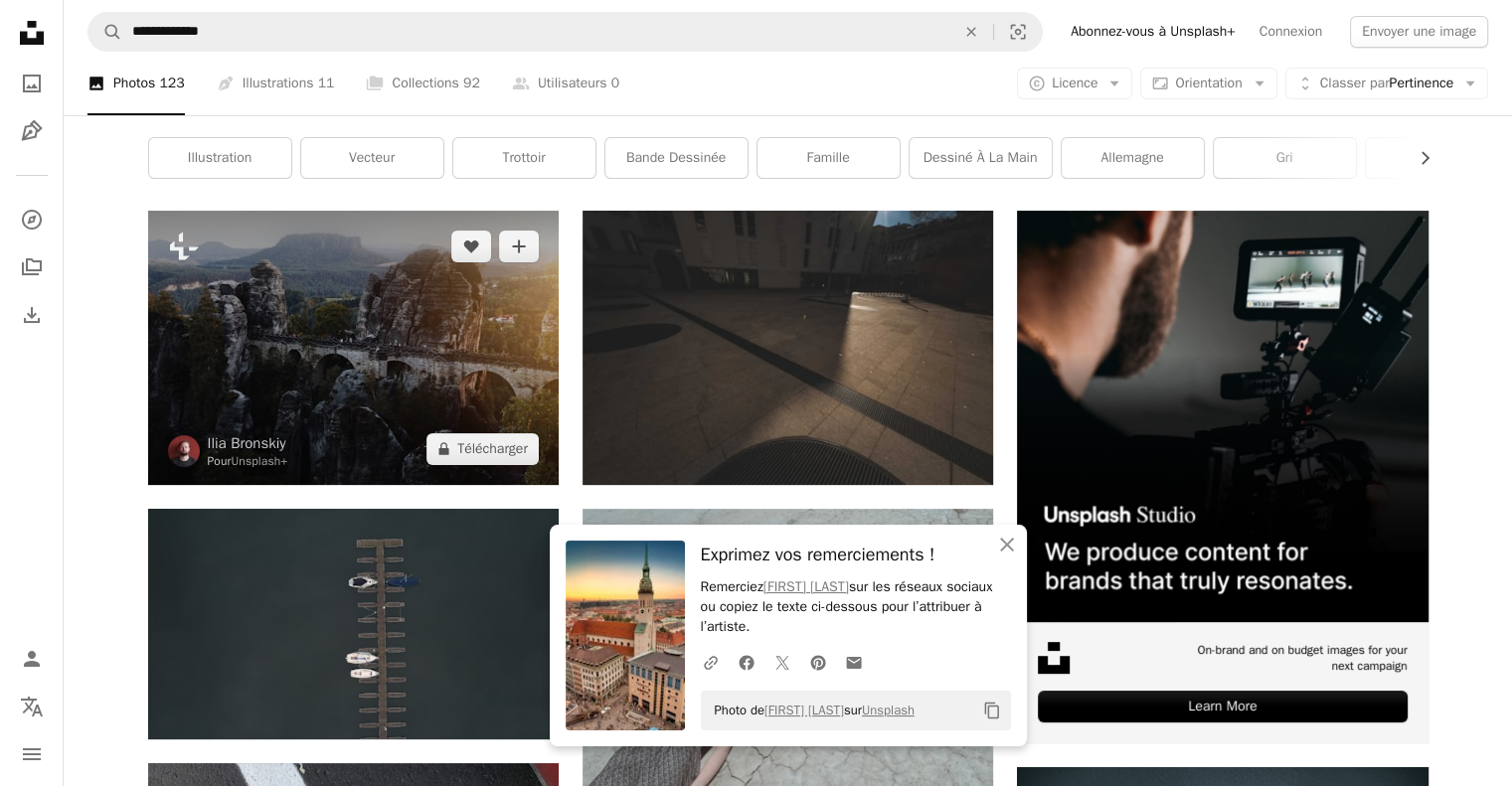 scroll, scrollTop: 298, scrollLeft: 0, axis: vertical 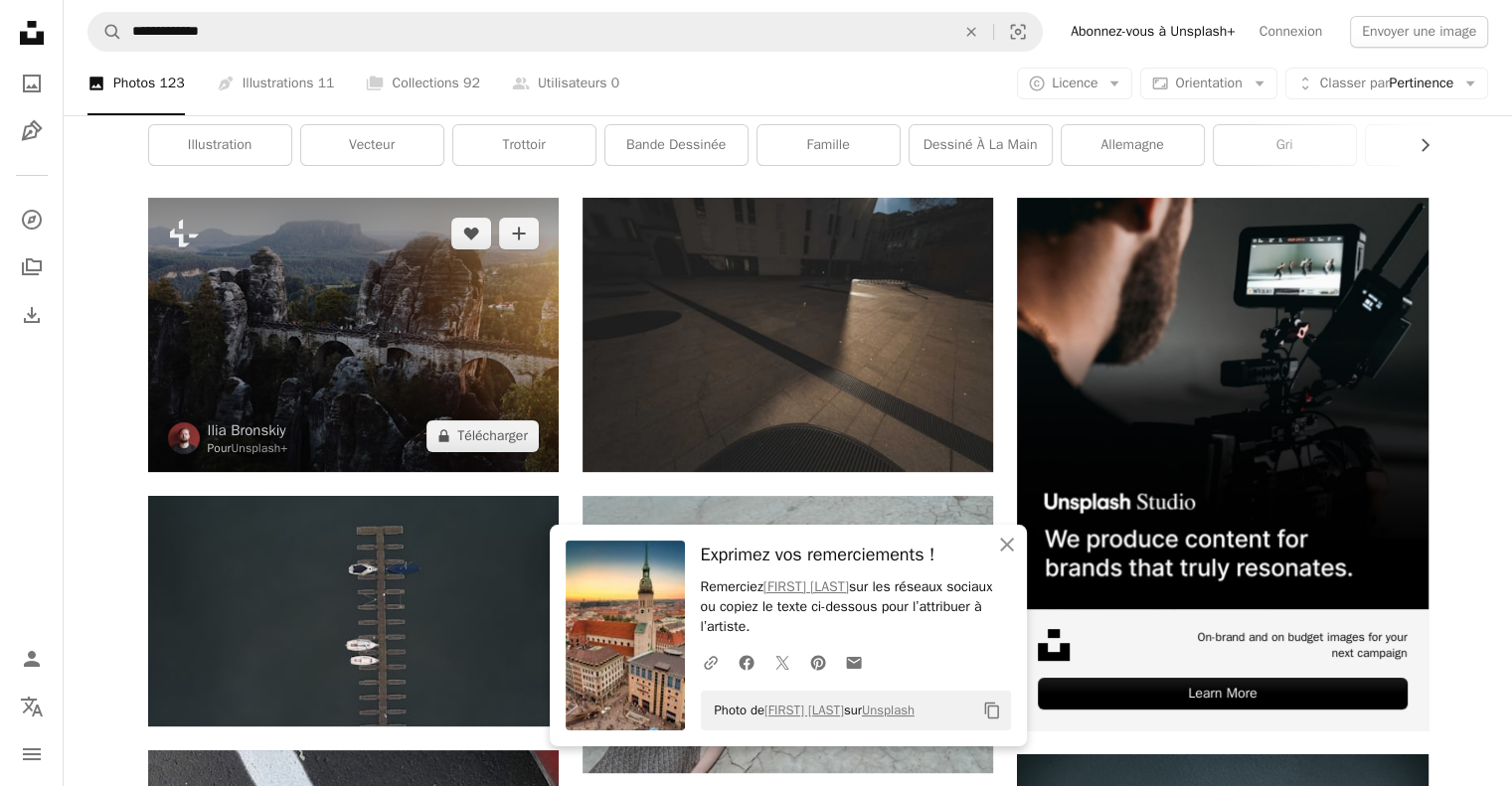 click at bounding box center (353, 334) 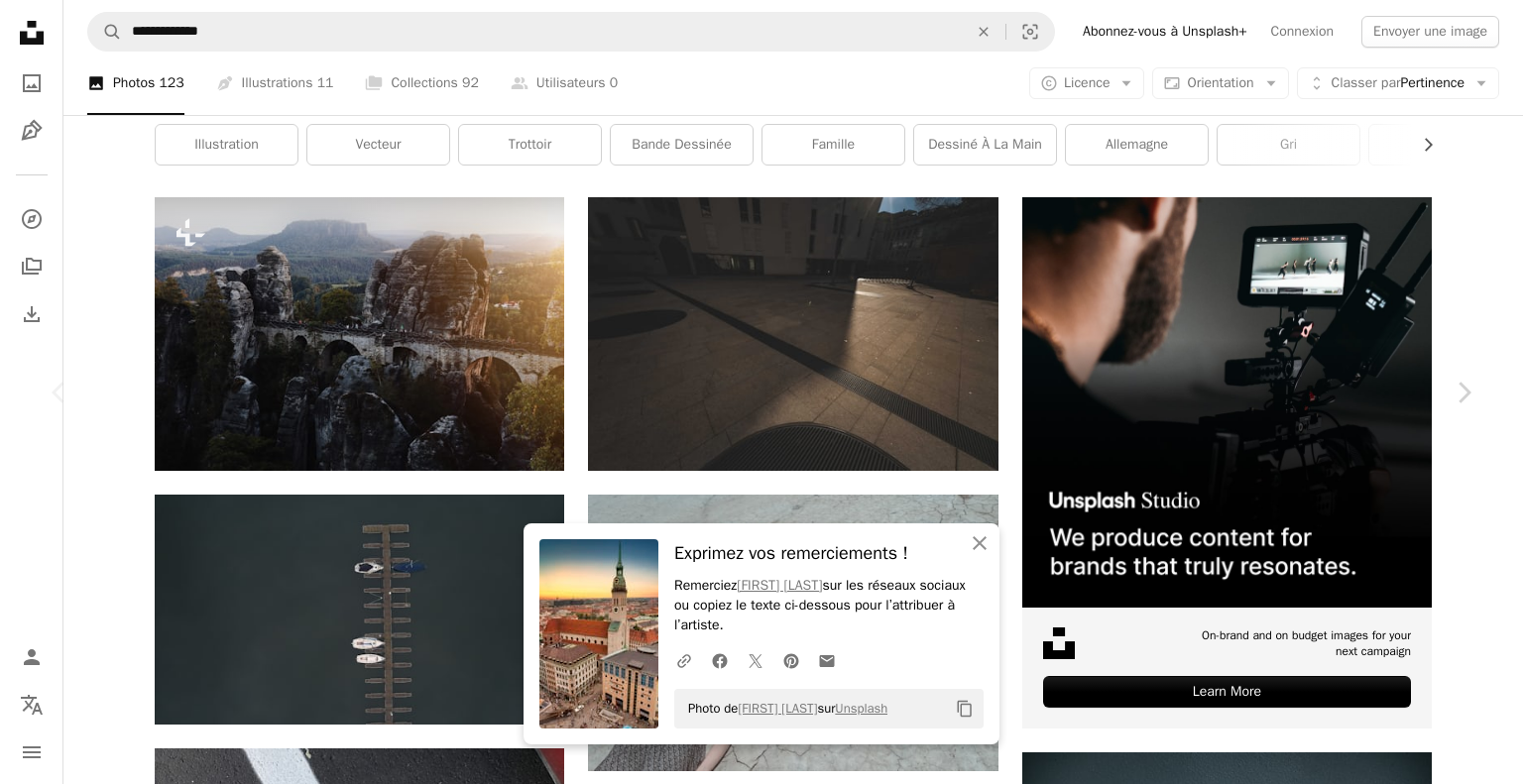 click on "An X shape Chevron left Chevron right An X shape Fermer Exprimez vos remerciements ! Remerciez  [FIRST] [LAST]  sur les réseaux sociaux ou copiez le texte ci-dessous pour l’attribuer à l’artiste. A URL sharing icon (chains) Facebook icon X (formerly Twitter) icon Pinterest icon An envelope Photo de  [FIRST] [LAST]  sur  Unsplash
Copy content [FIRST] [LAST] Pour  Unsplash+ A heart A plus sign A lock Télécharger Zoom in A forward-right arrow Partager More Actions A map marker The BASTEI Bridge, Basteiweg, [CITY], [COUNTRY] Calendar outlined Publiée le  [DATE] Safety Contenu cédé sous  Licence Unsplash+ Europe [COUNTRY] Lieux emblématiques De cette série Plus sign for Unsplash+ Images associées Plus sign for Unsplash+ A heart A plus sign [FIRST] [LAST] Pour  Unsplash+ A lock Télécharger Plus sign for Unsplash+ A heart A plus sign [CITY] [FIRST] Pour  Unsplash+ A lock Télécharger Plus sign for Unsplash+ A heart A plus sign [FIRST] [LAST] Pour  Unsplash+ A lock Télécharger A heart Pour" at bounding box center [762, 4603] 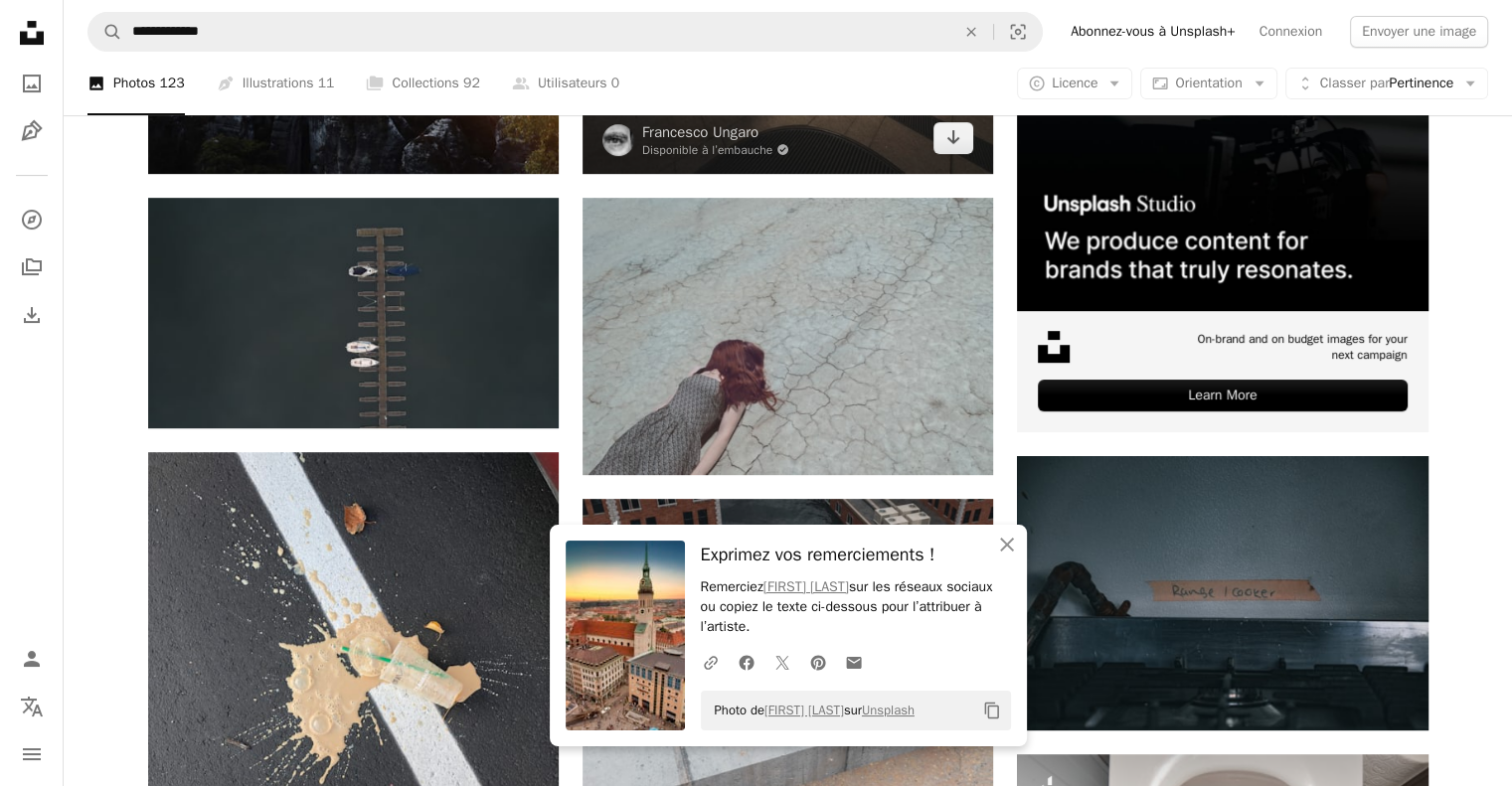 scroll, scrollTop: 0, scrollLeft: 0, axis: both 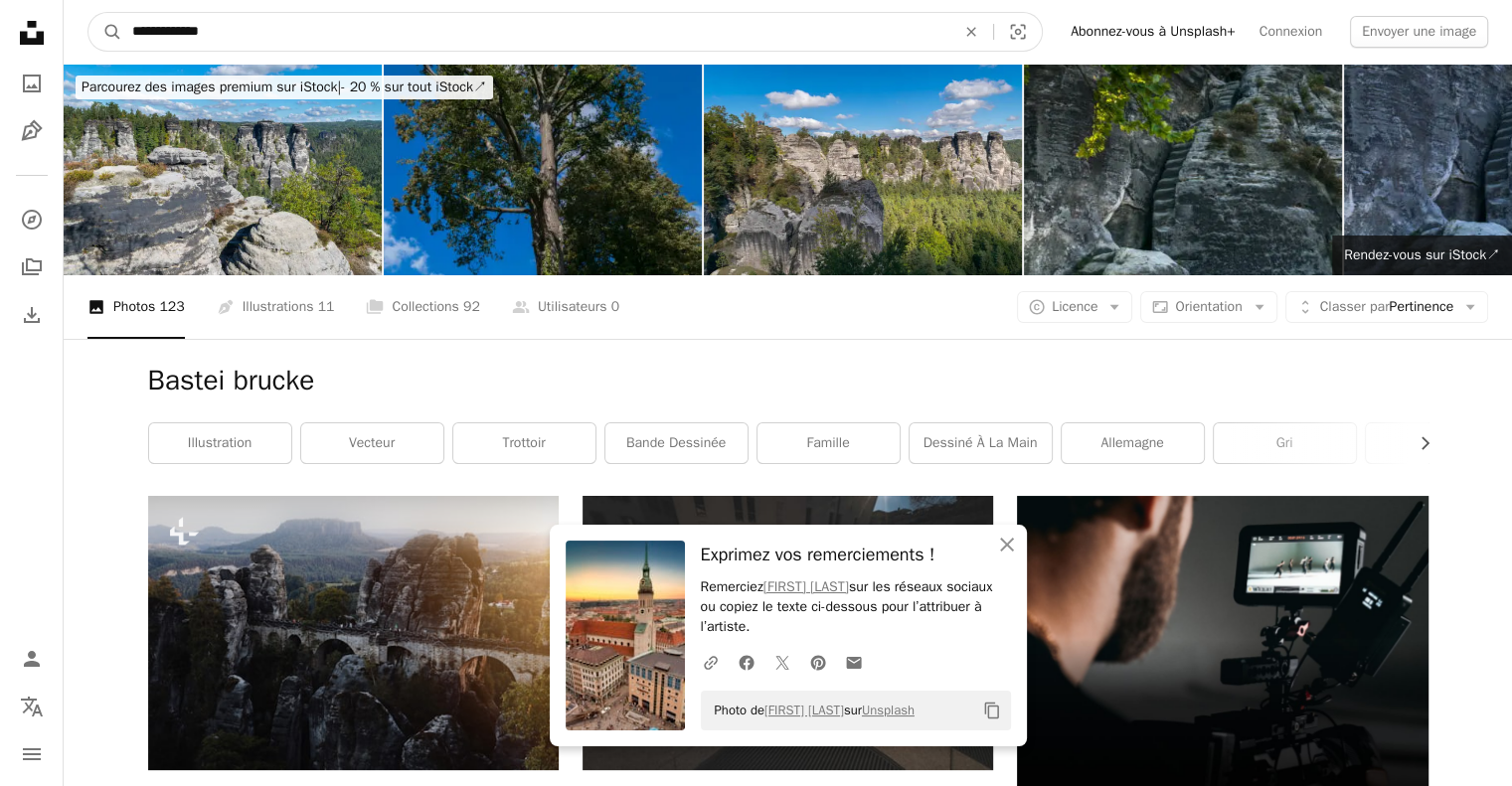 drag, startPoint x: 262, startPoint y: 29, endPoint x: 179, endPoint y: 18, distance: 83.72574 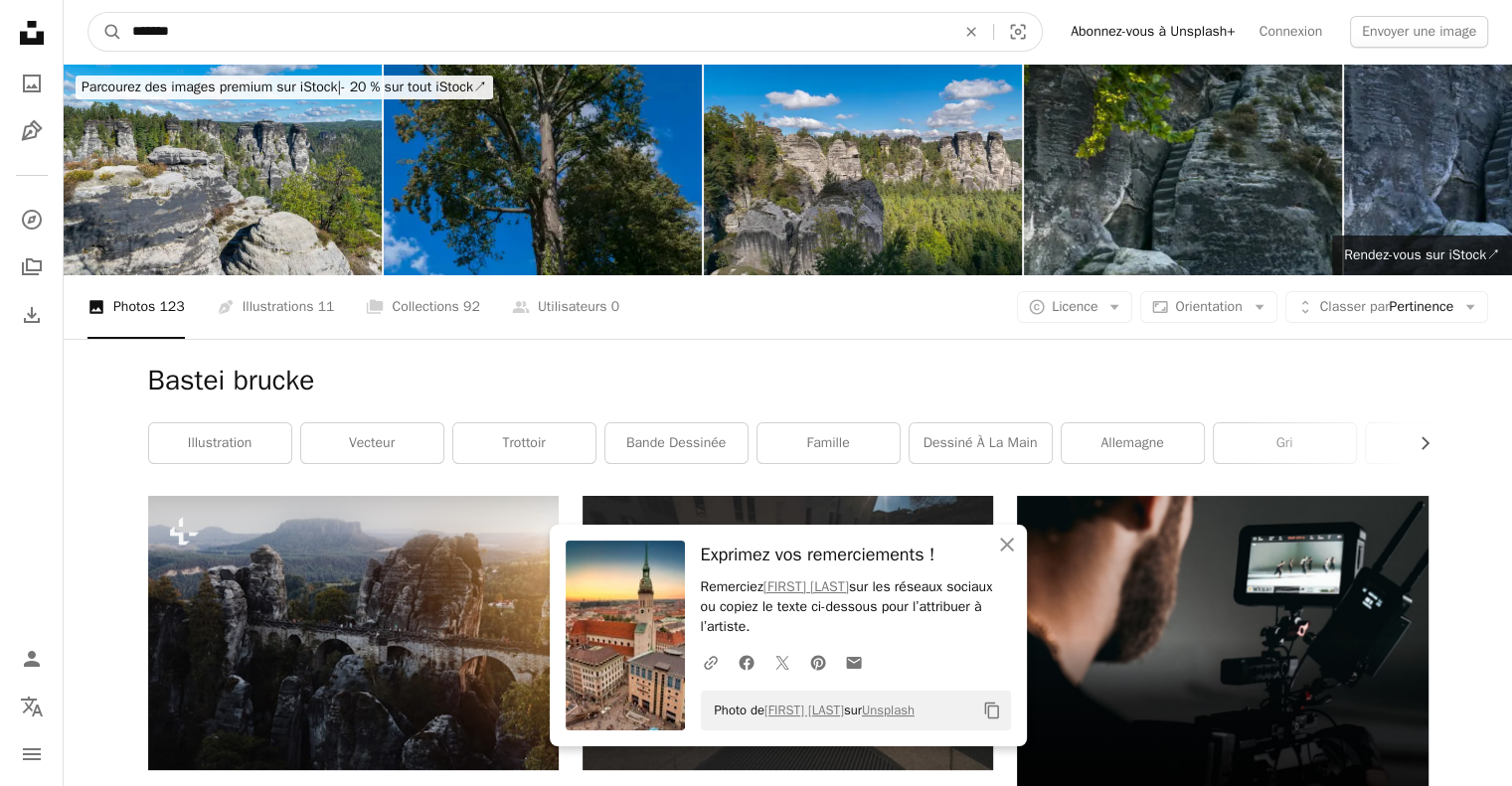type on "******" 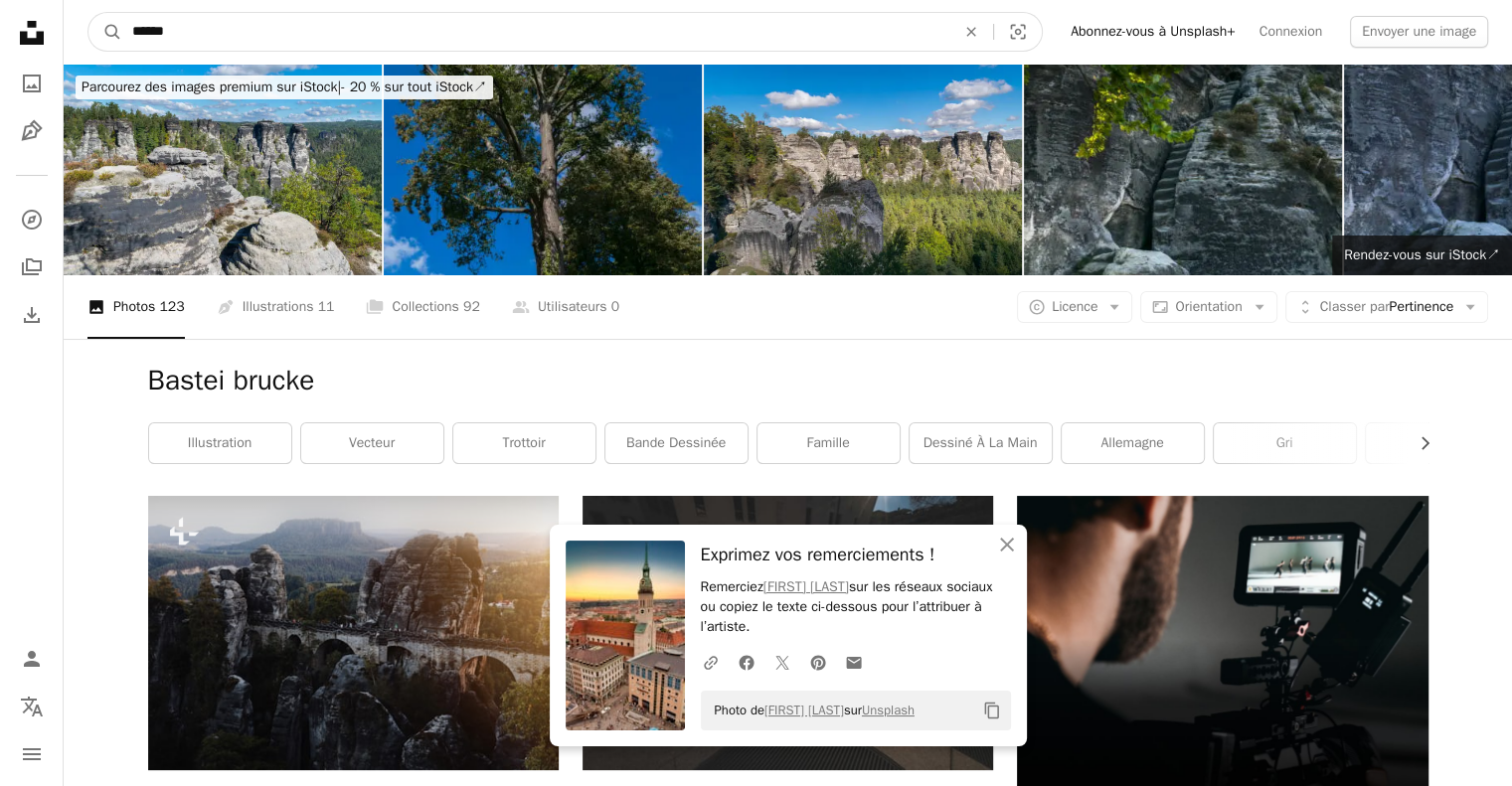 click on "A magnifying glass" at bounding box center (105, 32) 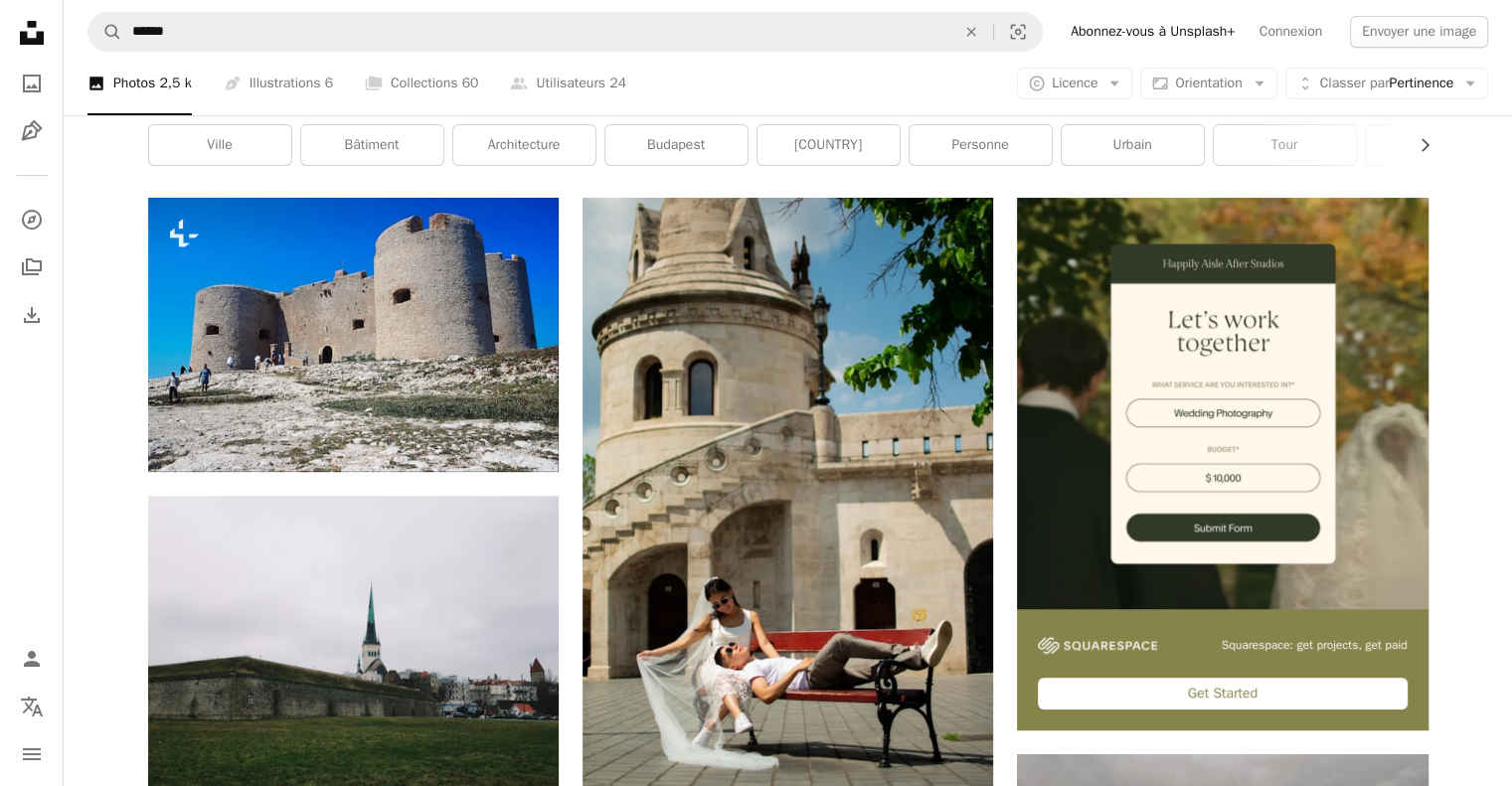 scroll, scrollTop: 0, scrollLeft: 0, axis: both 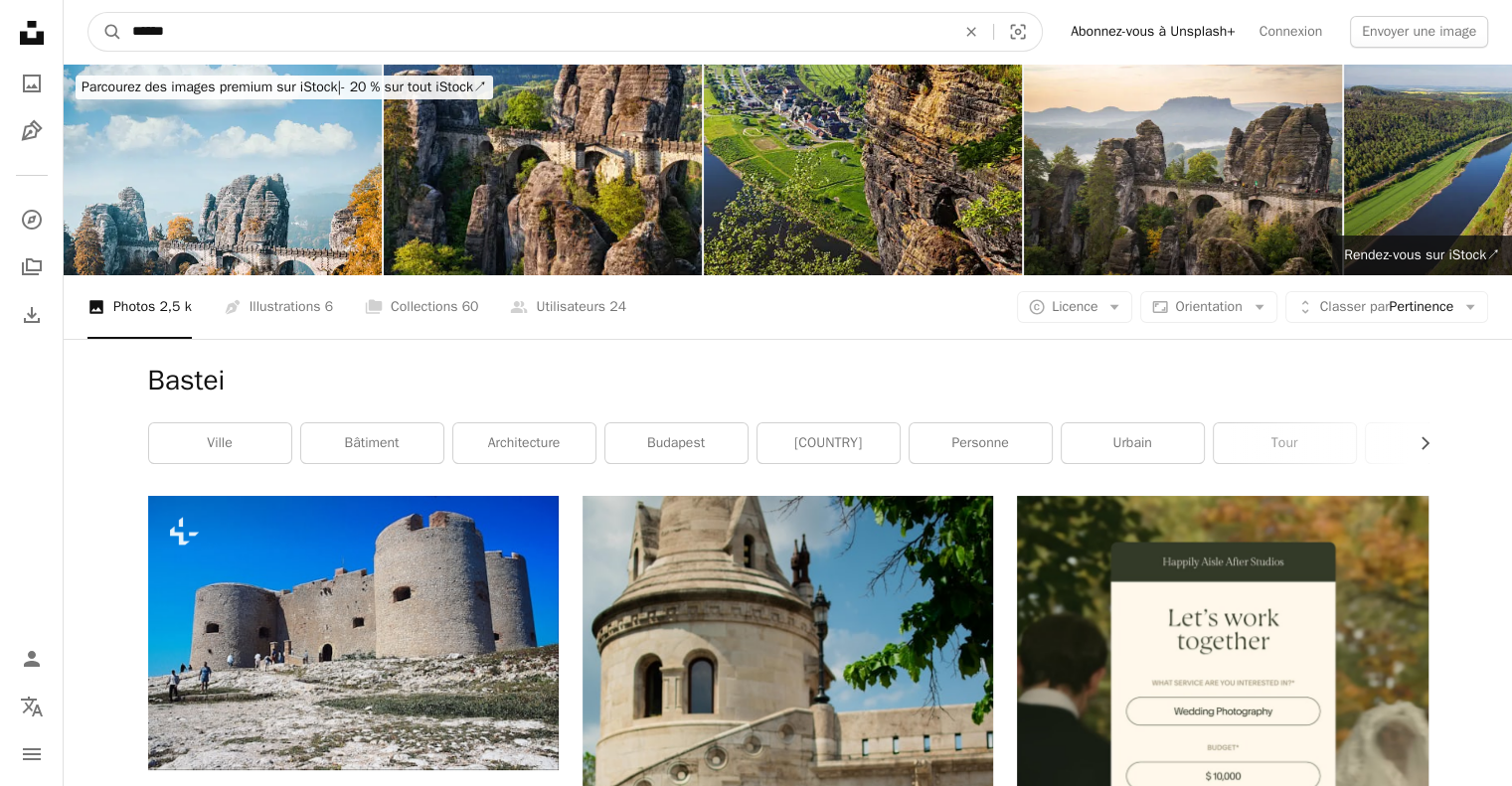 drag, startPoint x: 207, startPoint y: 24, endPoint x: 14, endPoint y: 11, distance: 193.43733 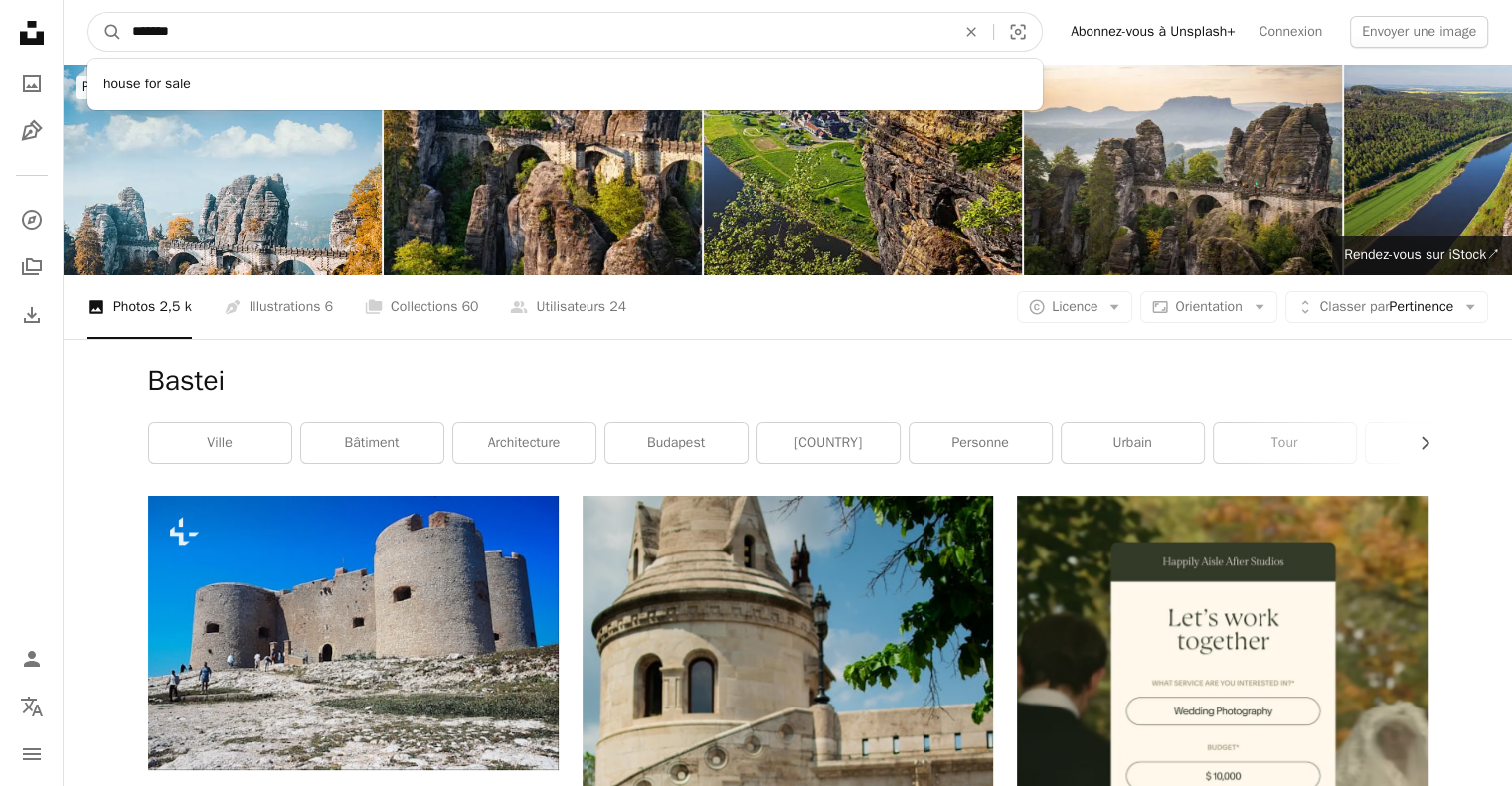 type on "********" 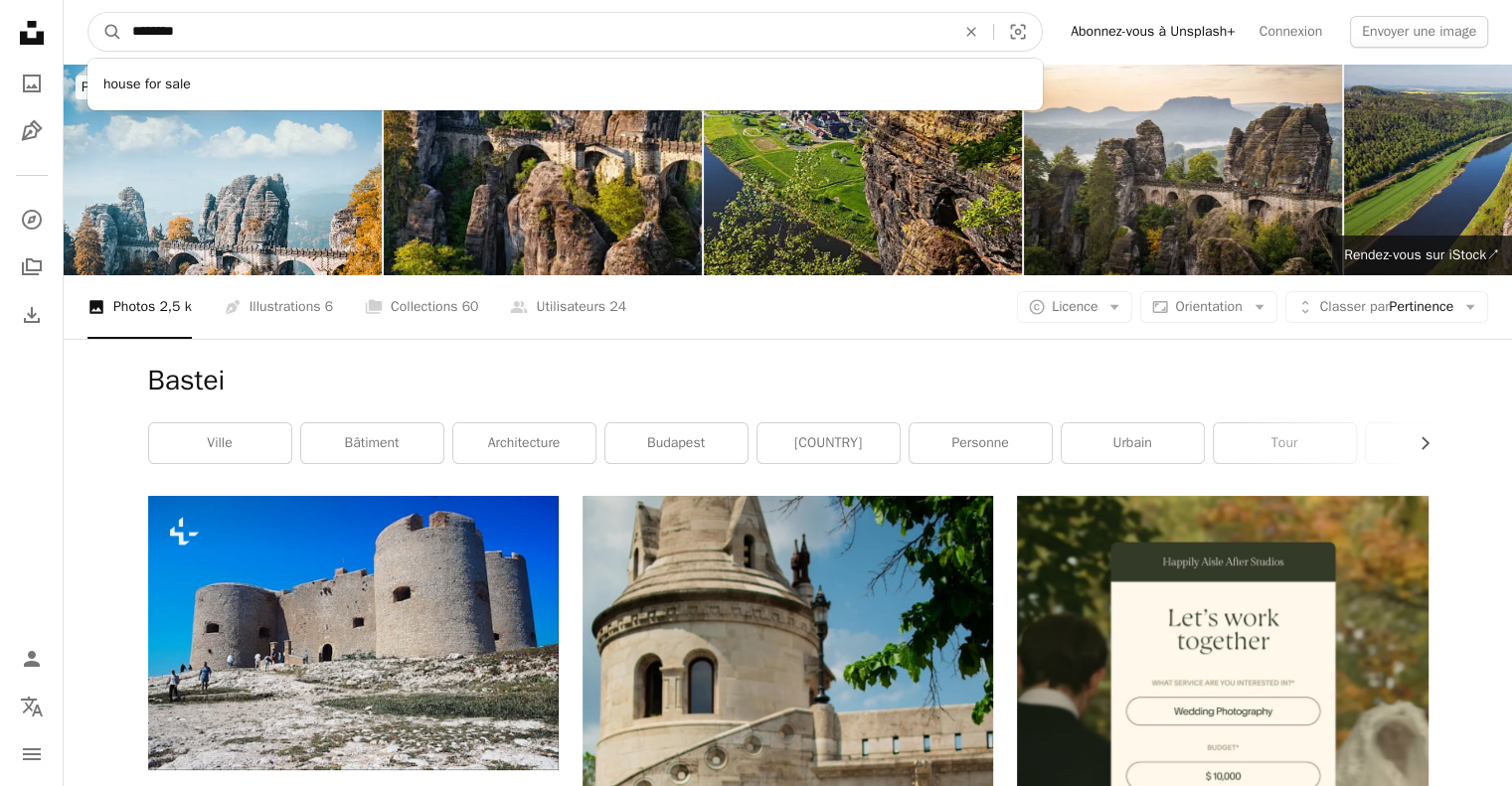 click on "A magnifying glass" at bounding box center (105, 32) 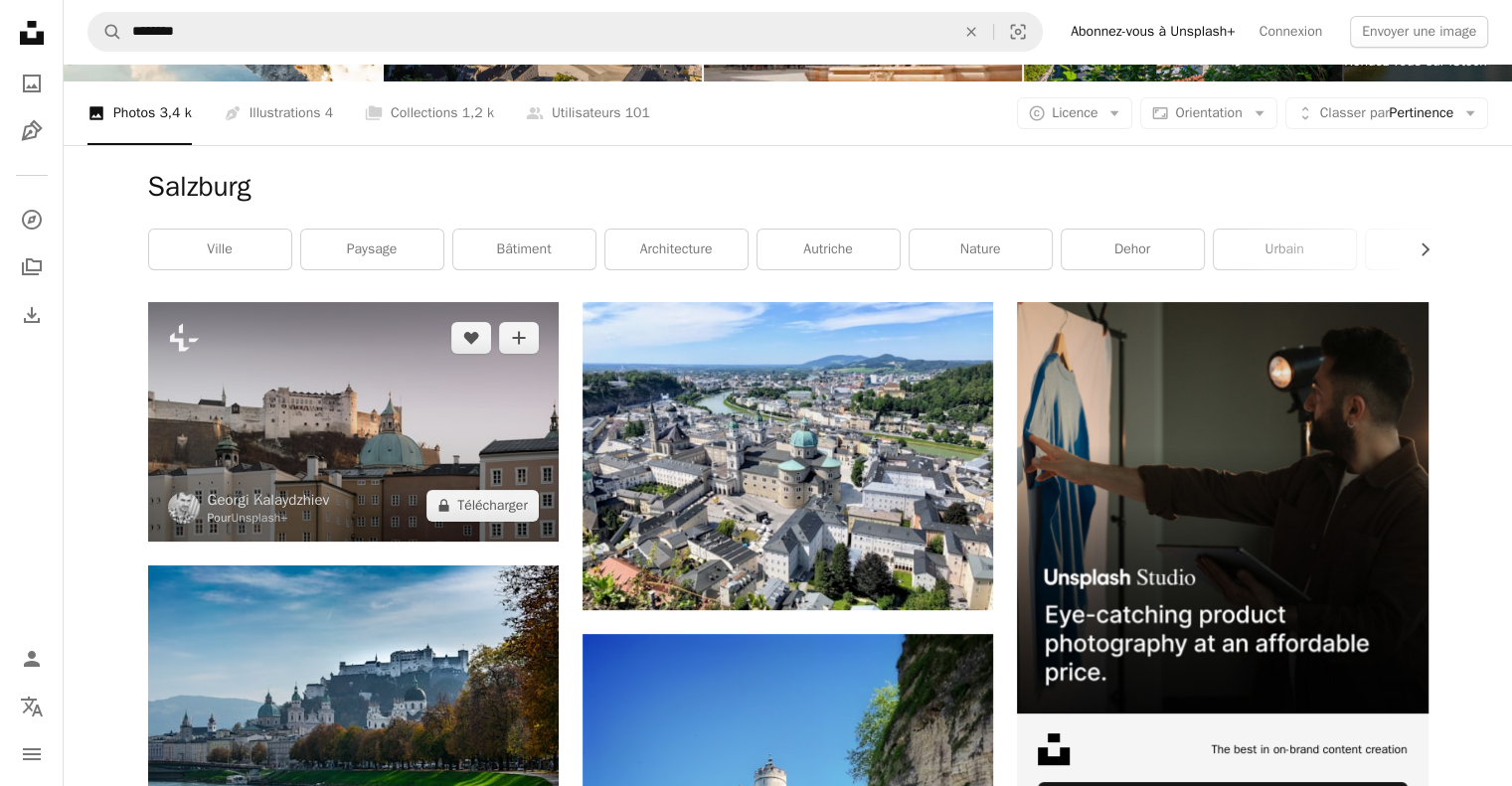 scroll, scrollTop: 199, scrollLeft: 0, axis: vertical 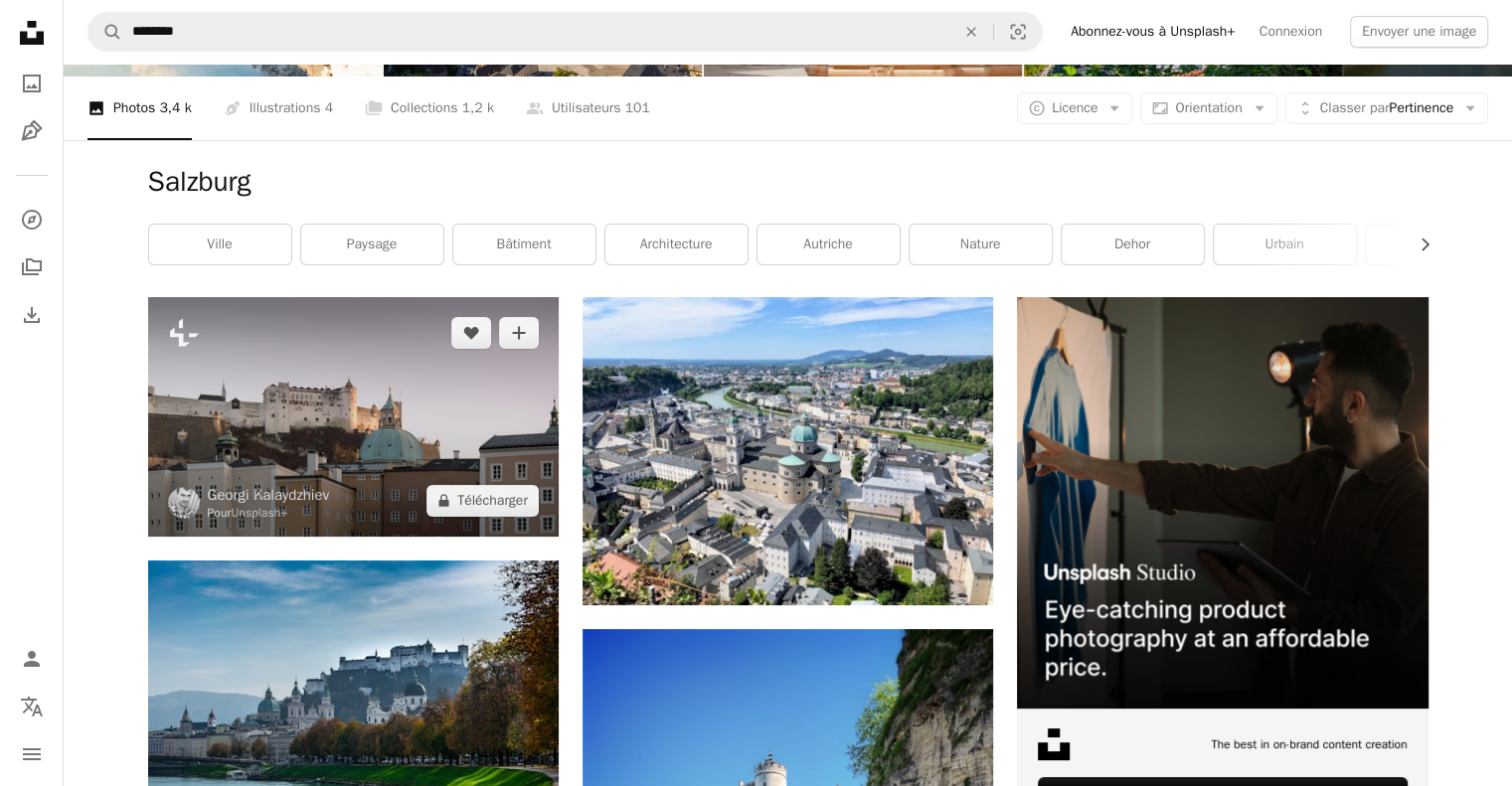 click at bounding box center (353, 416) 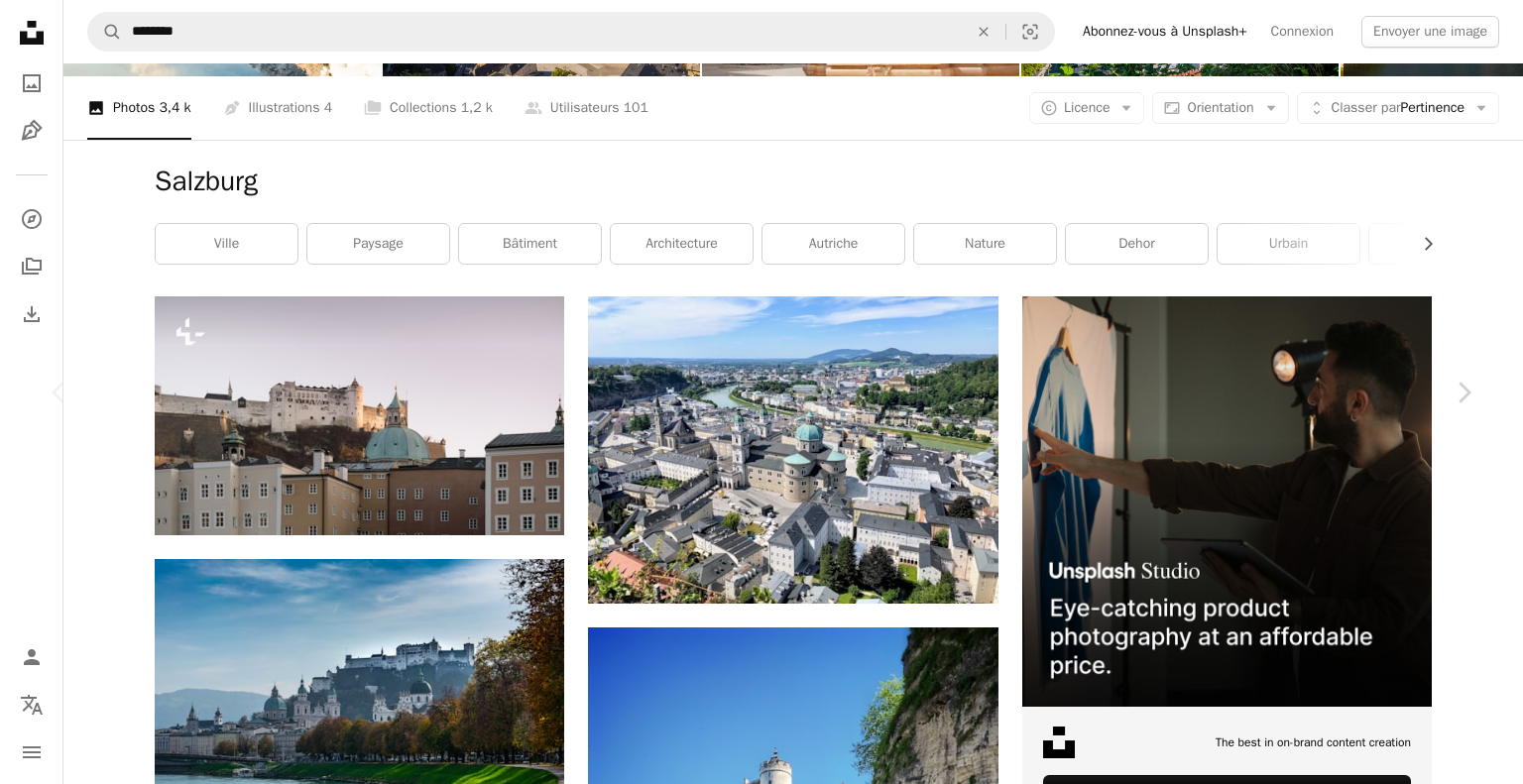 click on "An X shape Chevron left Chevron right [FIRST] [LAST] Pour  Unsplash+ A heart A plus sign A lock Télécharger Zoom in A forward-right arrow Partager More Actions A map marker [CITY], [COUNTRY] Calendar outlined Publiée le  6 mars 2023 Safety Contenu cédé sous  Licence Unsplash+ bâtiment ville architecture coucher de soleil source rue urbain Bâtiments château Photographie de rue ville Autriche médiéval Salzbourg extérieur Châteaux Bâtiment historique Schloß Images gratuites De cette série Chevron right Plus sign for Unsplash+ Plus sign for Unsplash+ Plus sign for Unsplash+ Plus sign for Unsplash+ Plus sign for Unsplash+ Plus sign for Unsplash+ Plus sign for Unsplash+ Plus sign for Unsplash+ Plus sign for Unsplash+ Plus sign for Unsplash+ Images associées Plus sign for Unsplash+ A heart A plus sign [FIRST] [LAST] Pour  Unsplash+ A lock Télécharger Plus sign for Unsplash+ A heart A plus sign [FIRST] [LAST] Pour  Unsplash+ A lock Télécharger Plus sign for Unsplash+ A heart A plus sign" at bounding box center (762, 5041) 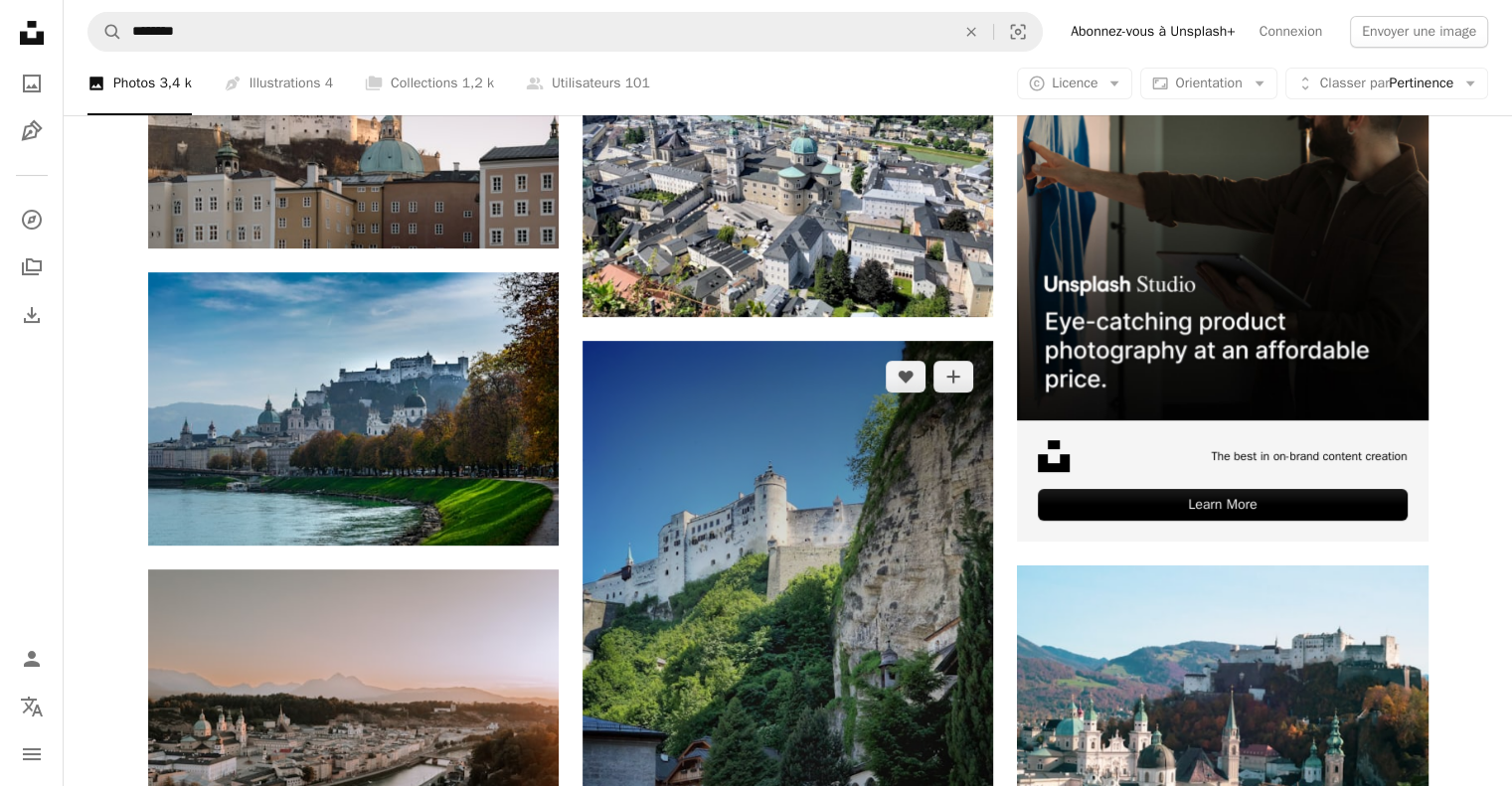 scroll, scrollTop: 497, scrollLeft: 0, axis: vertical 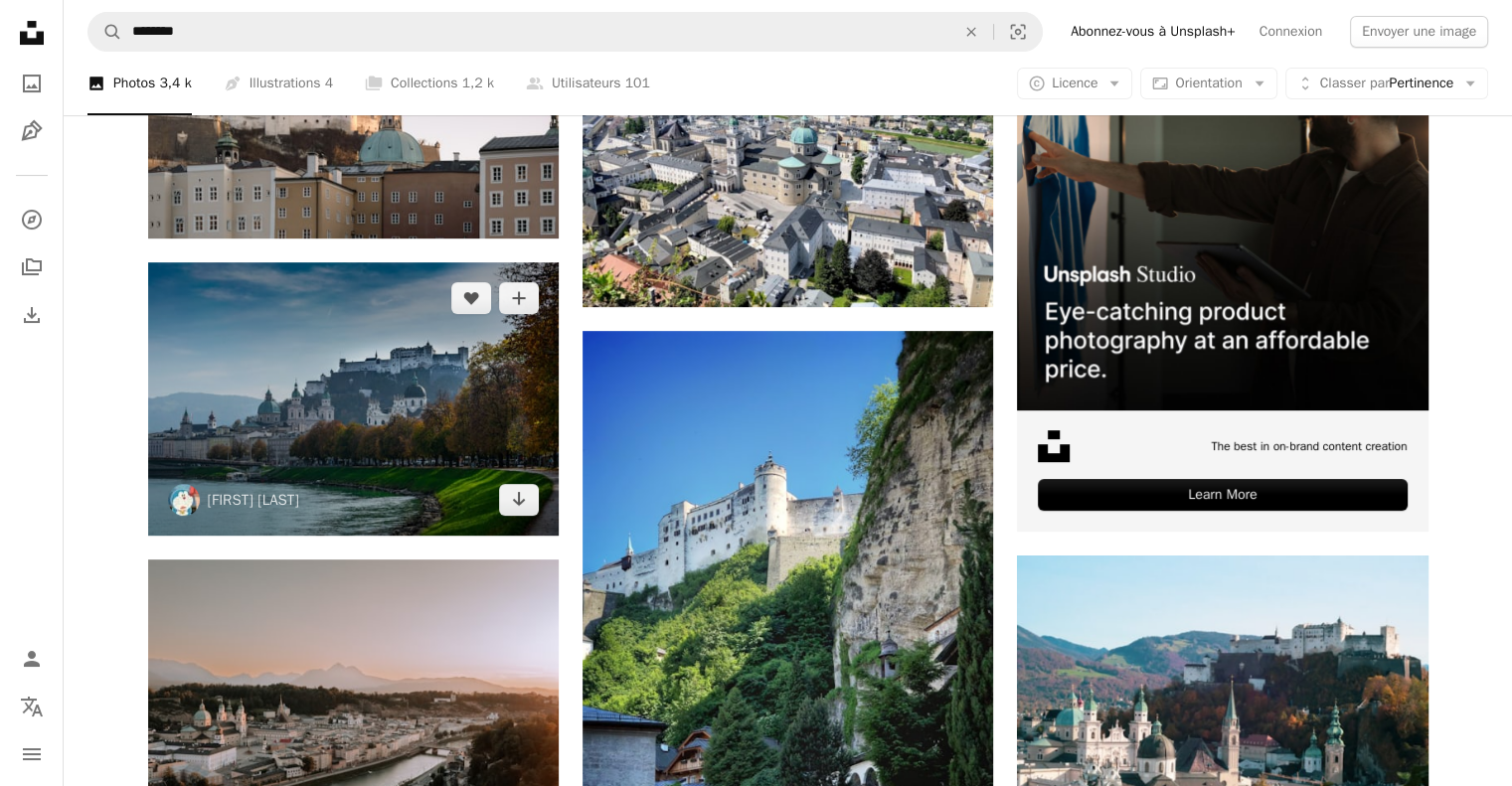 click at bounding box center (353, 398) 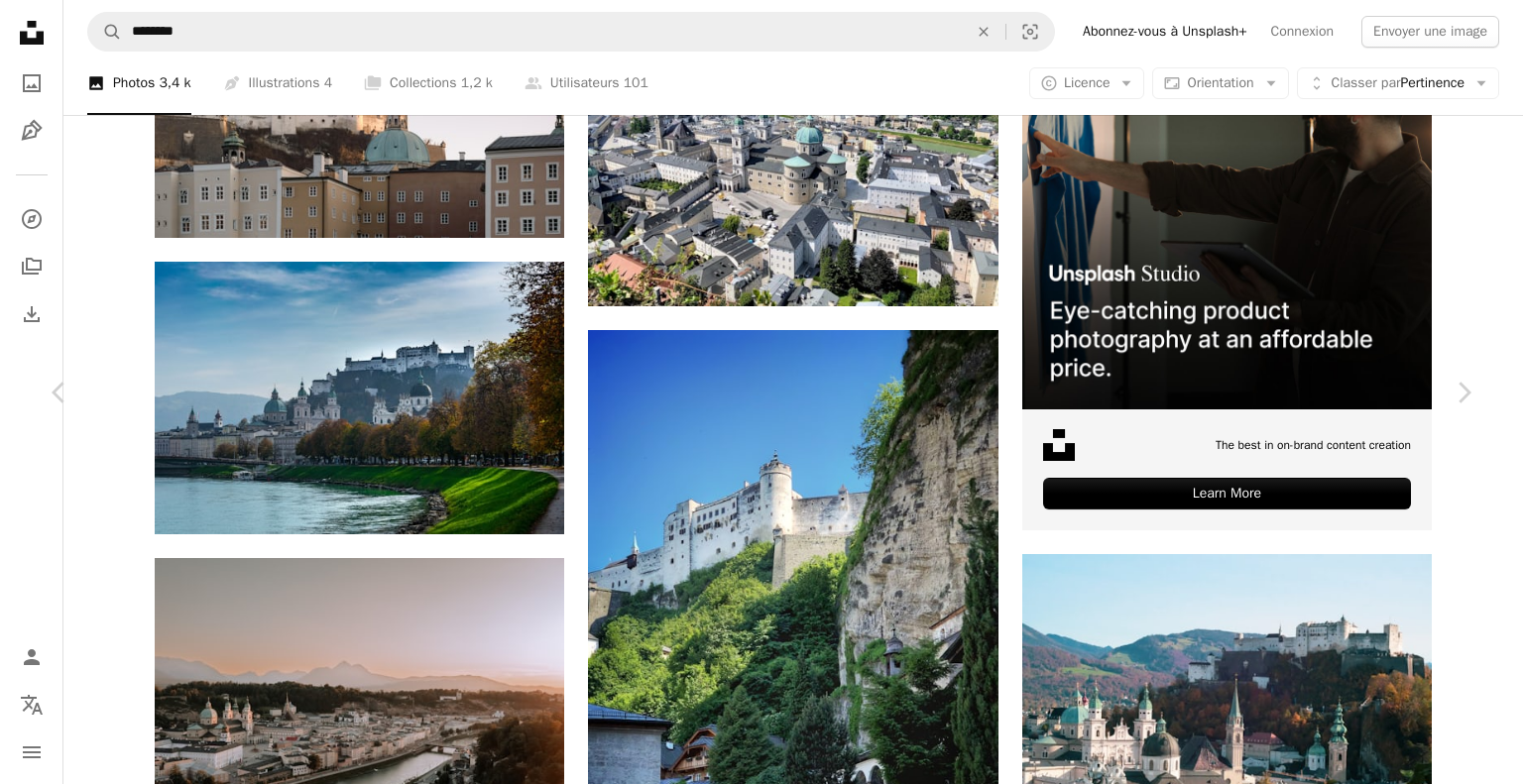 click on "Télécharger gratuitement" at bounding box center (1243, 4399) 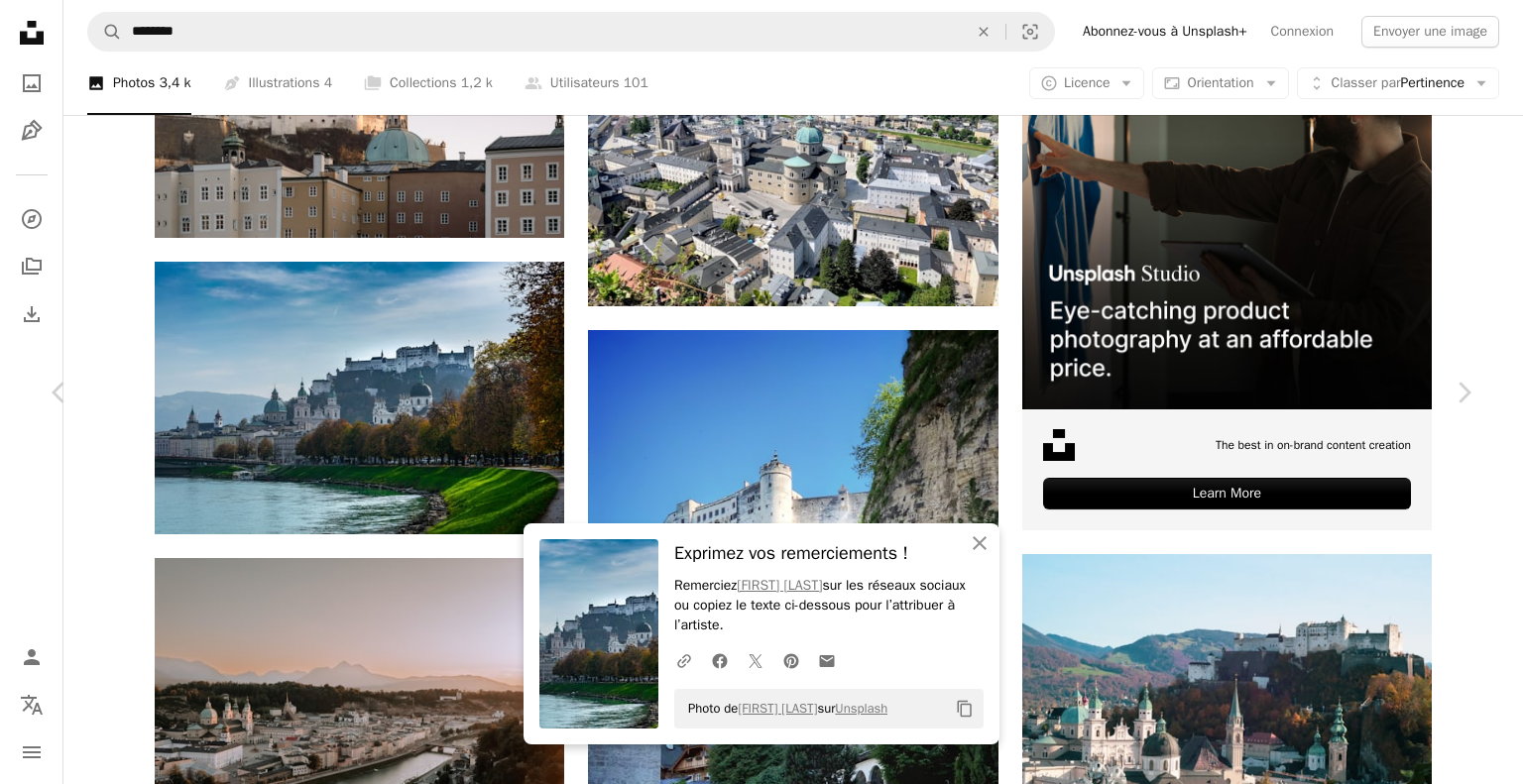 drag, startPoint x: 1444, startPoint y: 525, endPoint x: 1357, endPoint y: 522, distance: 87.05171 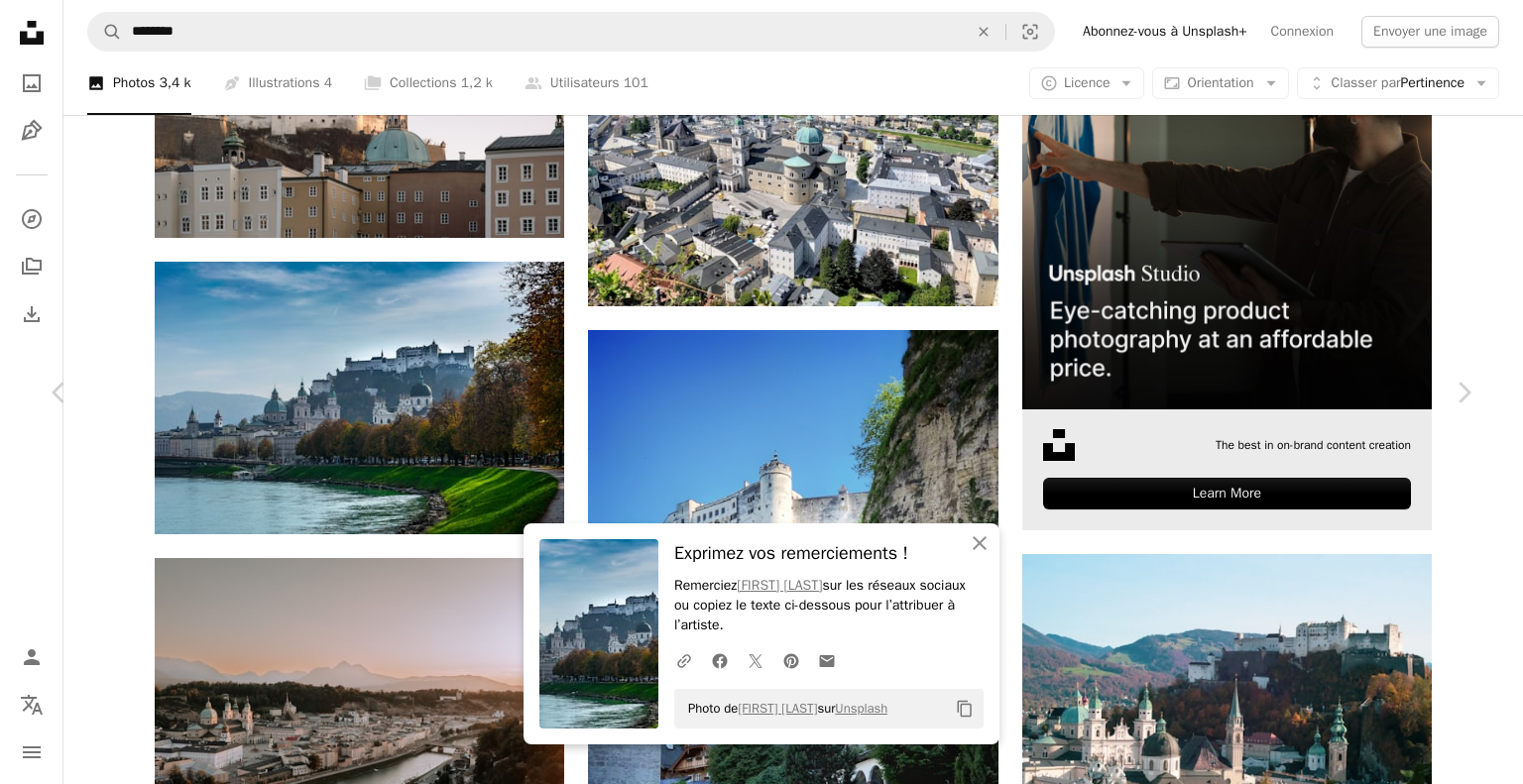 click on "An X shape Chevron left Chevron right An X shape Fermer Exprimez vos remerciements ! Remerciez  [FIRST] [LAST]  sur les réseaux sociaux ou copiez le texte ci-dessous pour l’attribuer à l’artiste. A URL sharing icon (chains) Facebook icon X (formerly Twitter) icon Pinterest icon An envelope Photo de  [FIRST] [LAST]  sur  Unsplash
Copy content [FIRST] [LAST] [USERNAME] A heart A plus sign Télécharger gratuitement Chevron down Zoom in Vues 290 101 Téléchargements 3 603 A forward-right arrow Partager Info icon Infos More Actions A map marker [CITY], Austria Calendar outlined Publiée le  [DATE] Camera NIKON CORPORATION, NIKON D5300 Safety Utilisation gratuite sous la  Licence Unsplash terre bâtiment ville humain architecture planter gris herbe urbain bateau véhicule château transport dehors ville tour fort coupole [CITY] métropole Images gratuites Parcourez des images premium sur iStock  |  - 20 % avec le code UNSPLASH20 Rendez-vous sur iStock  ↗ Images associées Pour" at bounding box center (762, 4744) 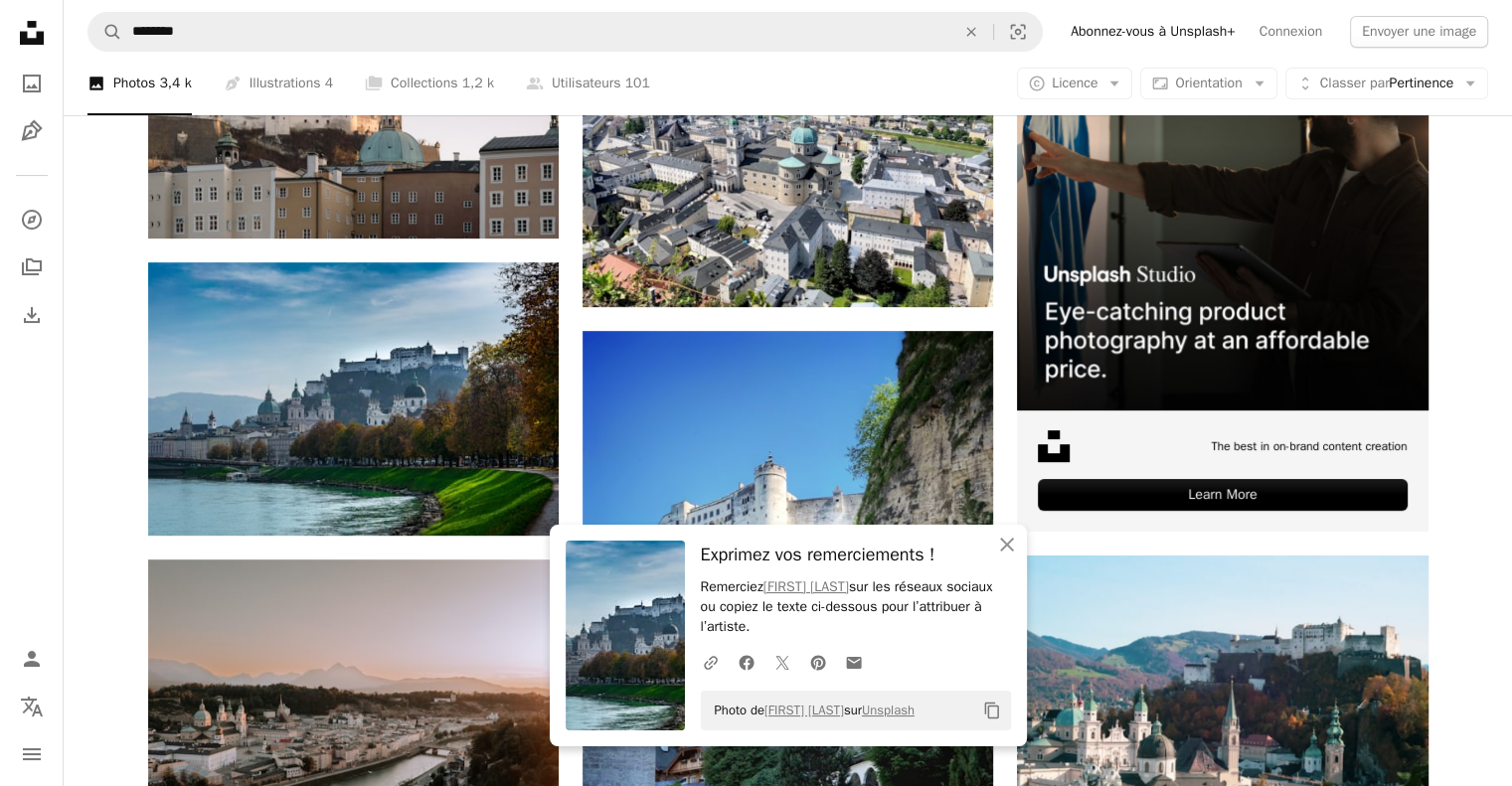 click on "Plus sign for Unsplash+ A heart A plus sign Georgi Kalaydzhiev Pour  Unsplash+ A lock Télécharger A heart A plus sign zhang xiaoyu Arrow pointing down A heart A plus sign Patrick Langwallner Disponible à l’embauche A checkmark inside of a circle Arrow pointing down Plus sign for Unsplash+ A heart A plus sign Getty Images Pour  Unsplash+ A lock Télécharger A heart A plus sign Victor Malyushev Arrow pointing down A heart A plus sign June O Arrow pointing down A heart A plus sign Erik Odiin Disponible à l’embauche A checkmark inside of a circle Arrow pointing down A heart A plus sign Alex Hufnagl Arrow pointing down A heart A plus sign Victor Malyushev Arrow pointing down A heart A plus sign Daniel J. Schwarz Disponible à l’embauche A checkmark inside of a circle Arrow pointing down A heart A plus sign Reiseuhu Disponible à l’embauche A checkmark inside of a circle Arrow pointing down A heart A plus sign zhang xiaoyu Arrow pointing down The best in on-brand content creation Learn More A heart" at bounding box center [787, 1725] 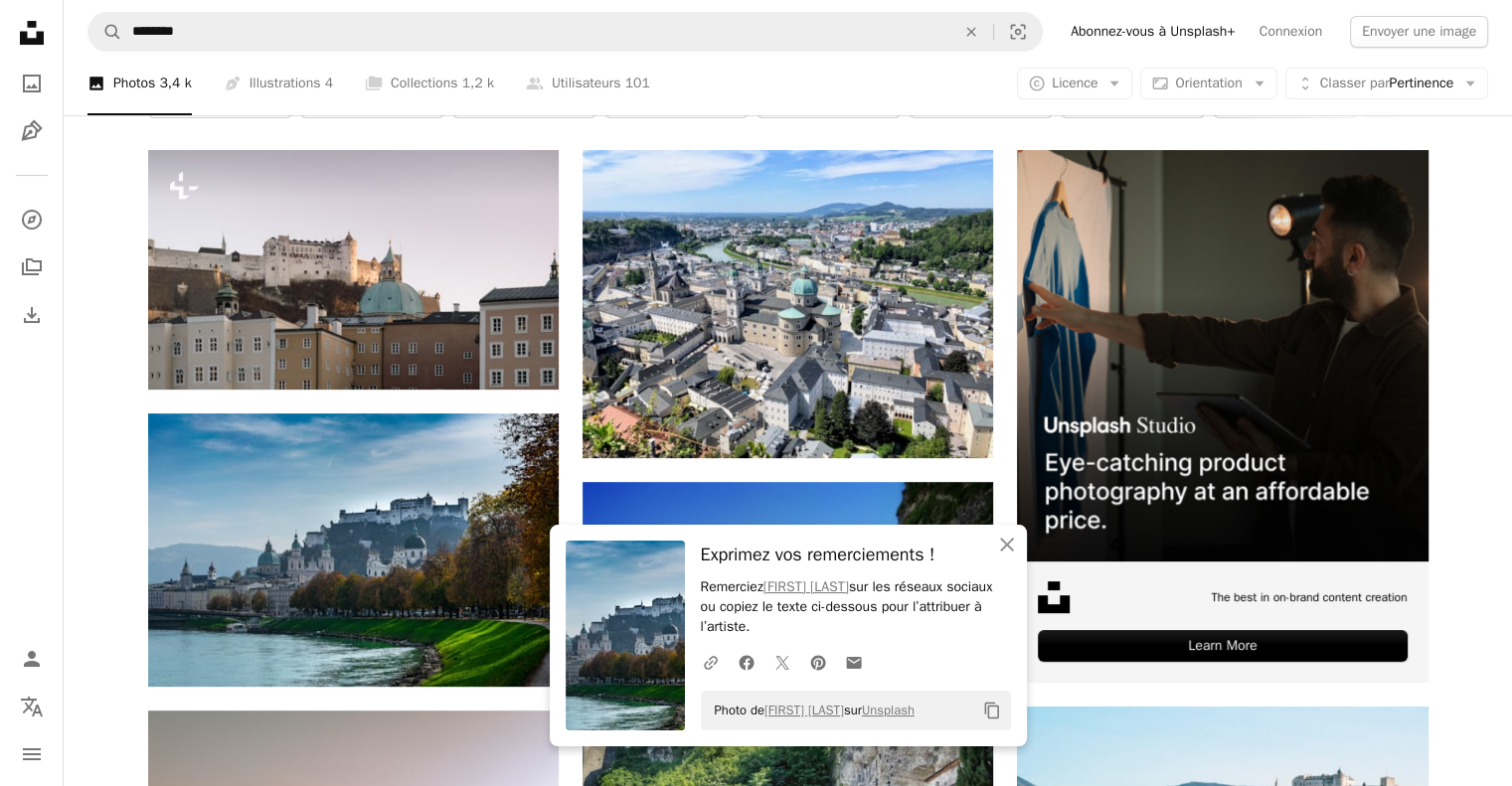 scroll, scrollTop: 0, scrollLeft: 0, axis: both 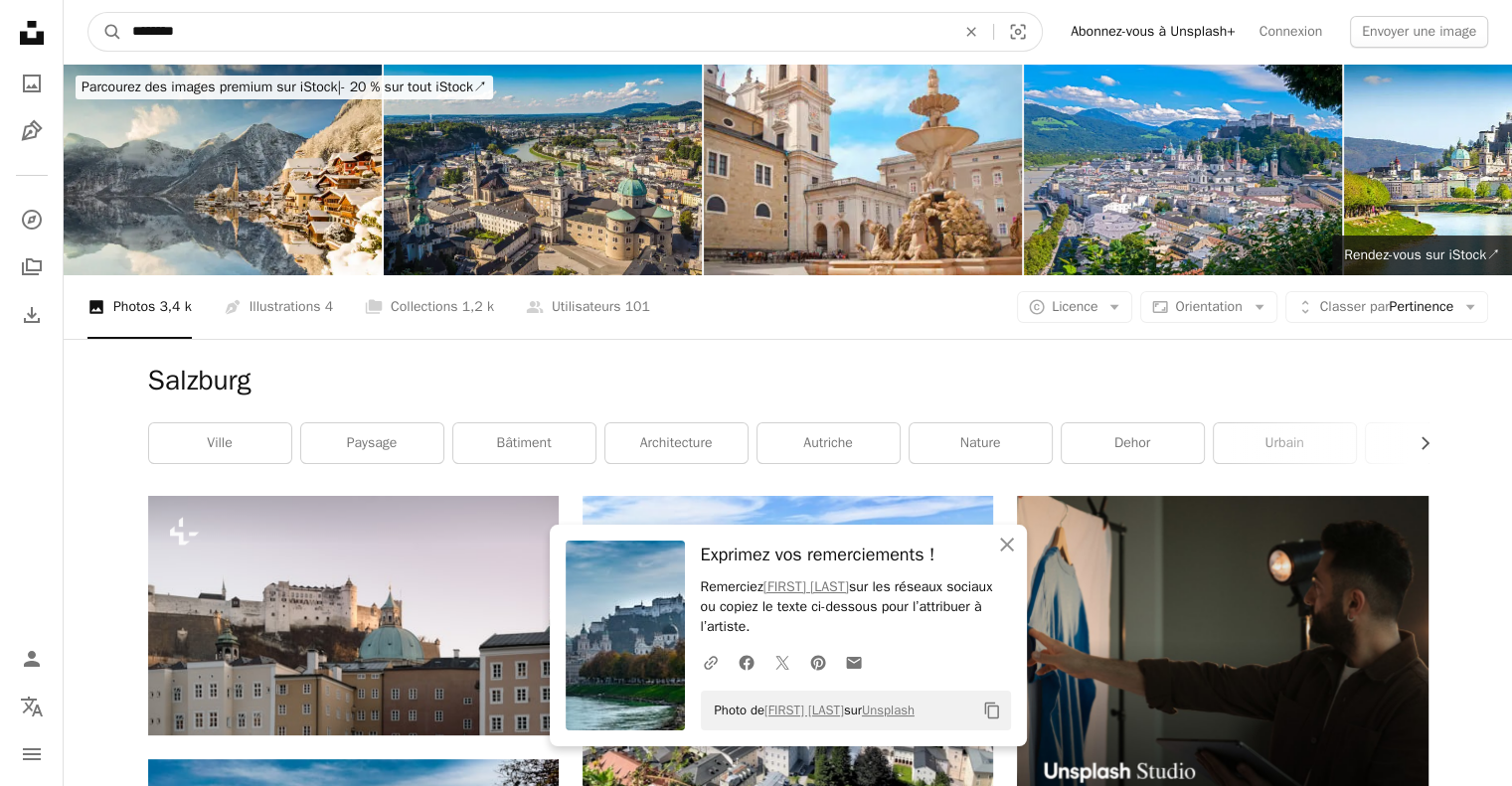 drag, startPoint x: 199, startPoint y: 46, endPoint x: 51, endPoint y: 9, distance: 152.55491 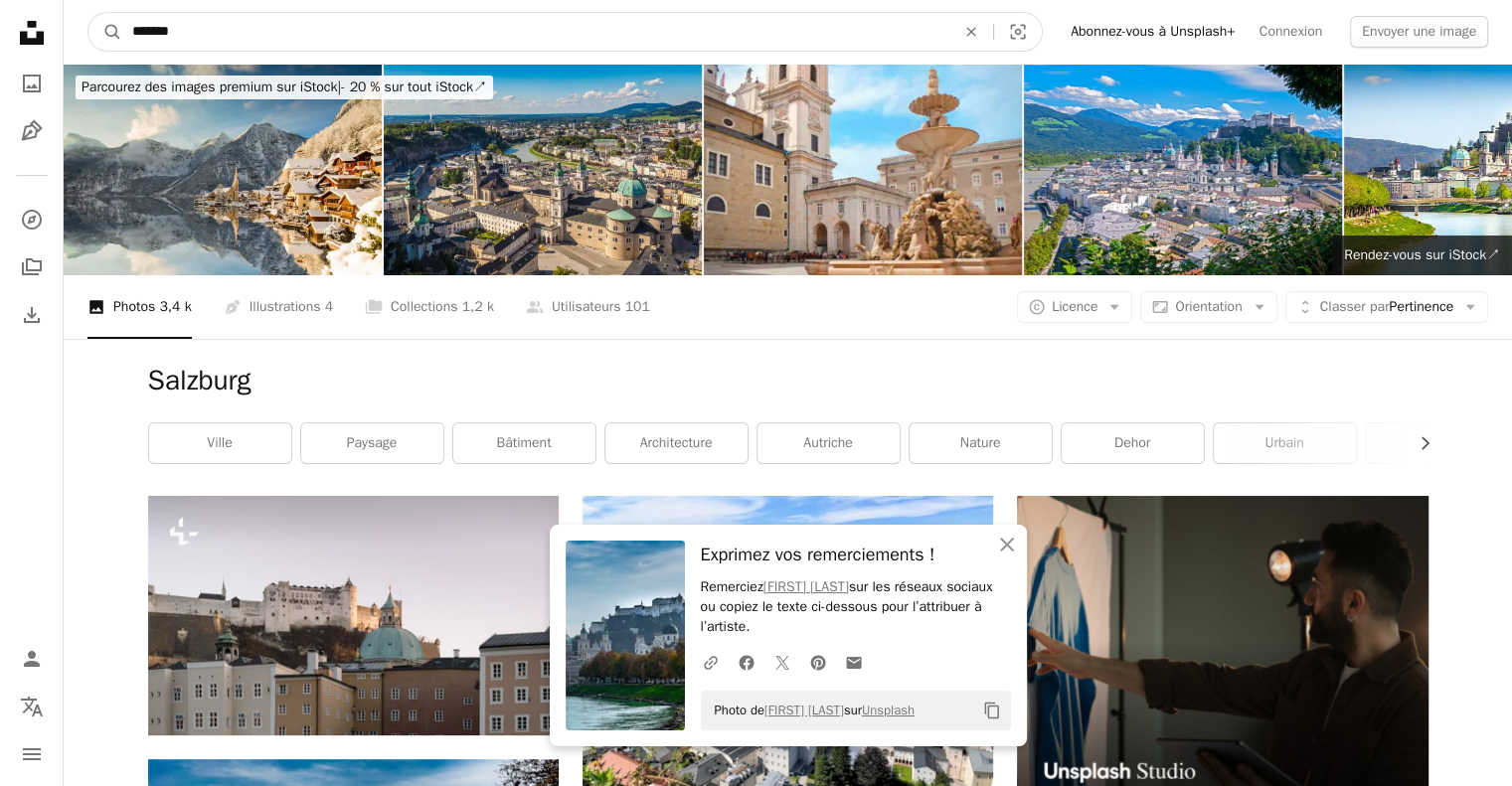 type on "*******" 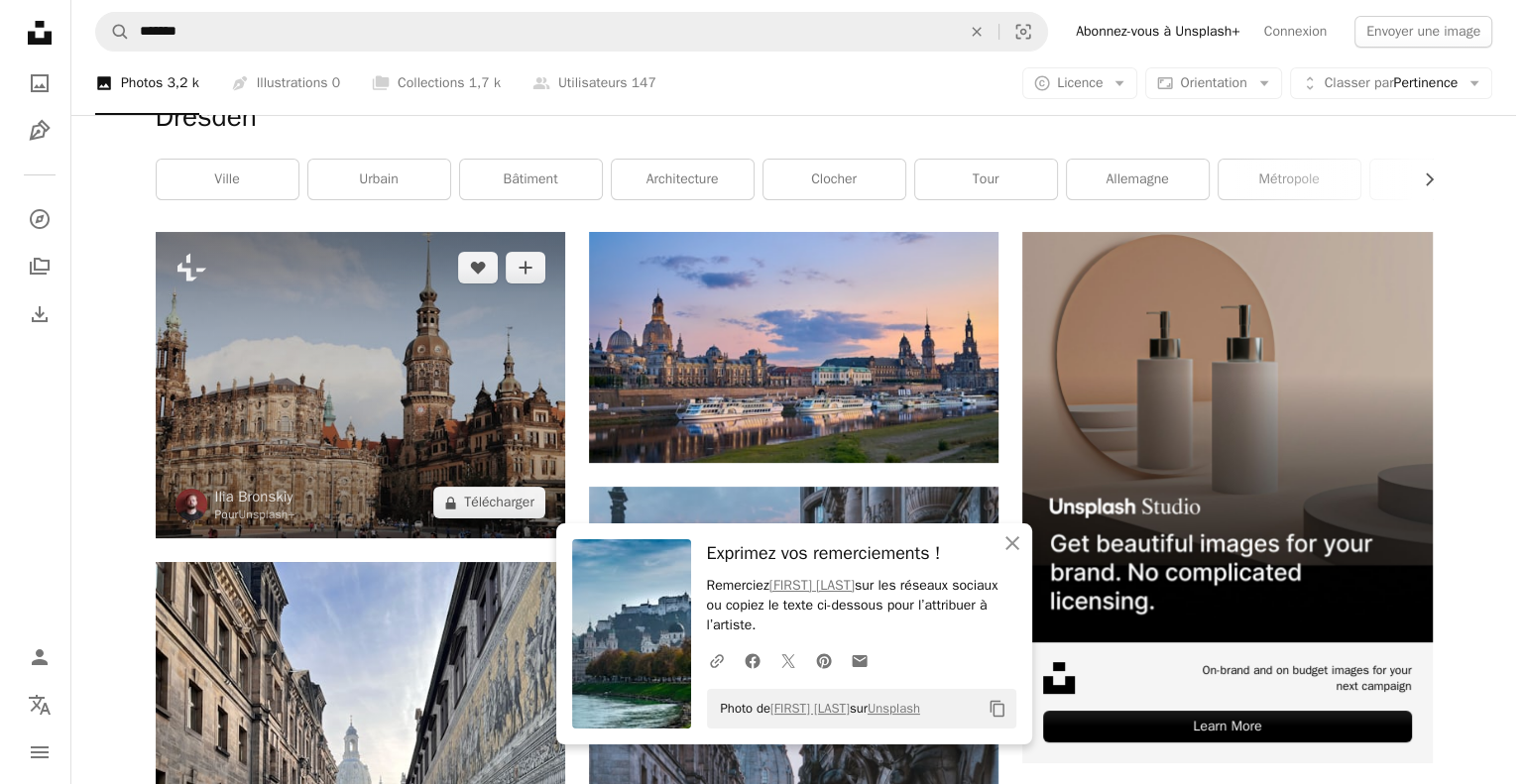 scroll, scrollTop: 297, scrollLeft: 0, axis: vertical 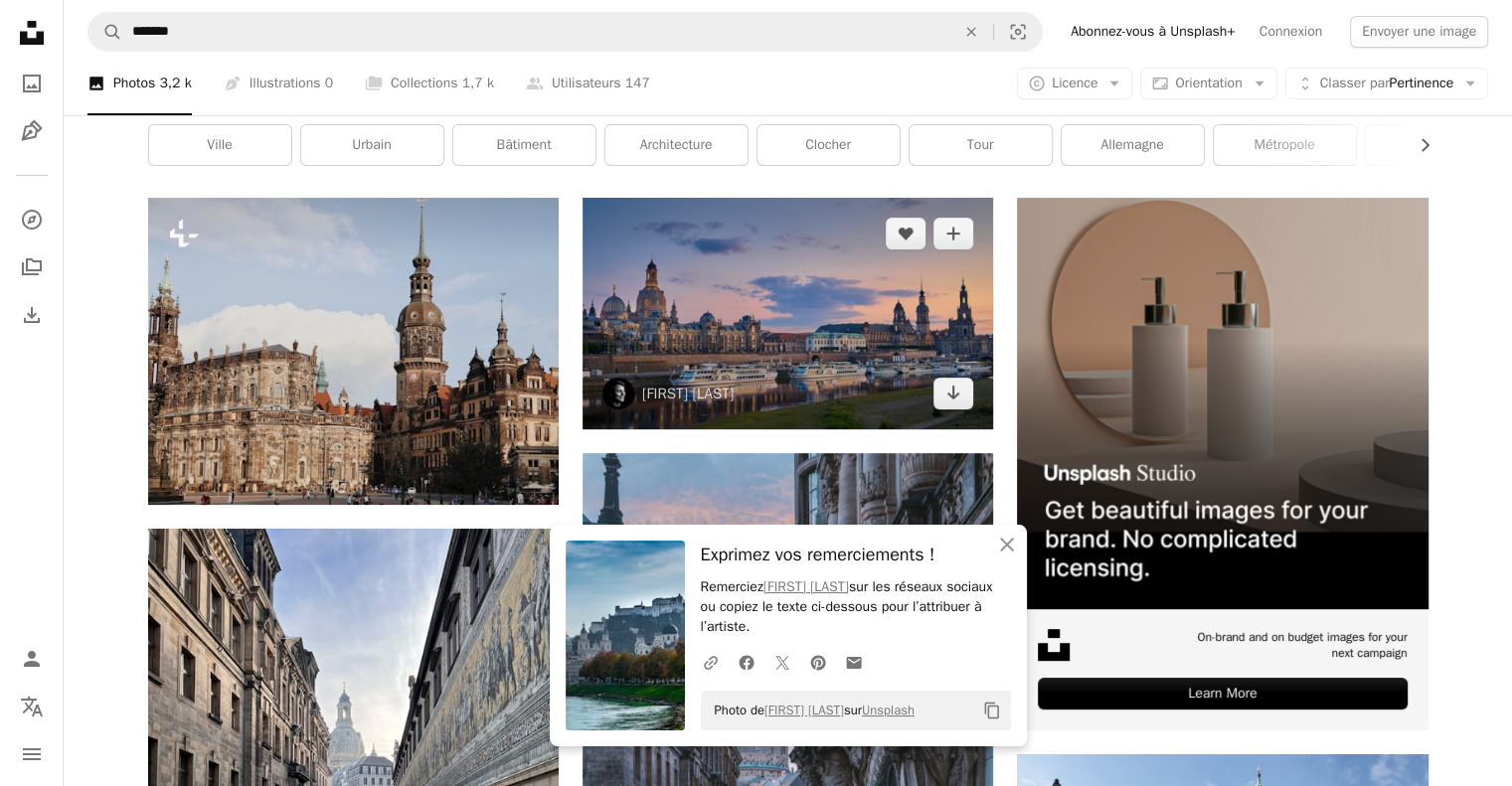click at bounding box center [787, 313] 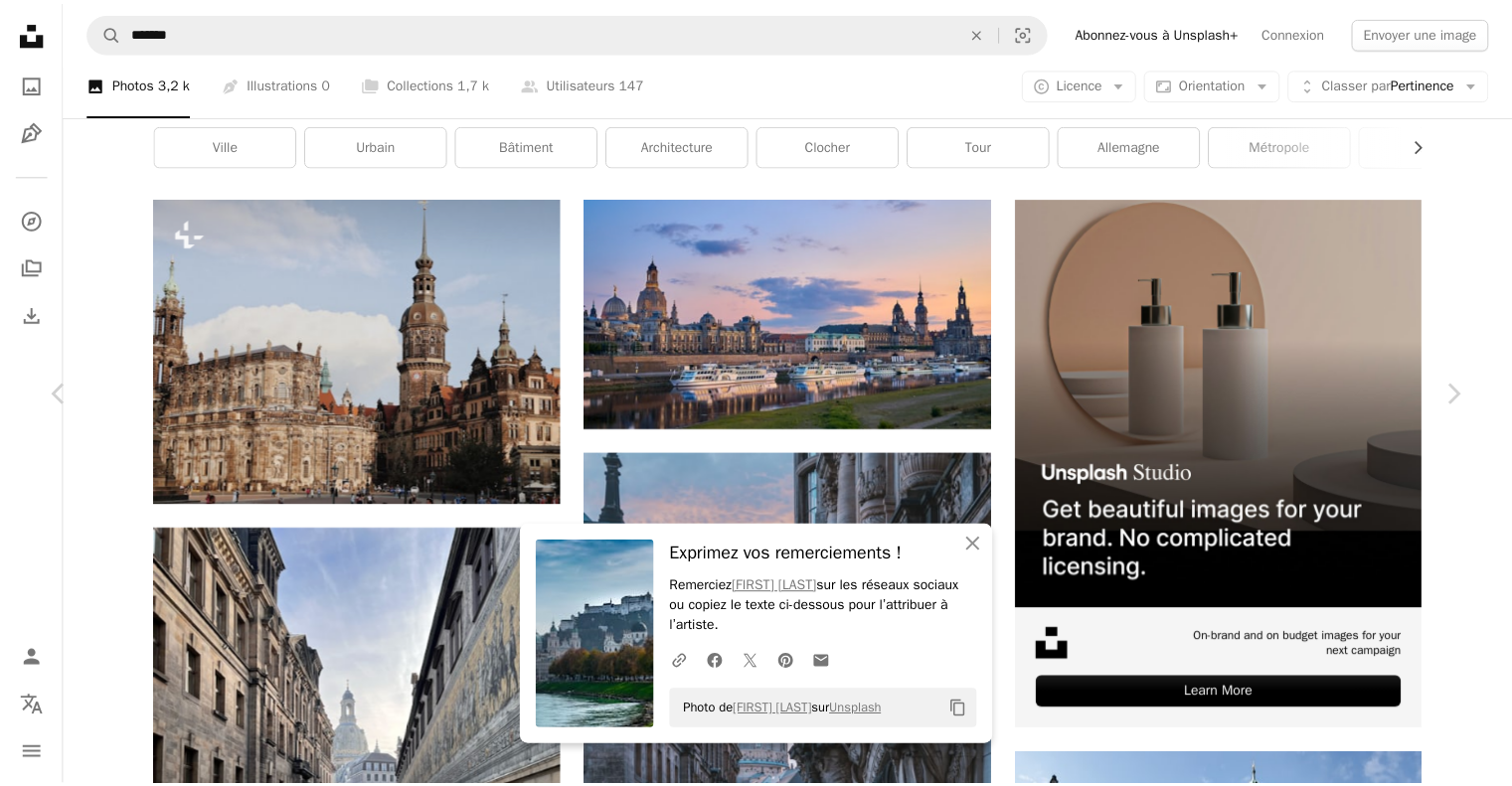 scroll, scrollTop: 99, scrollLeft: 0, axis: vertical 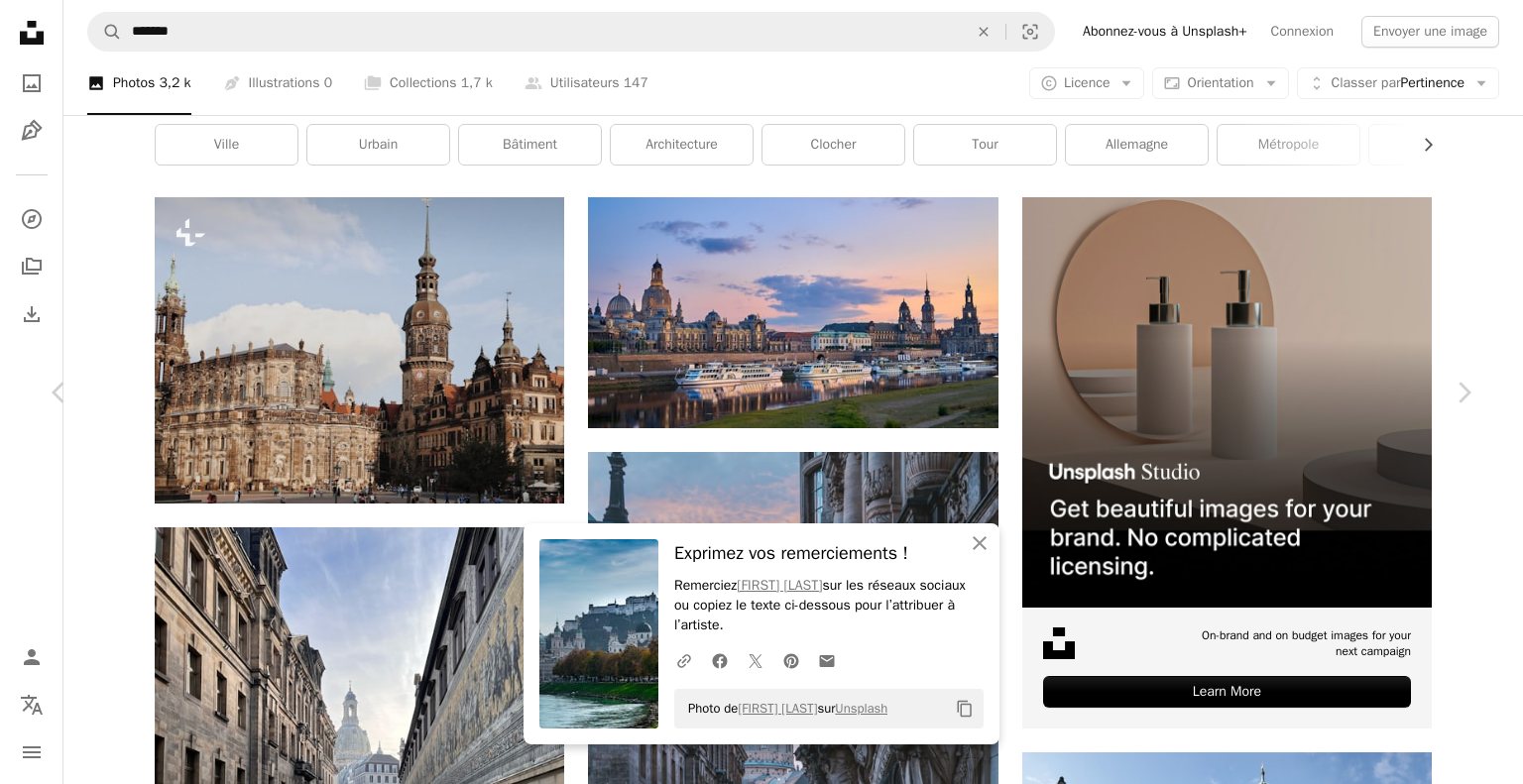 click on "Télécharger gratuitement" at bounding box center [1243, 4195] 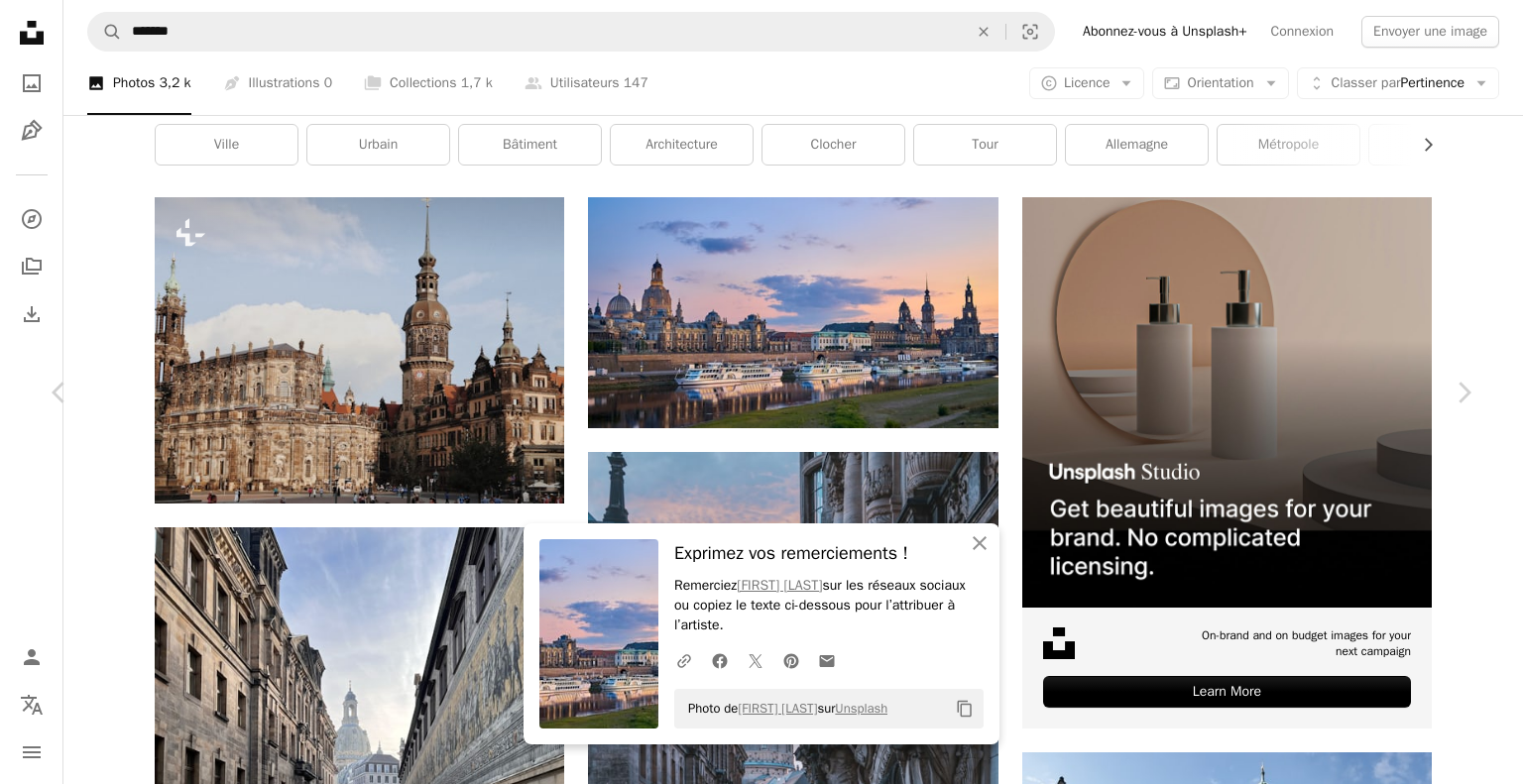 click on "An X shape Chevron left Chevron right An X shape Fermer Exprimez vos remerciements ! Remerciez  [FIRST] [LAST]  sur les réseaux sociaux ou copiez le texte ci-dessous pour l’attribuer à l’artiste. A URL sharing icon (chains) Facebook icon X (formerly Twitter) icon Pinterest icon An envelope Photo de  [FIRST] [LAST]  sur  Unsplash
Copy content [FIRST] [LAST] [FIRST][LAST] A heart A plus sign Télécharger gratuitement Chevron down Zoom in Vues 270 791 Téléchargements 8 182 A forward-right arrow Partager Info icon Infos More Actions A map marker [CITY], [STATE] Calendar outlined Publiée le  22 avril 2021 Camera SONY, ILCE-7M2 Safety Utilisation gratuite sous la  Licence Unsplash Navires coucher de soleil Photos Et Images Historiques ville coucher de soleil Vieille ville grès Dresde Bâtiment historique bâtiment ville architecture gris urbain bateau véhicule Allemagne transport dehors ville logement Fonds d’écran HD Parcourez des images premium sur iStock  |  - 20 % avec le code UNSPLASH20" at bounding box center [762, 4555] 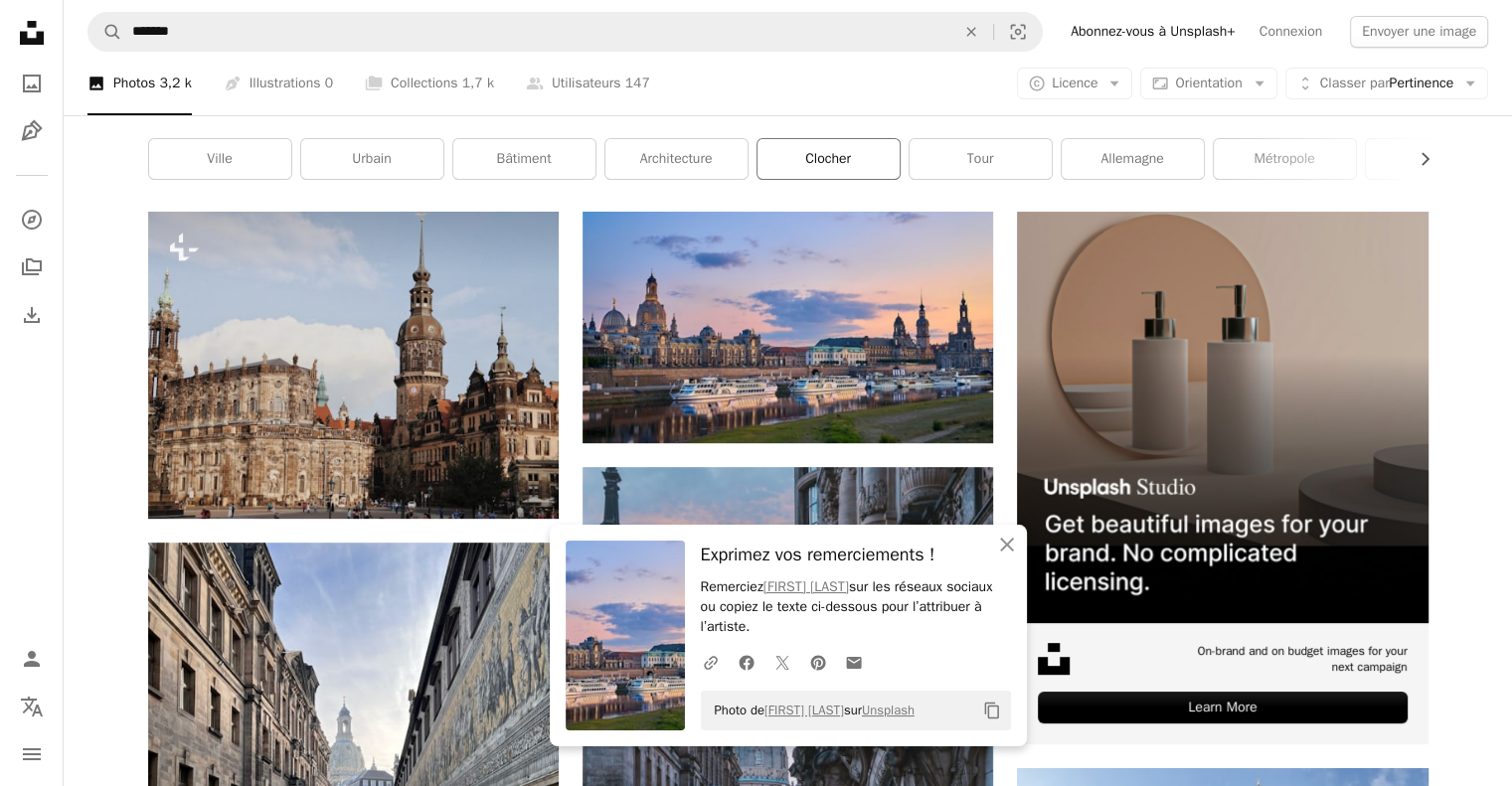 scroll, scrollTop: 0, scrollLeft: 0, axis: both 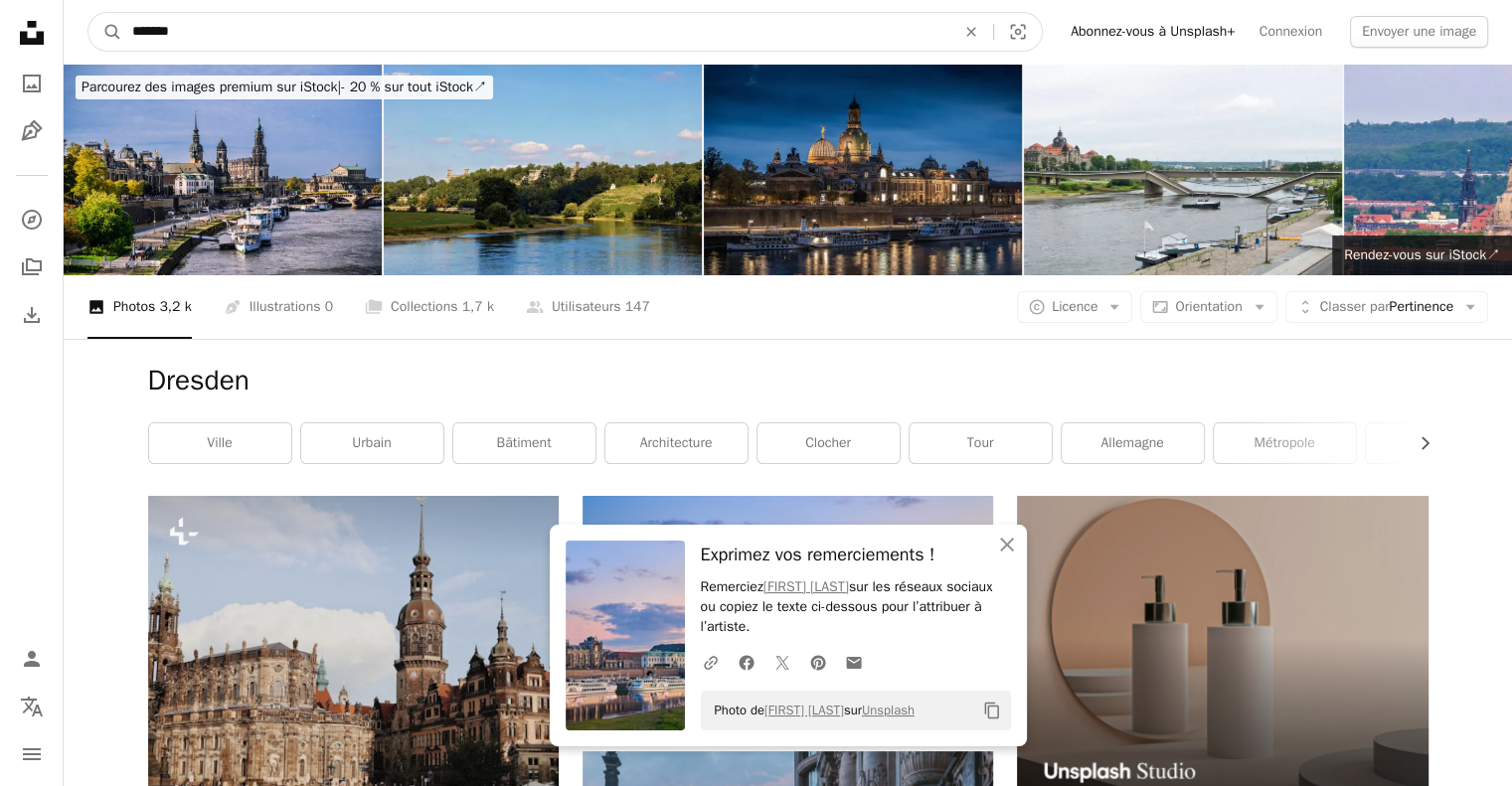 drag, startPoint x: 228, startPoint y: 18, endPoint x: 51, endPoint y: 23, distance: 177.0706 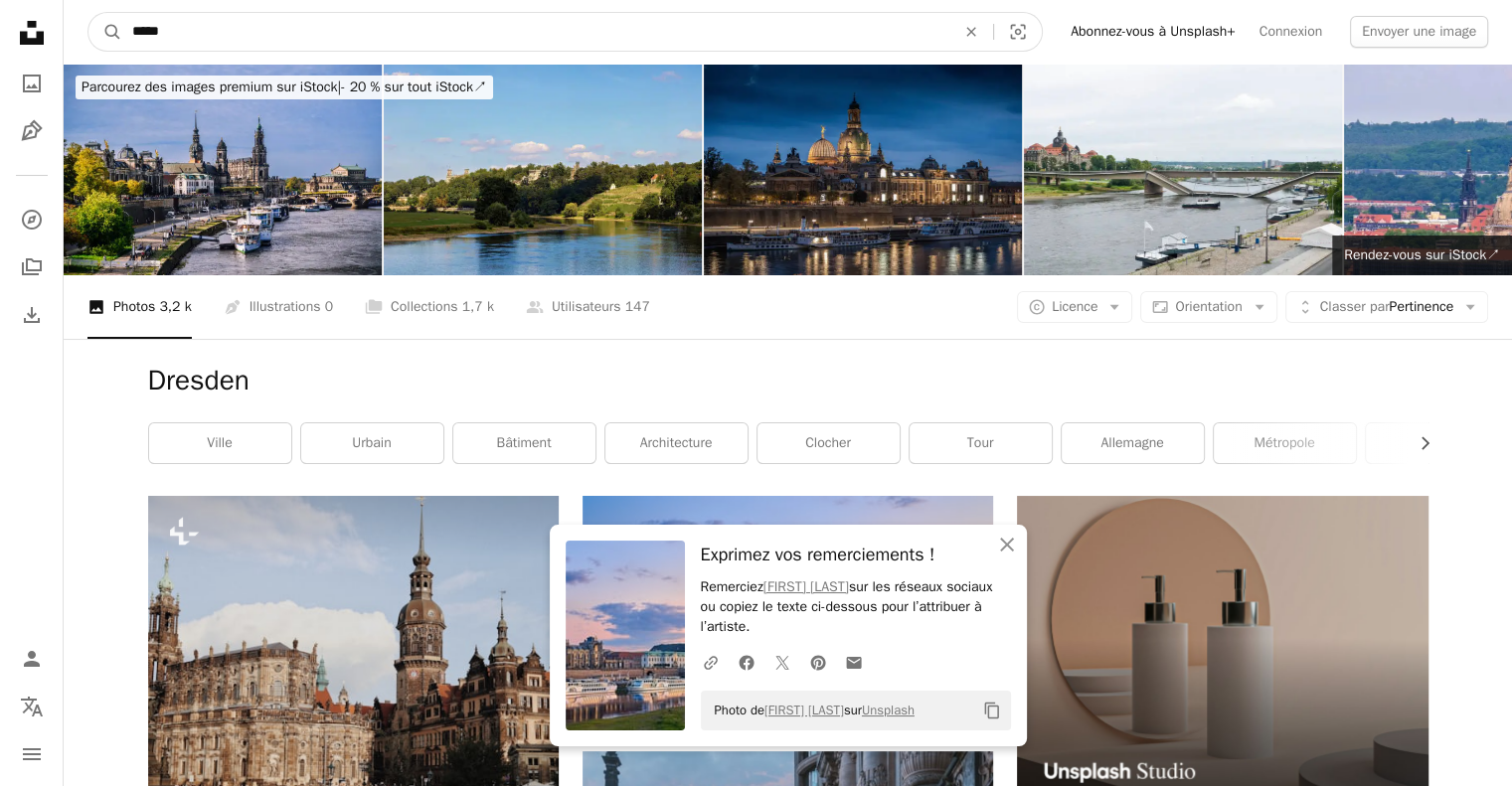 type on "******" 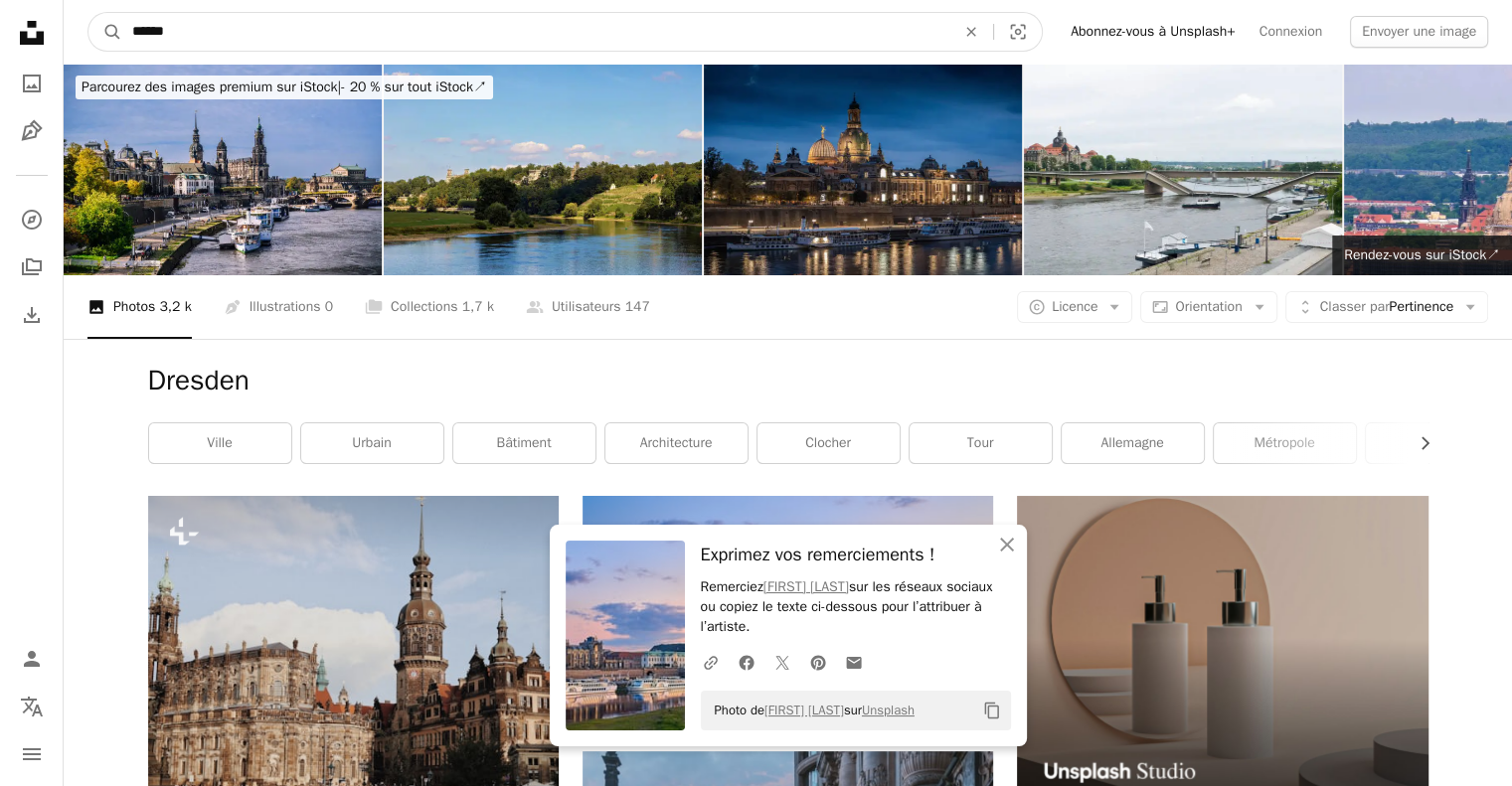 click on "A magnifying glass" at bounding box center [105, 32] 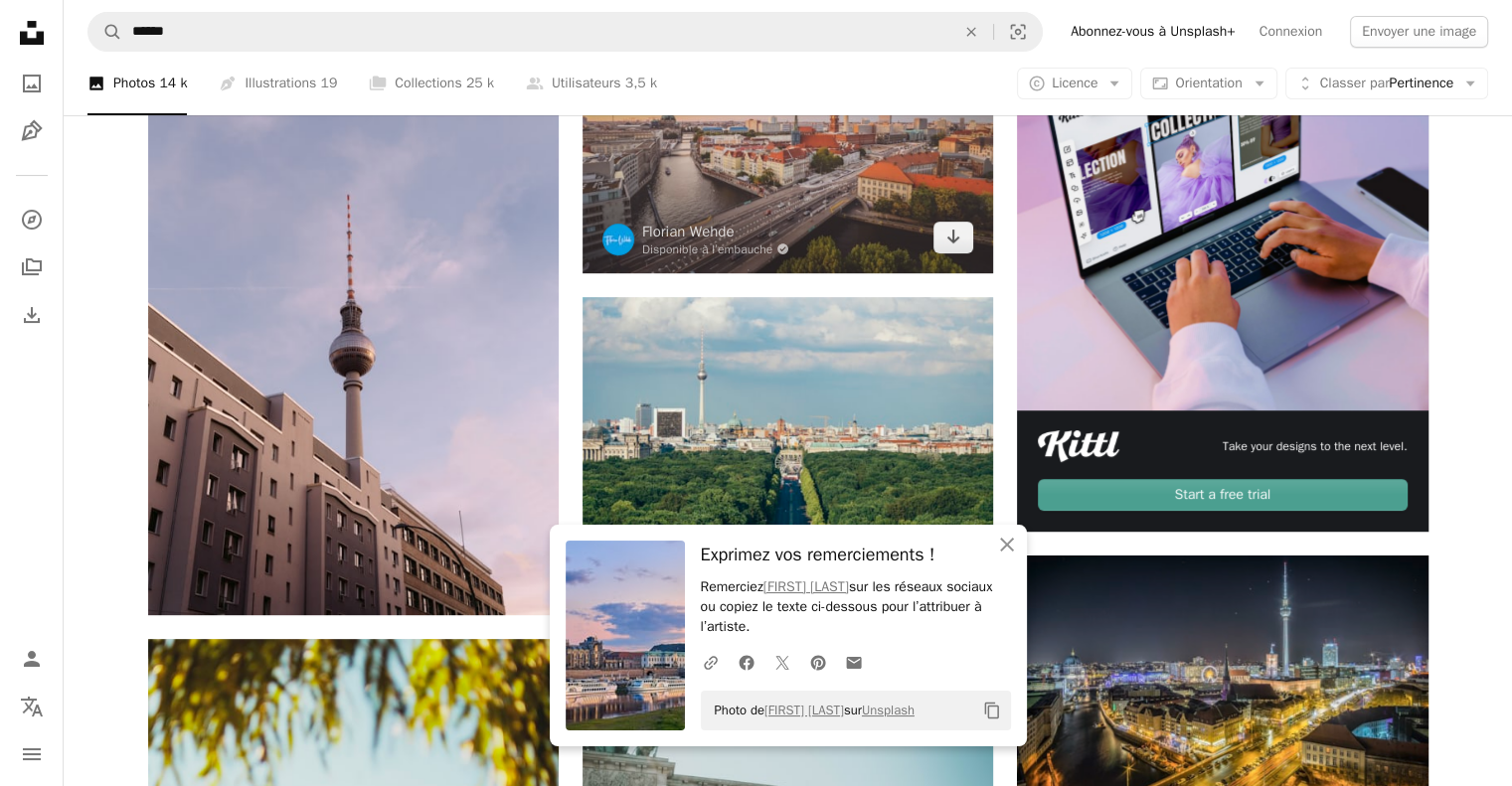 scroll, scrollTop: 397, scrollLeft: 0, axis: vertical 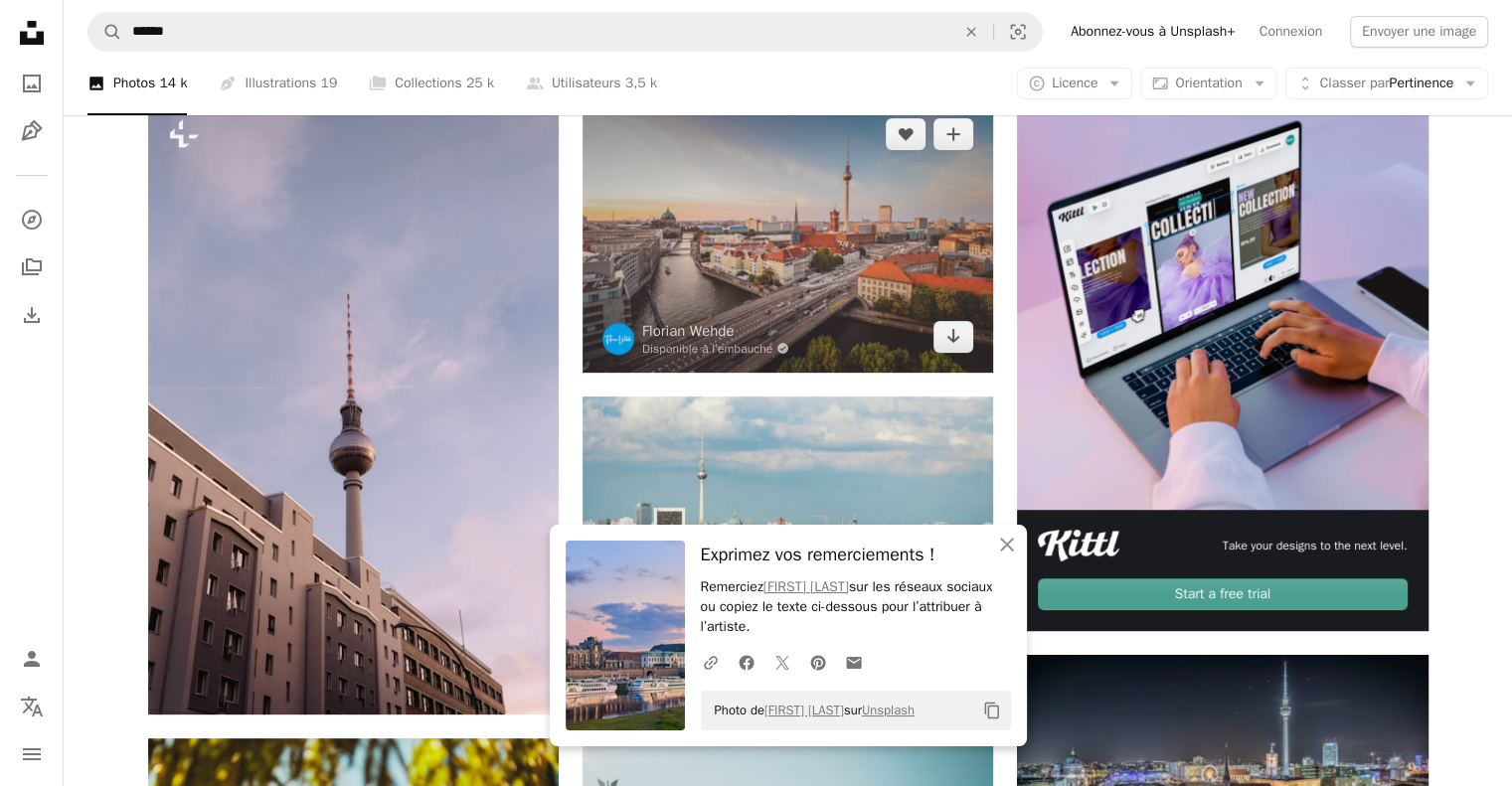 click at bounding box center (787, 235) 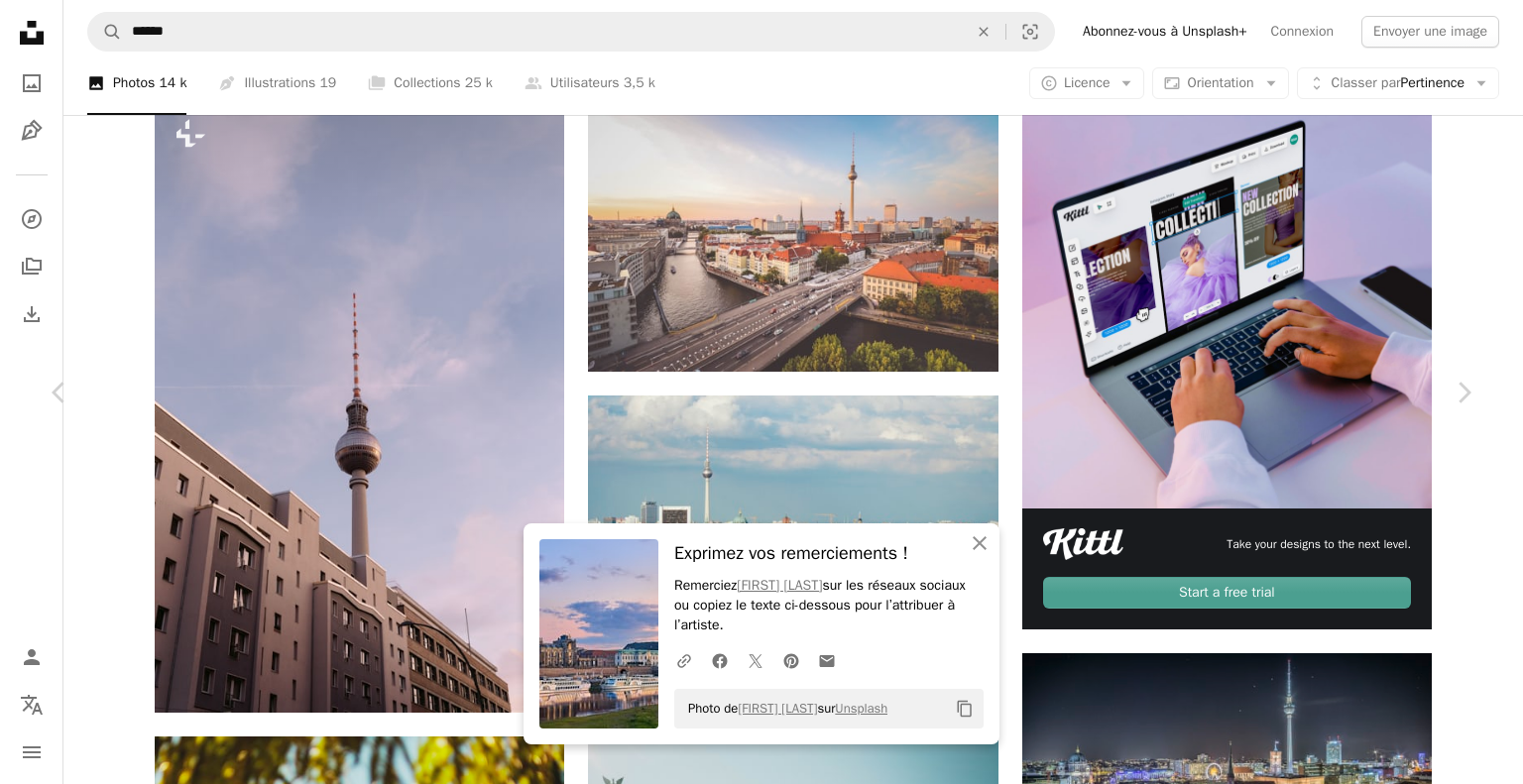 click on "Télécharger gratuitement" at bounding box center [1243, 4207] 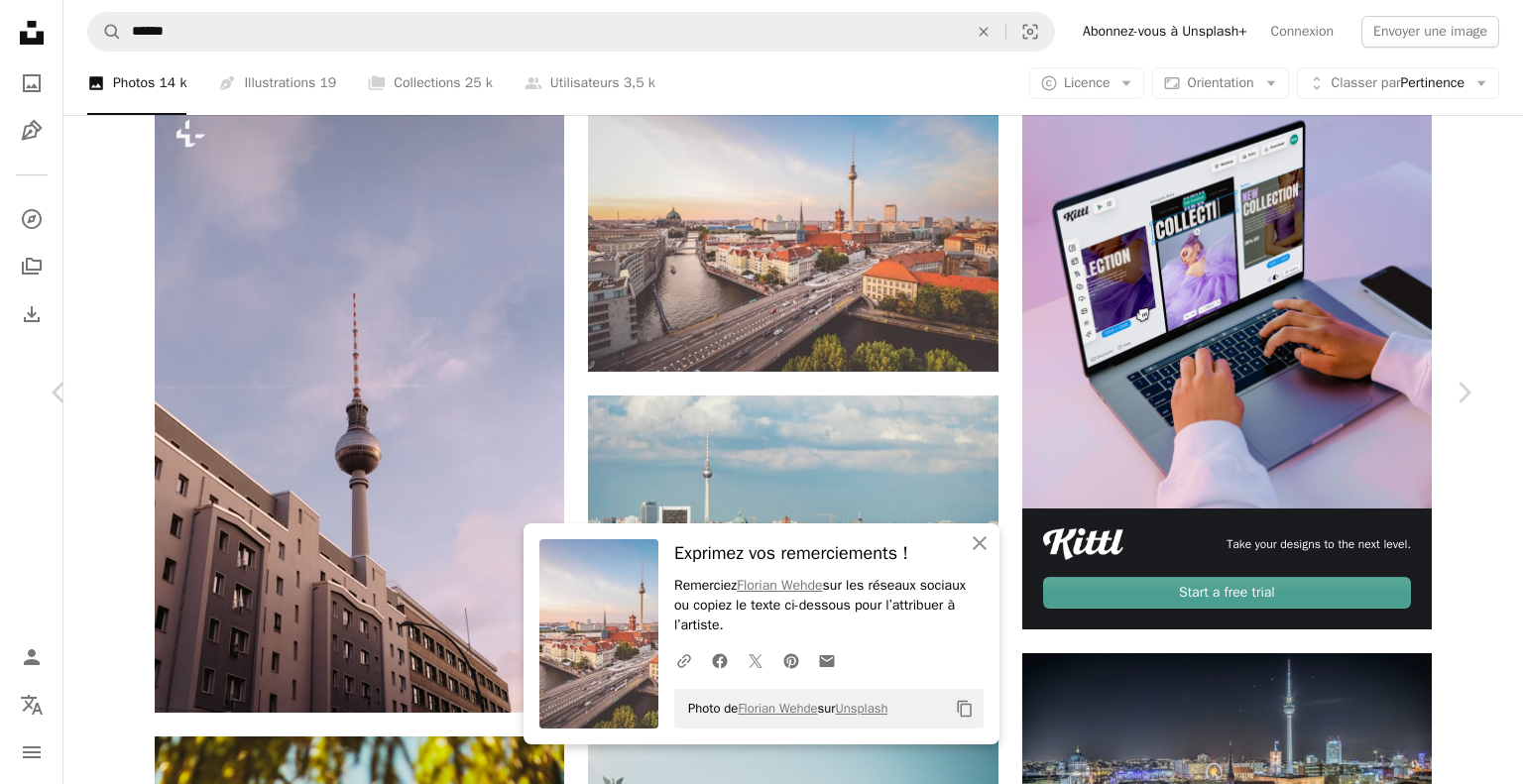 click on "An X shape Chevron left Chevron right An X shape Fermer Exprimez vos remerciements ! Remerciez  [FIRST] [LAST]  sur les réseaux sociaux ou copiez le texte ci-dessous pour l’attribuer à l’artiste. A URL sharing icon (chains) Facebook icon X (formerly Twitter) icon Pinterest icon An envelope Photo de  [FIRST] [LAST]  sur  Unsplash
Copy content [FIRST] [LAST] Disponible à l’embauche A checkmark inside of a circle A heart A plus sign Télécharger gratuitement Chevron down Zoom in Vues 5 627 545 Téléchargements 79 236 A forward-right arrow Partager Info icon Infos More Actions A map marker [CITY], [STATE] Calendar outlined Publiée le  12 septembre 2020 Camera Canon, EOS 90D Safety Utilisation gratuite sous la  Licence Unsplash ville bleu fleuve Allemagne Berlin ville horizon vieux tour L’heure dorée salle Allemand capital heure Tour de télévision Altstadt voiture bâtiment architecture route Images Creative Commons Parcourez des images premium sur iStock  |   ↗ A heart A heart" at bounding box center [762, 4552] 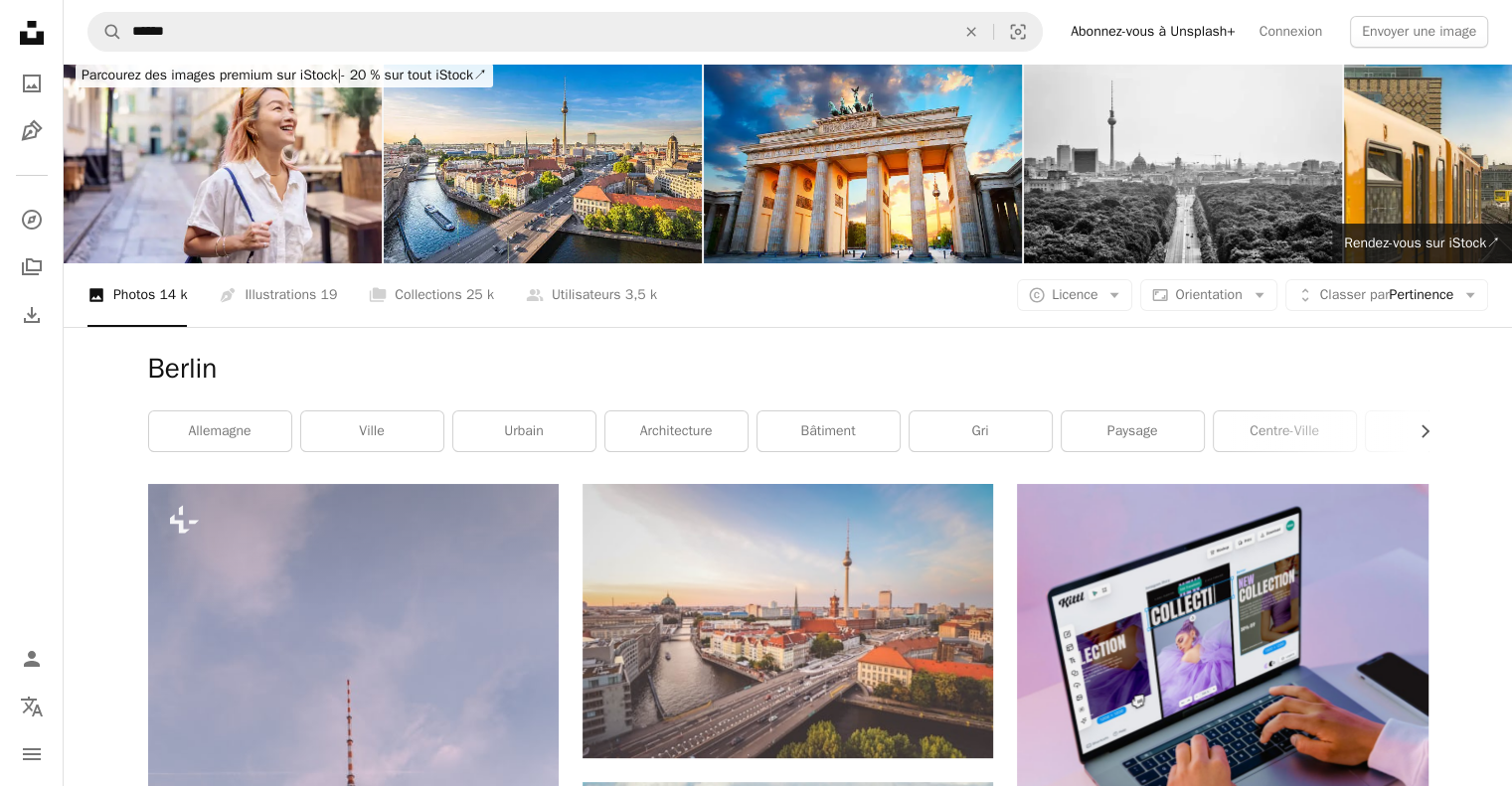 scroll, scrollTop: 0, scrollLeft: 0, axis: both 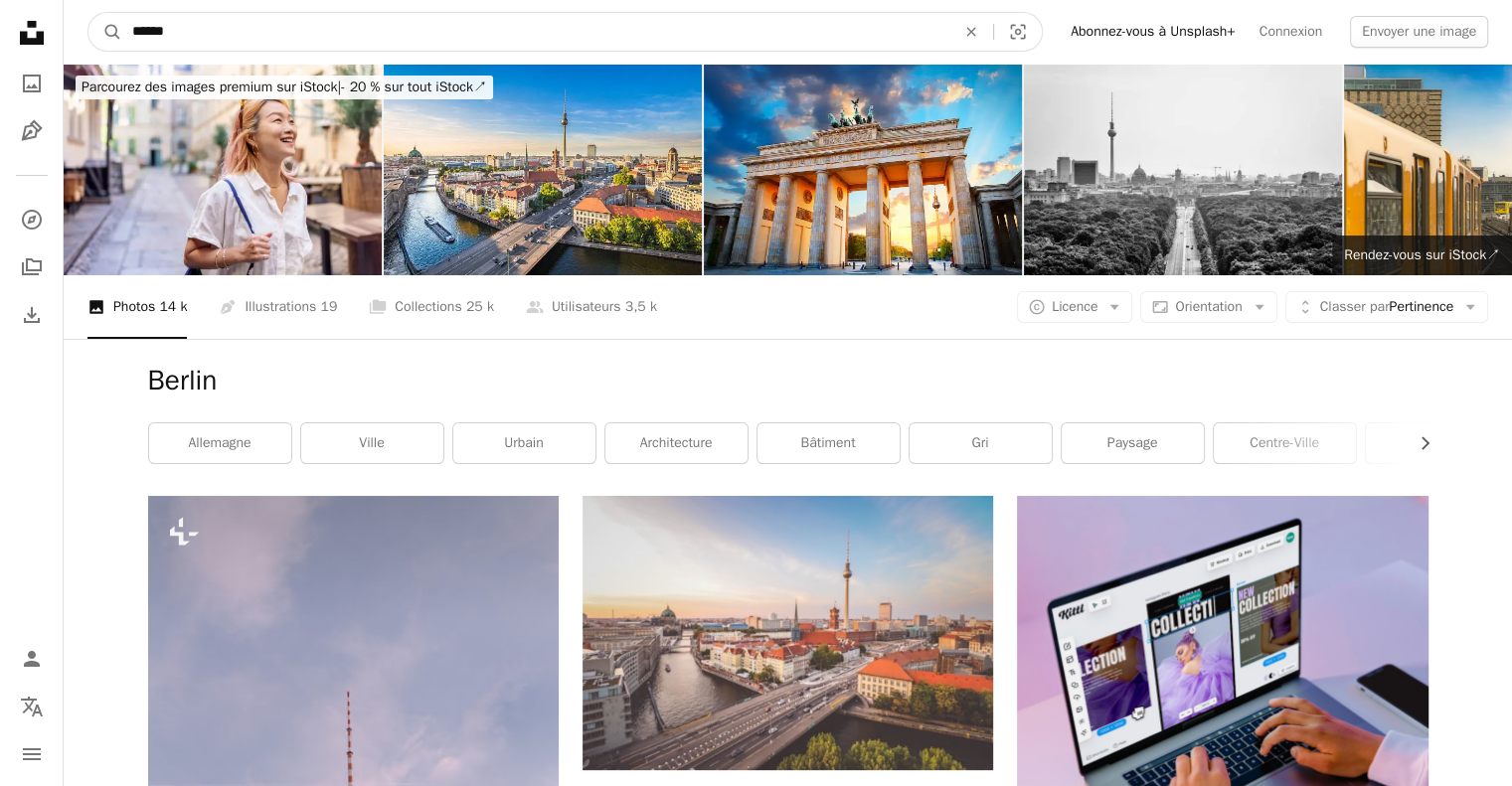 drag, startPoint x: 184, startPoint y: 35, endPoint x: 0, endPoint y: 5, distance: 186.42961 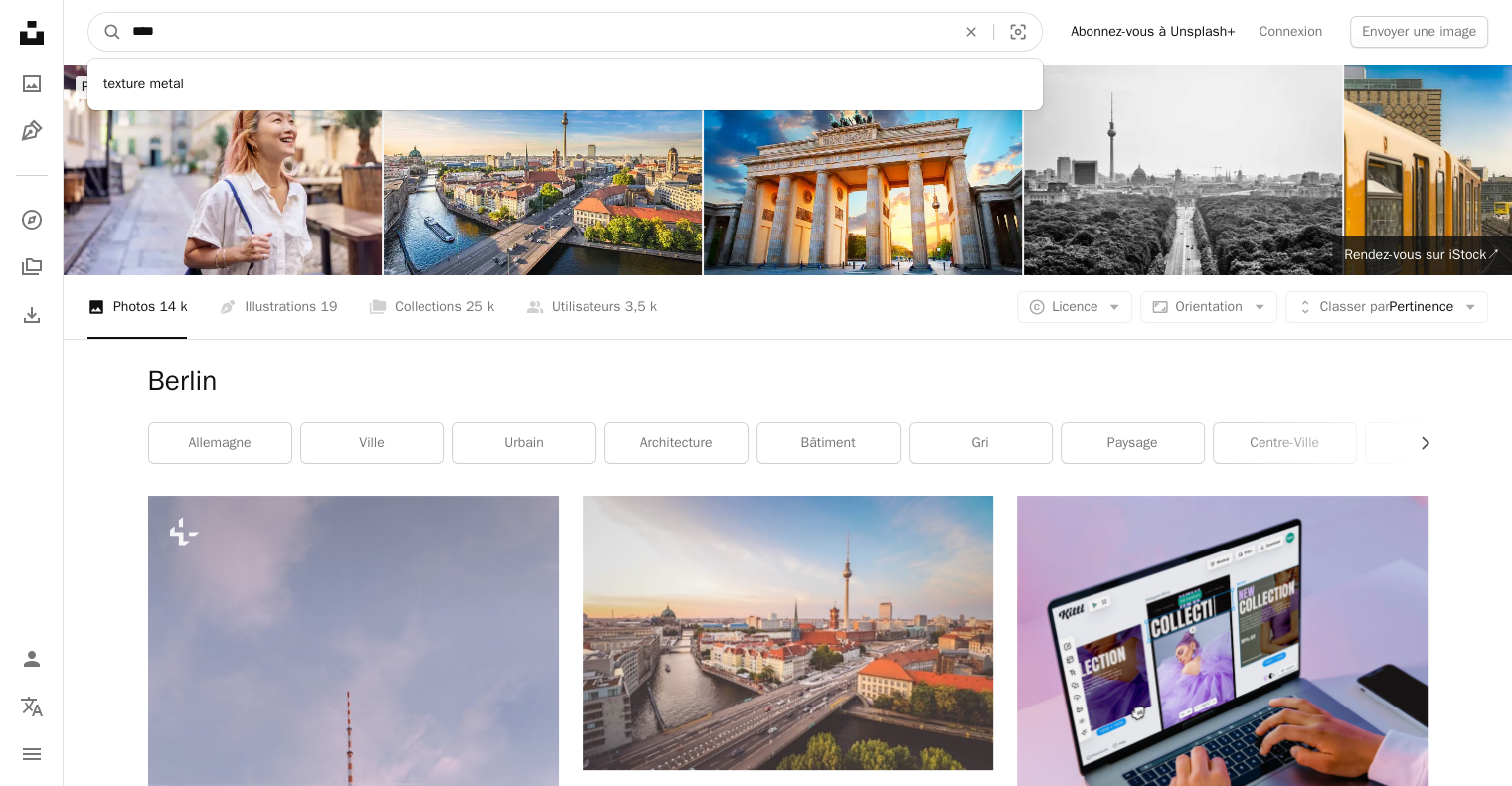 type on "*****" 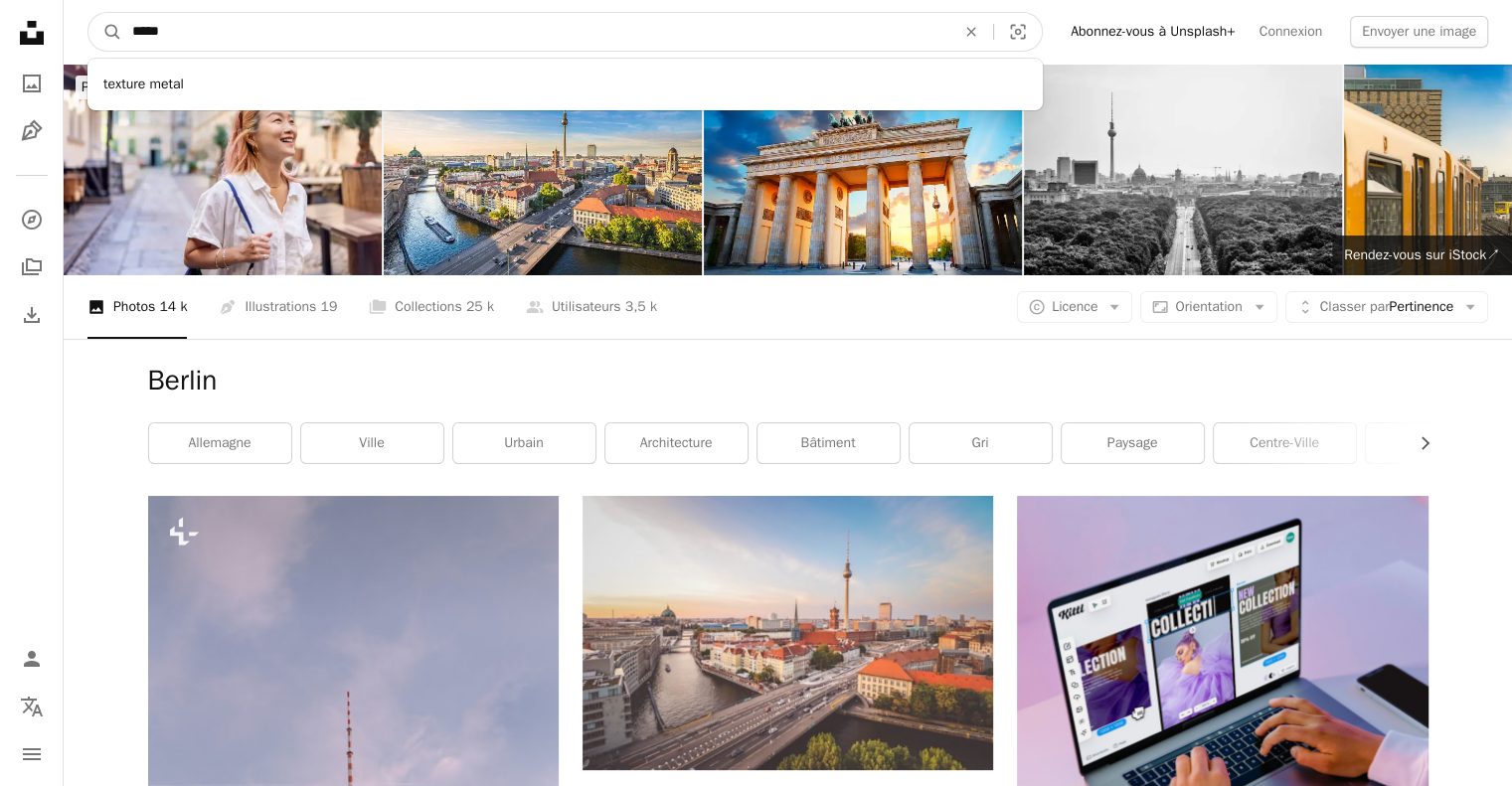click on "A magnifying glass" at bounding box center [105, 32] 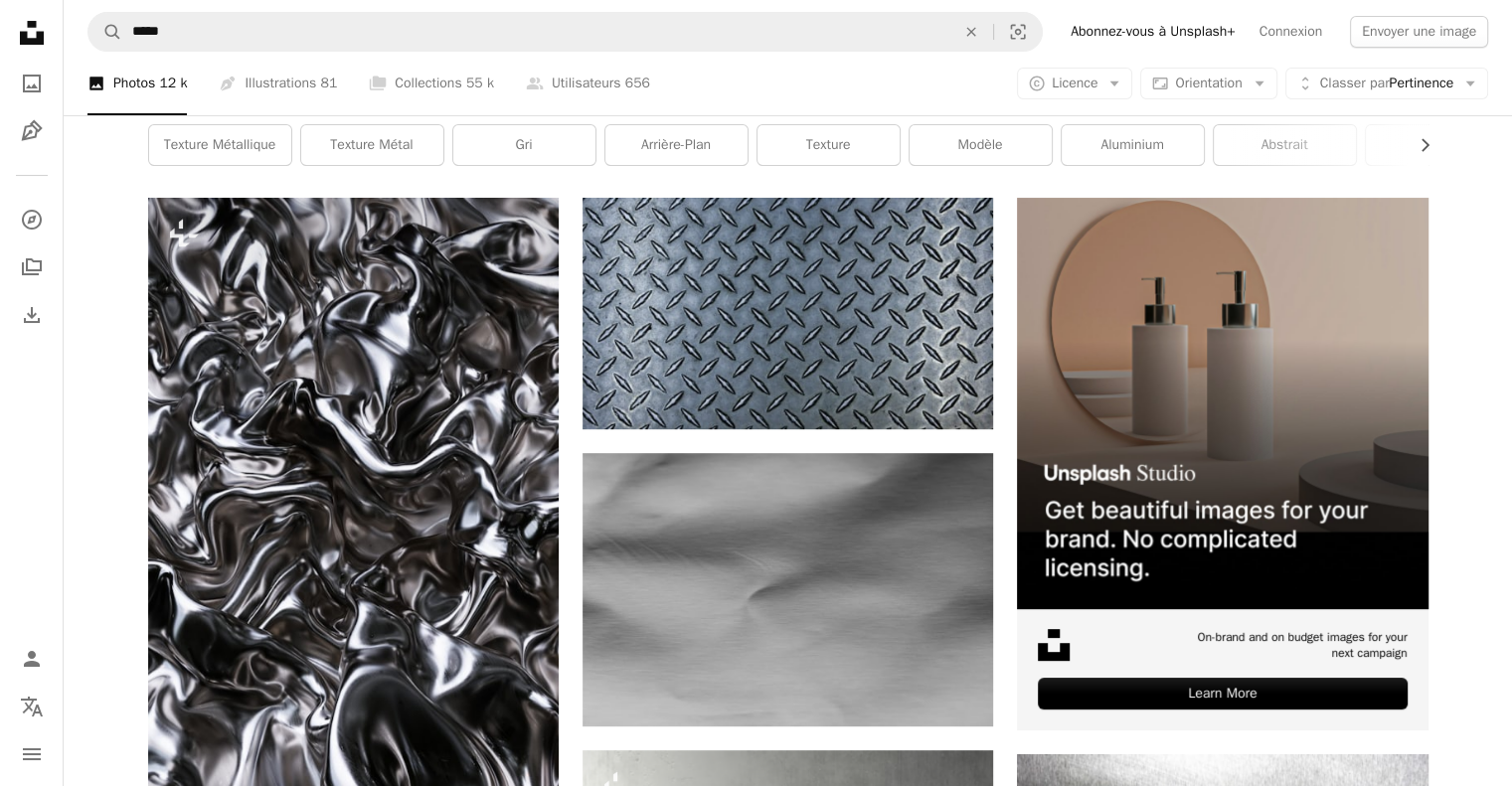 scroll, scrollTop: 0, scrollLeft: 0, axis: both 